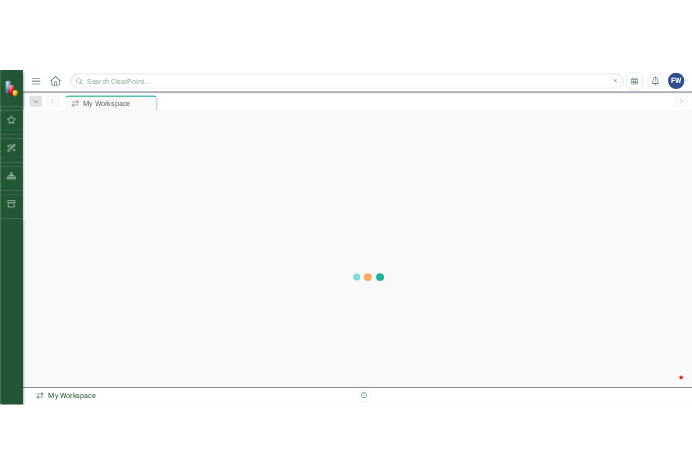 scroll, scrollTop: 0, scrollLeft: 0, axis: both 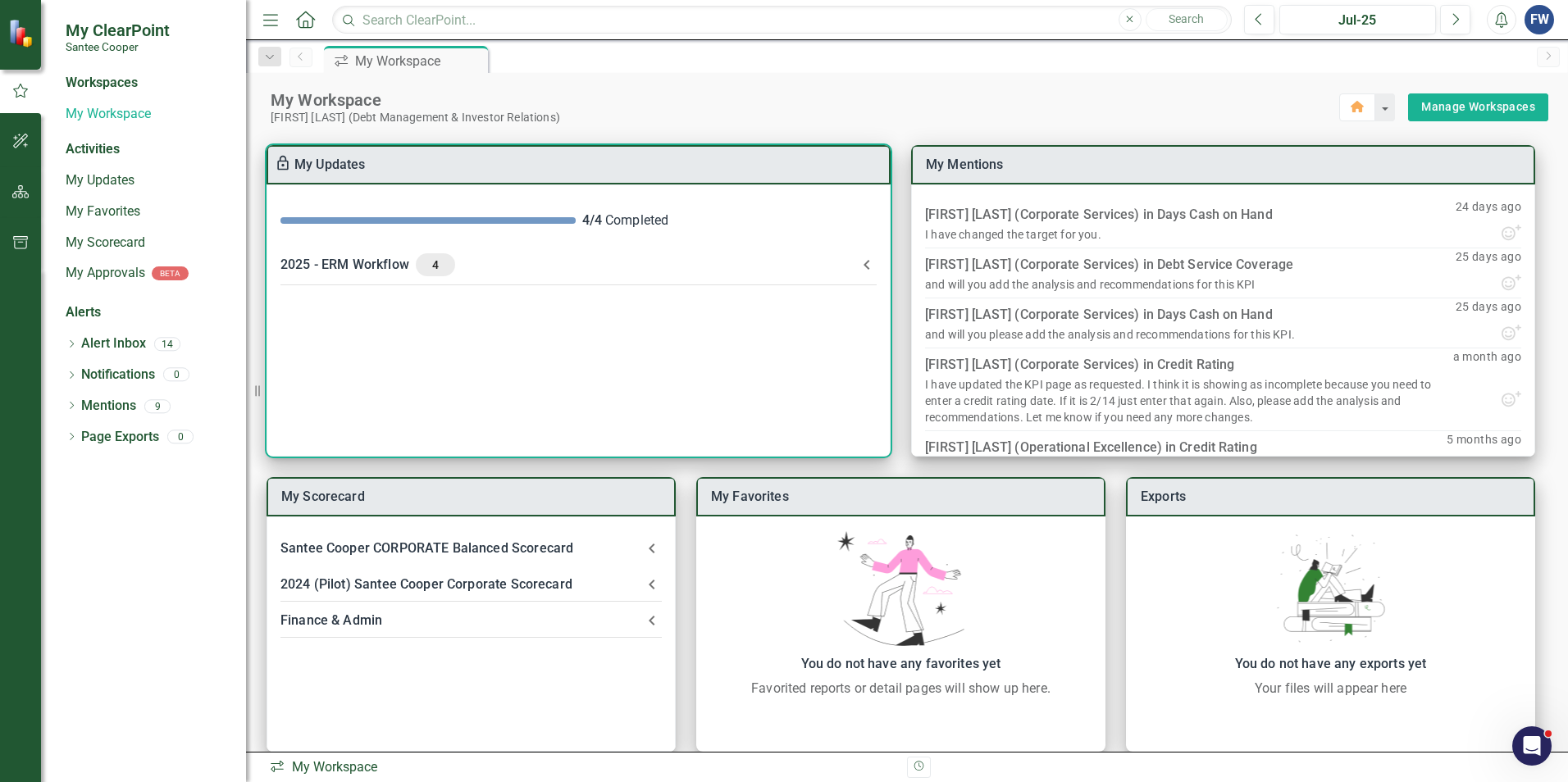 click on "4" at bounding box center [435, 265] 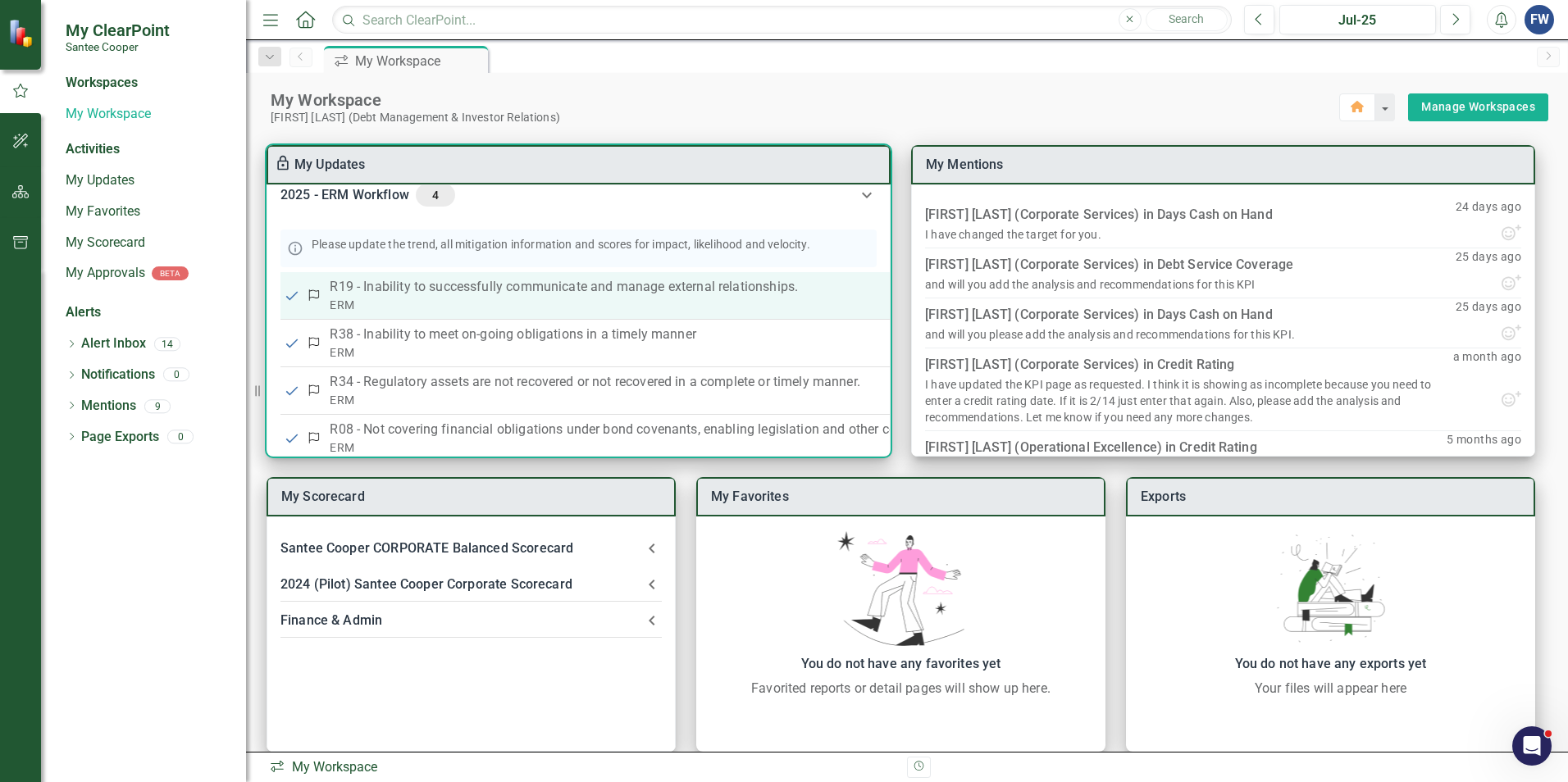 scroll, scrollTop: 115, scrollLeft: 0, axis: vertical 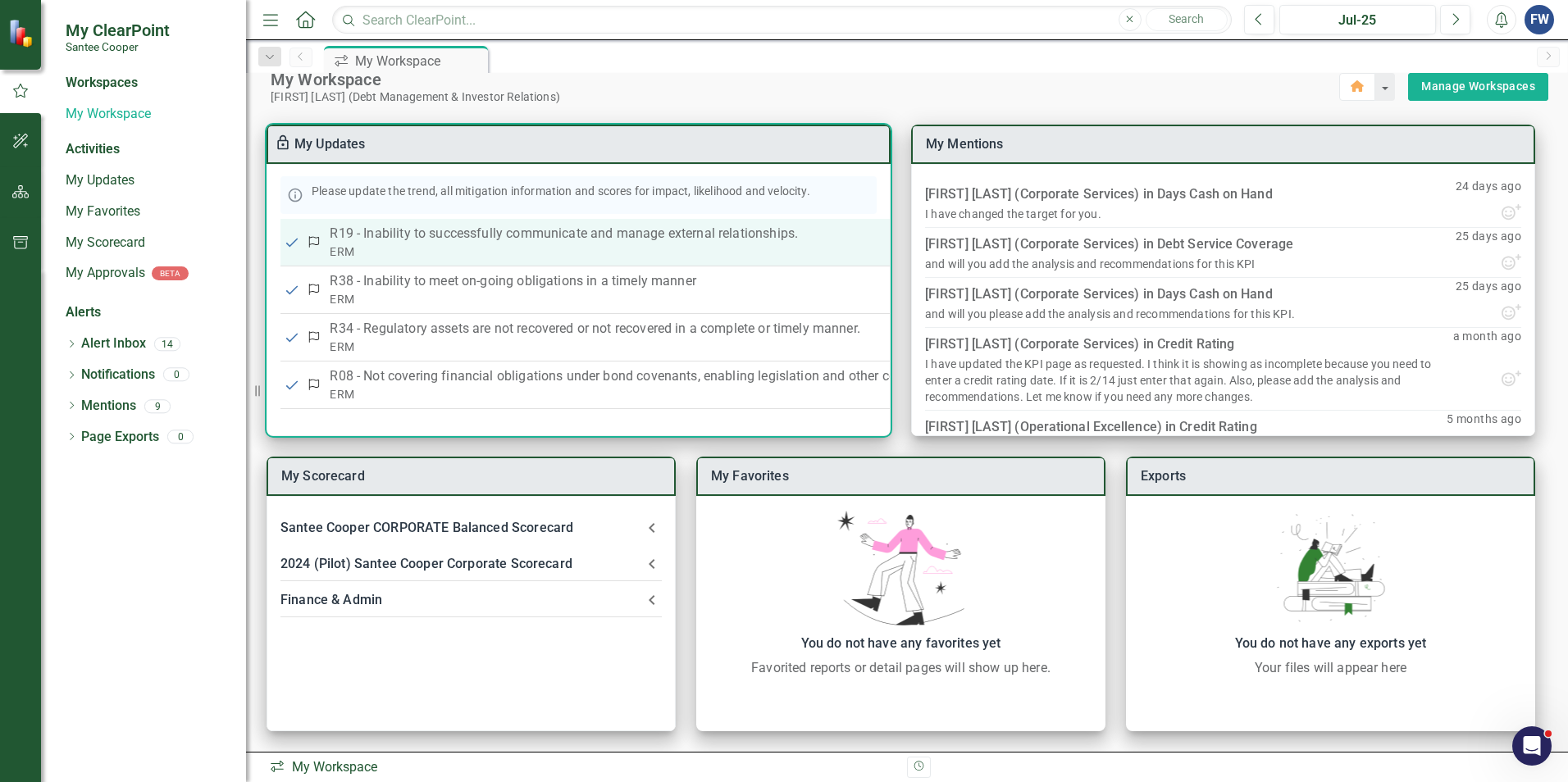 click on "R19 - Inability to successfully communicate and manage external relationships." at bounding box center (692, 234) 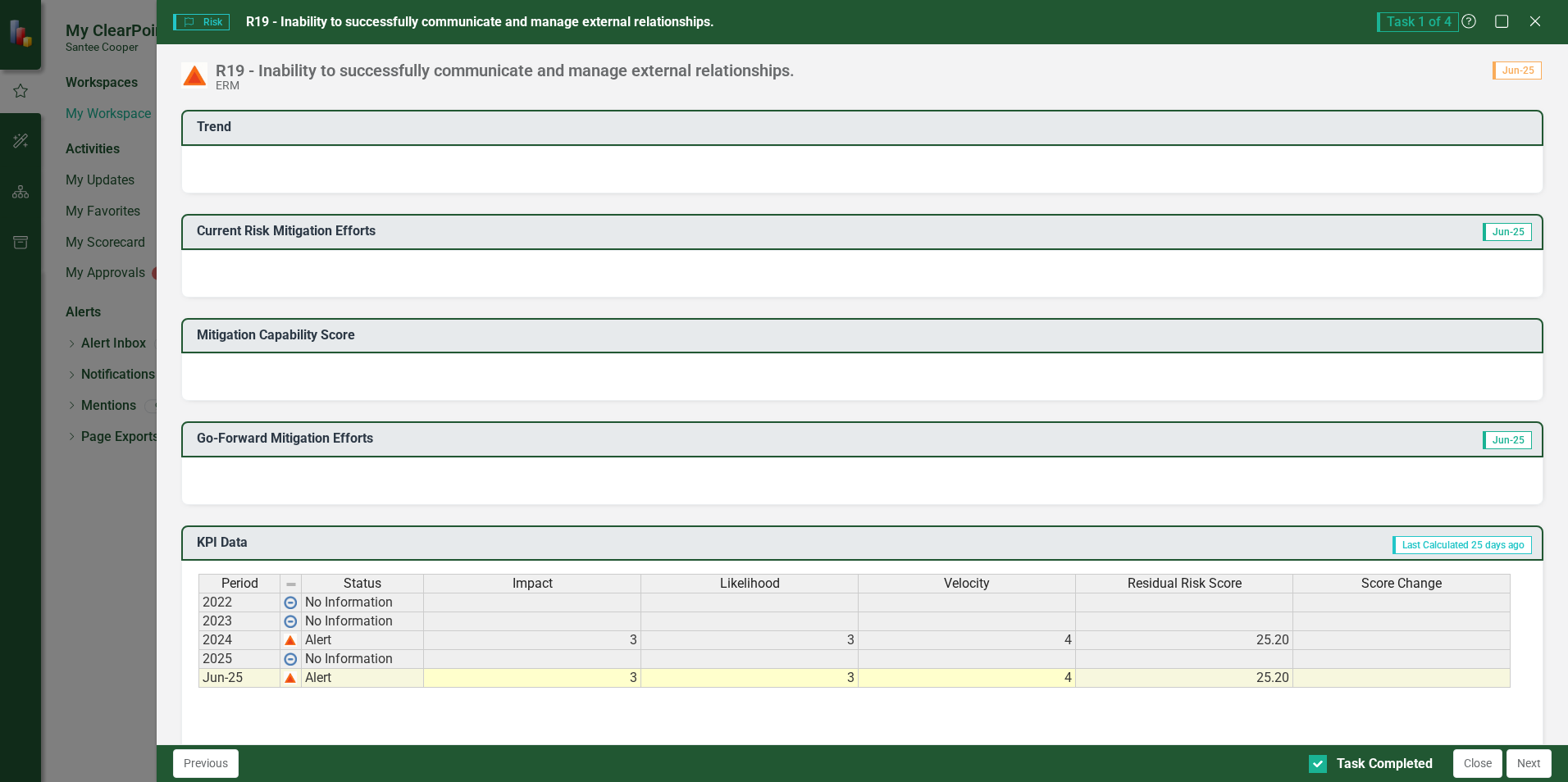 scroll, scrollTop: 328, scrollLeft: 0, axis: vertical 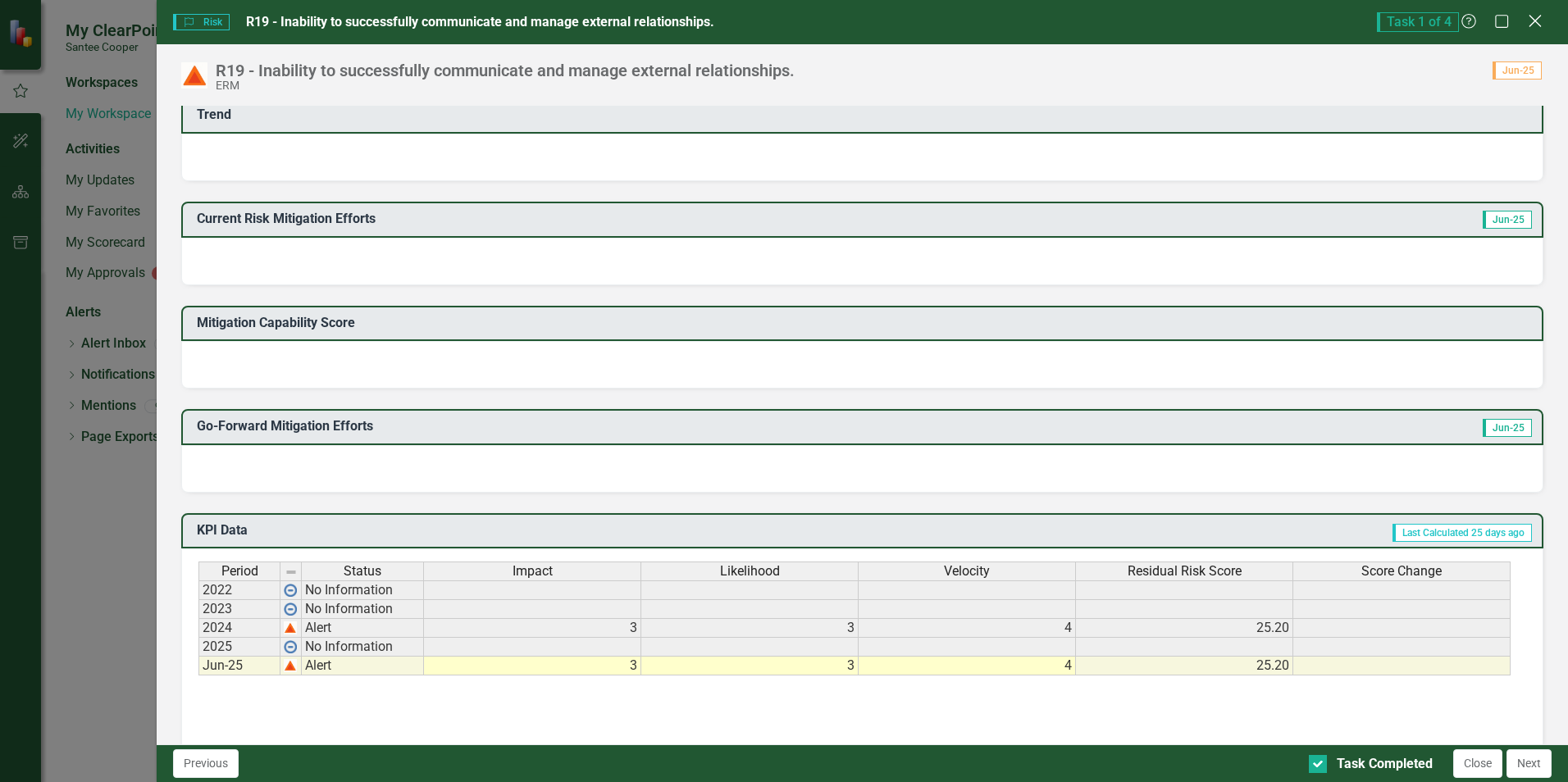 click on "Close" 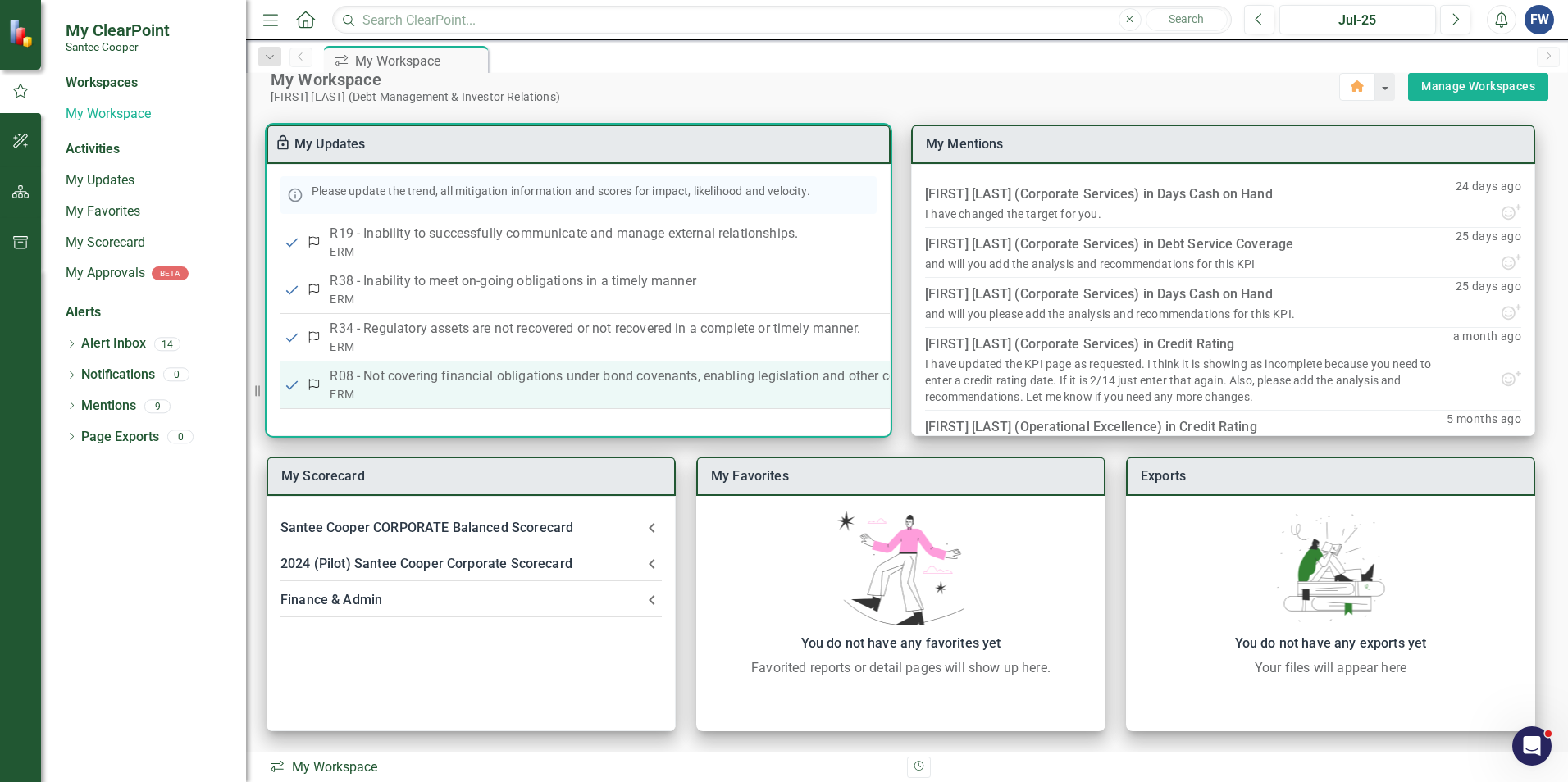 click on "R08 - Not covering financial obligations under bond covenants, enabling legislation and other contractual/legal agreements" at bounding box center (692, 376) 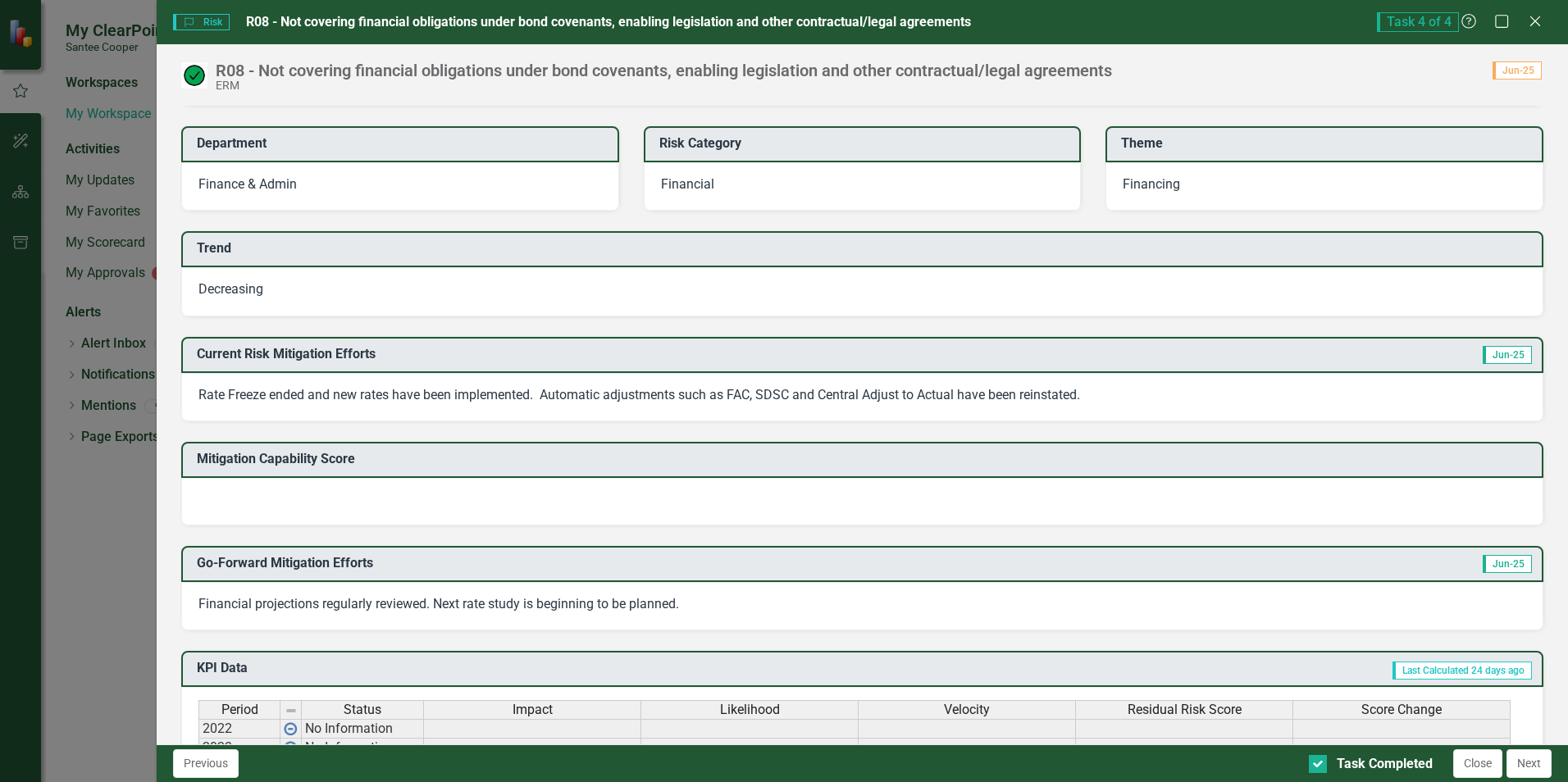 scroll, scrollTop: 164, scrollLeft: 0, axis: vertical 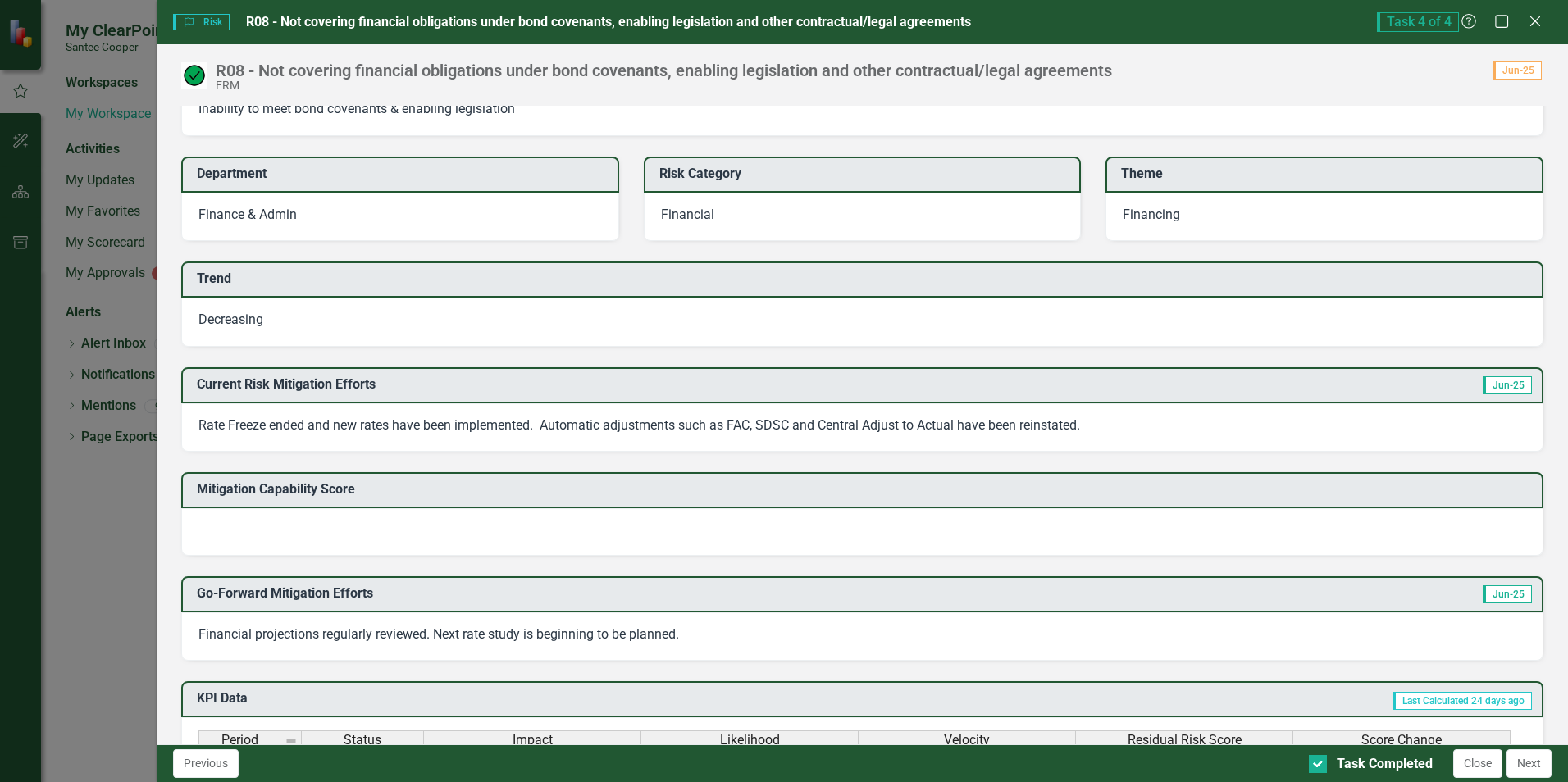 click at bounding box center (862, 532) 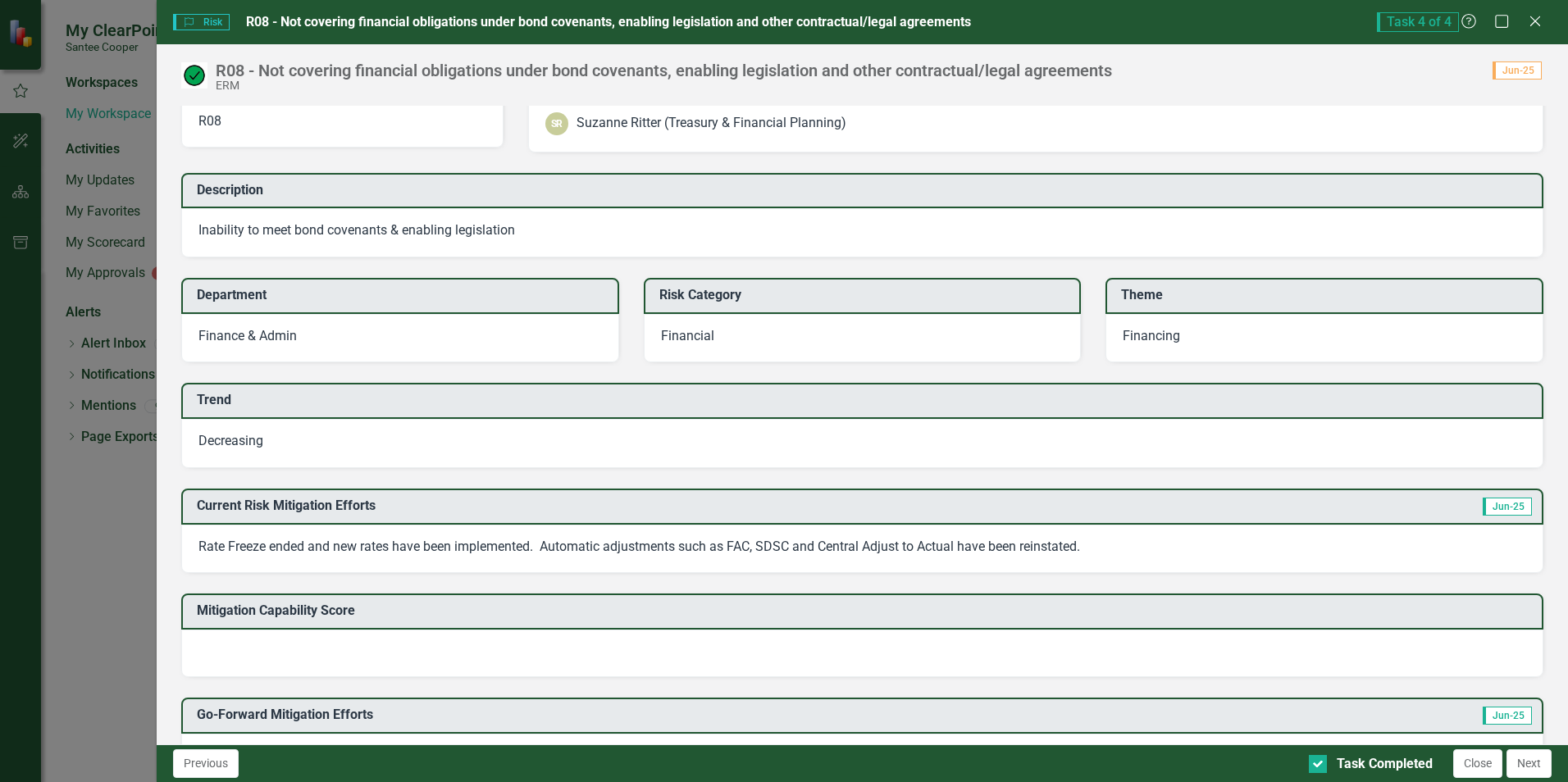 scroll, scrollTop: 82, scrollLeft: 0, axis: vertical 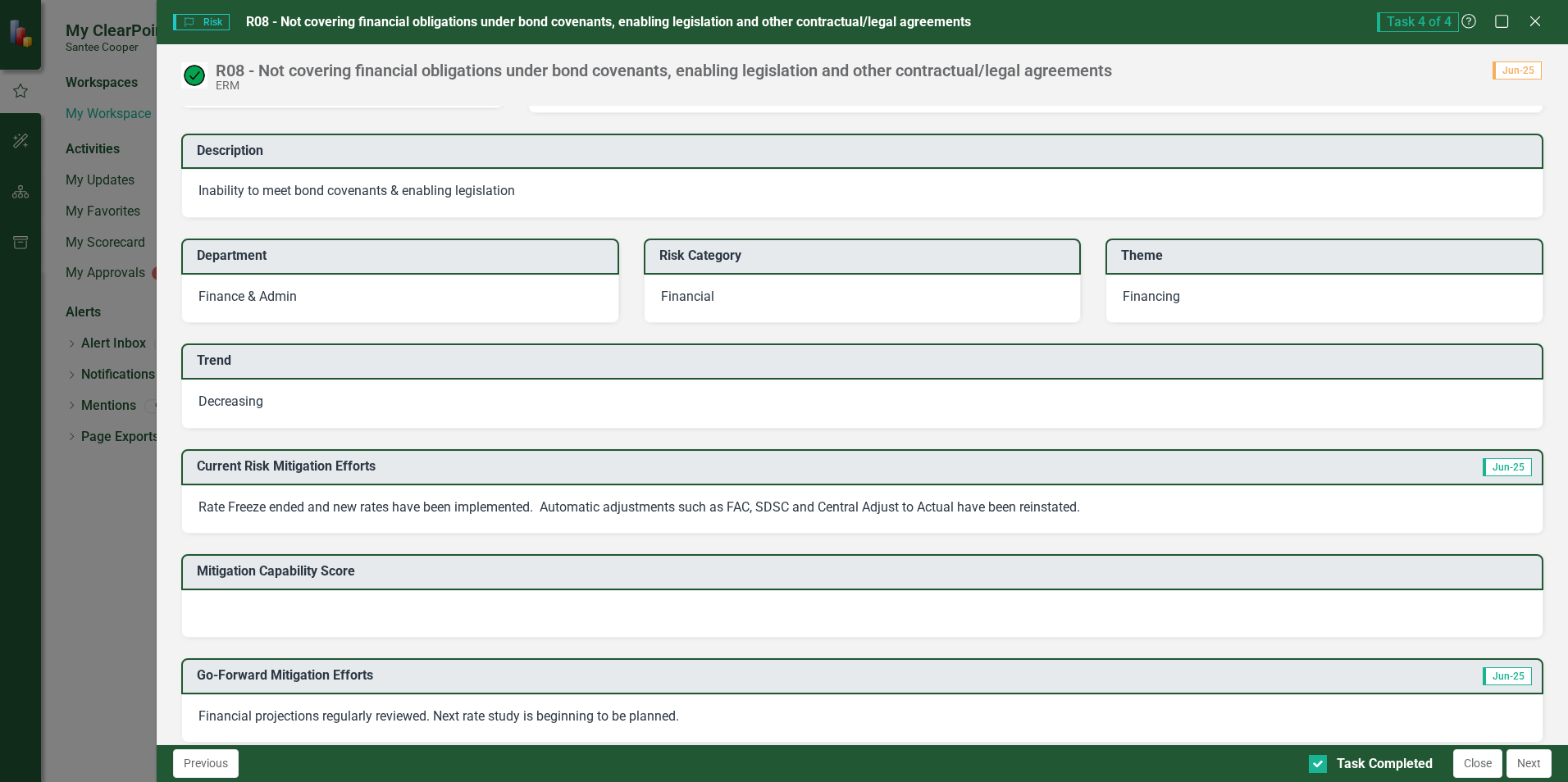 click at bounding box center (862, 614) 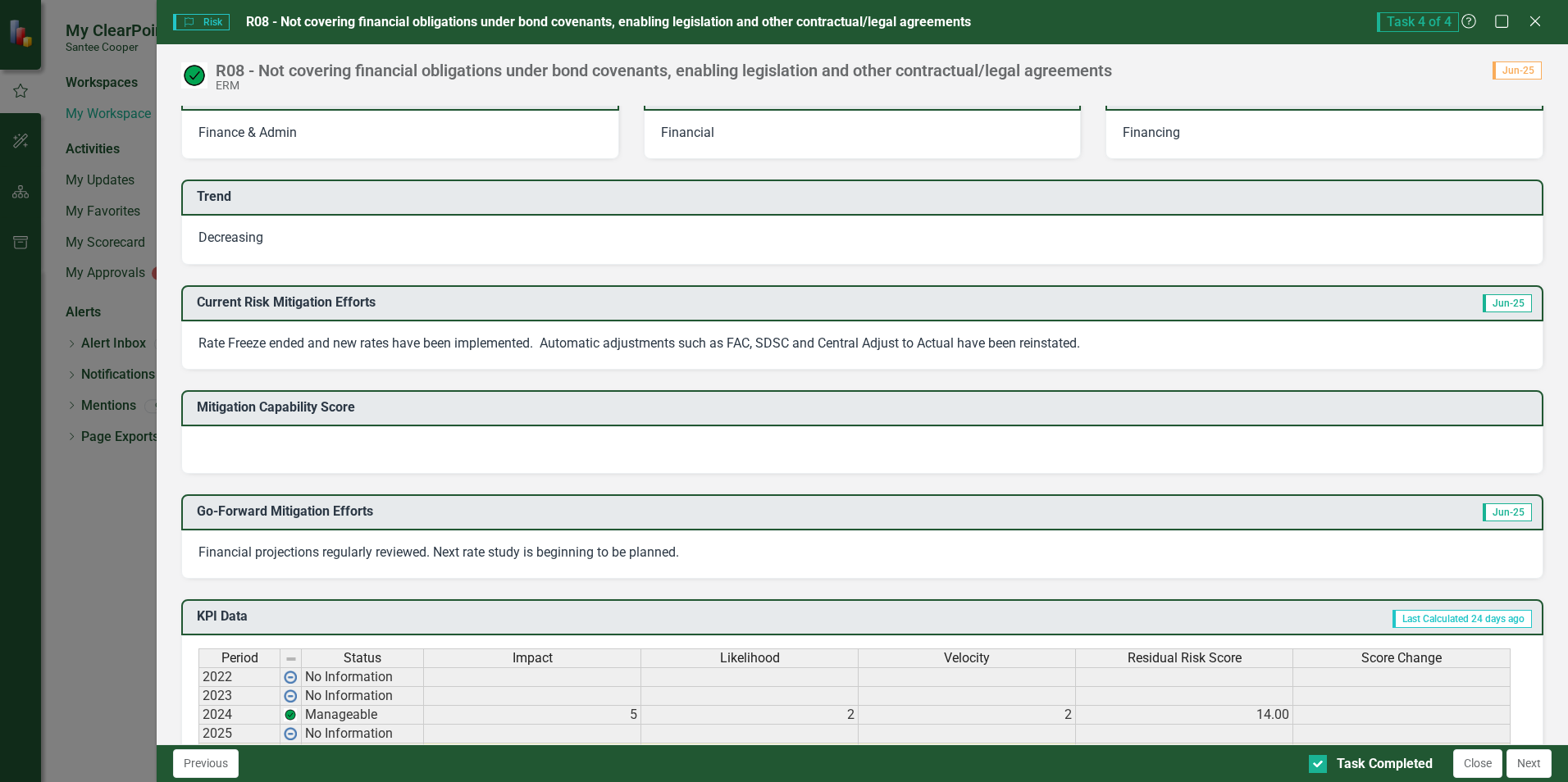 scroll, scrollTop: 328, scrollLeft: 0, axis: vertical 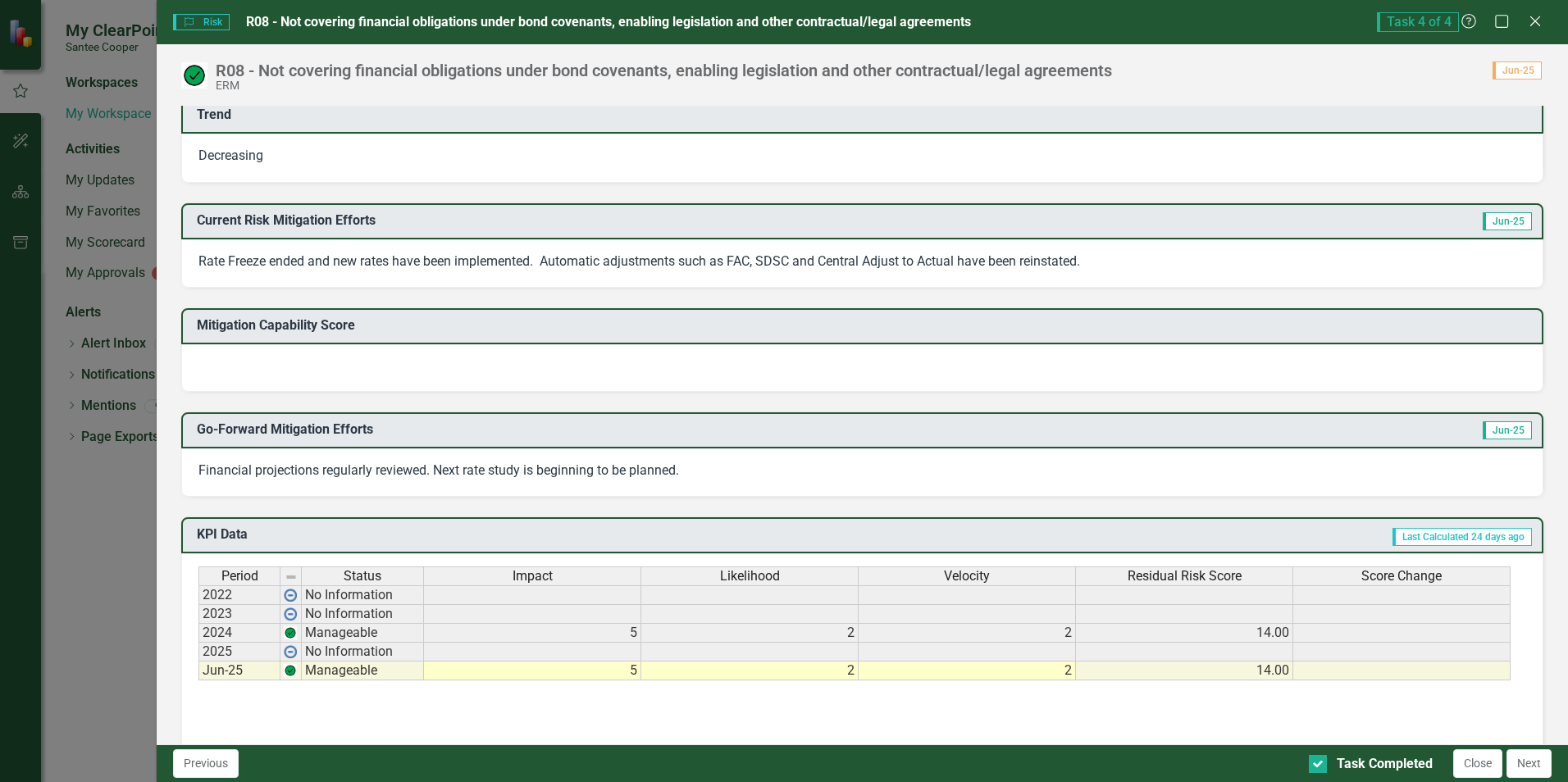 click on "Go-Forward Mitigation Efforts Jun-25 Financial projections regularly reviewed.  Next rate study is beginning to be planned." at bounding box center (862, 444) 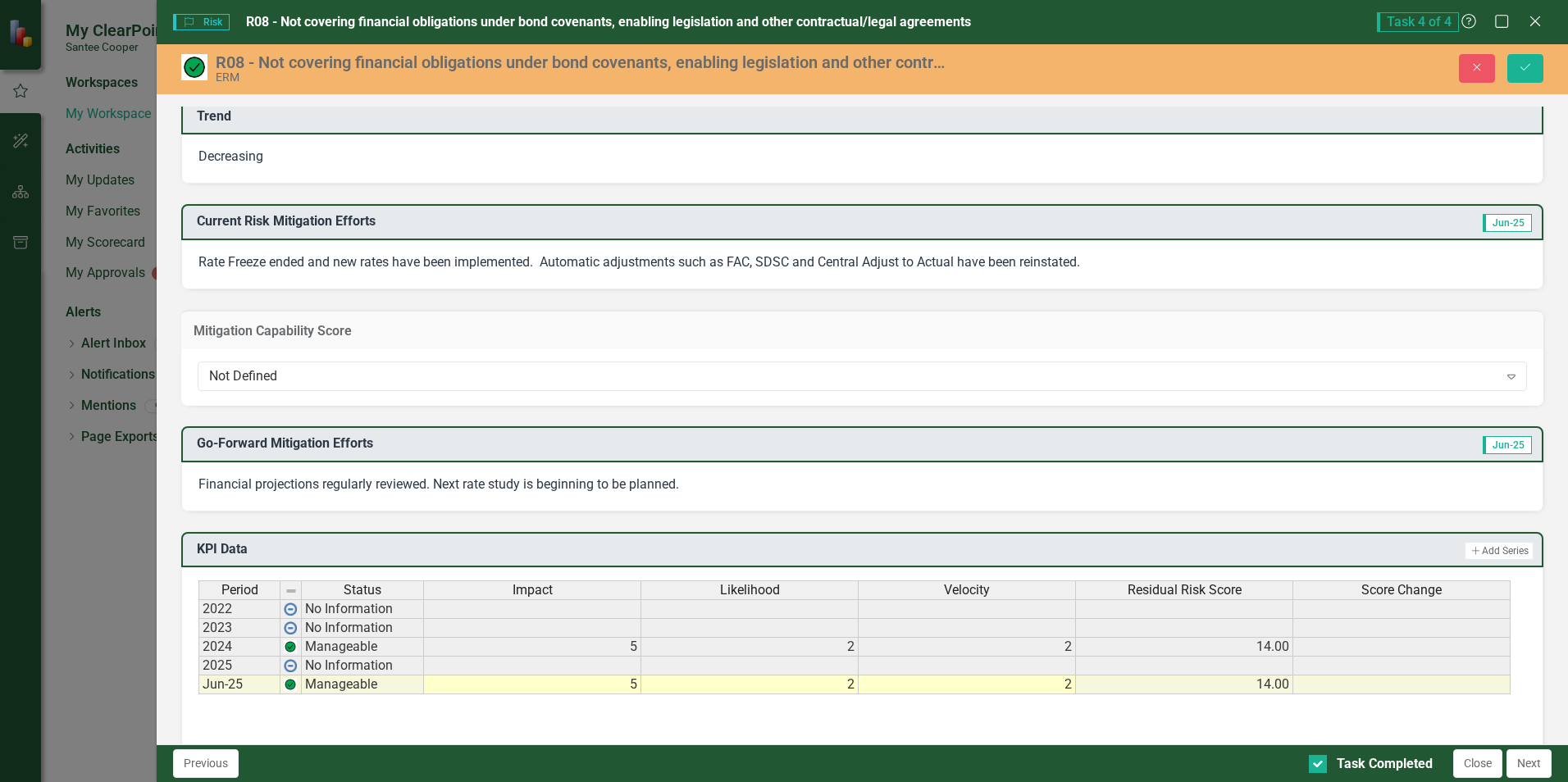 click on "Not Defined" at bounding box center (853, 376) 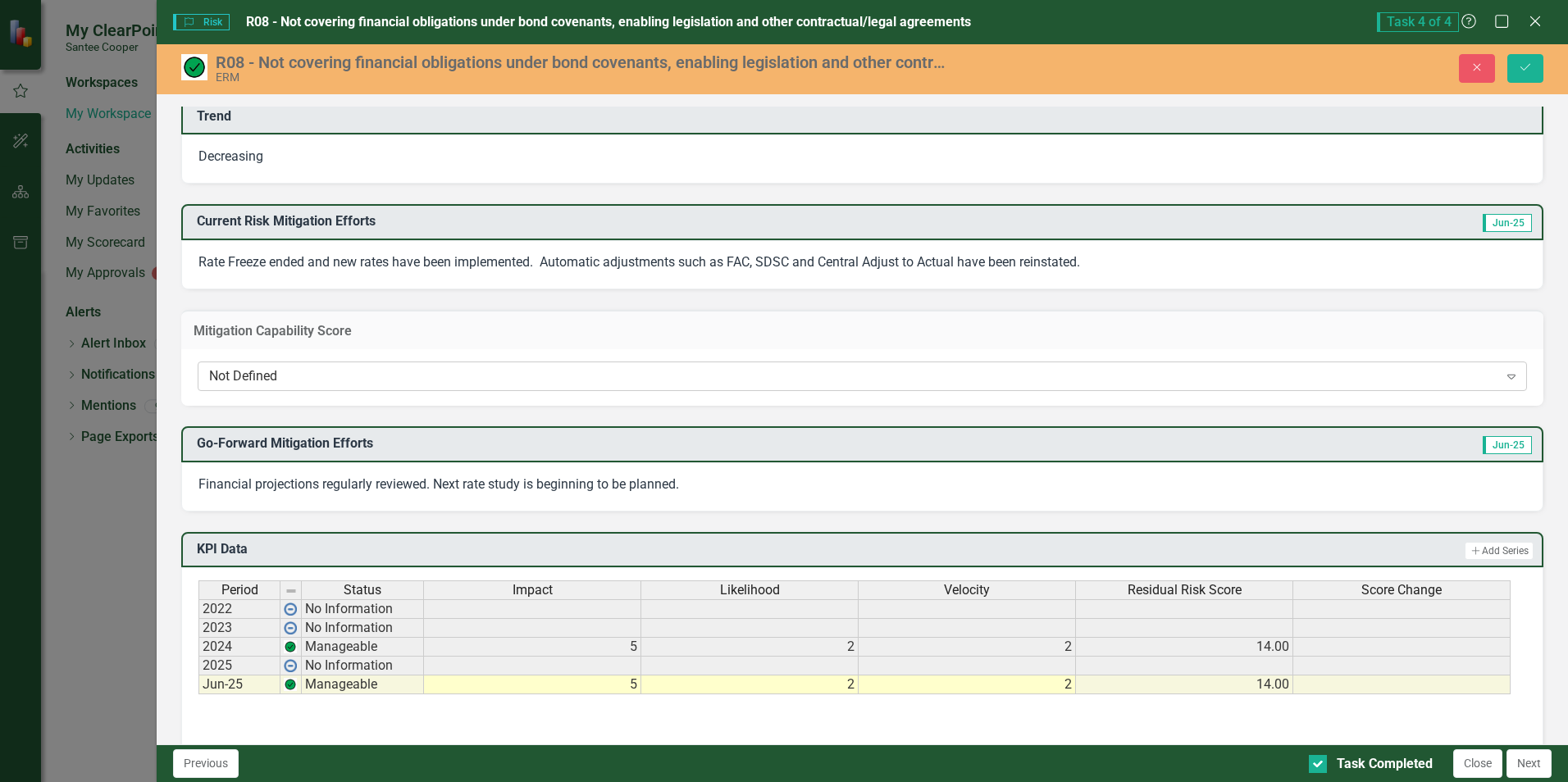 click on "Not Defined" at bounding box center (853, 376) 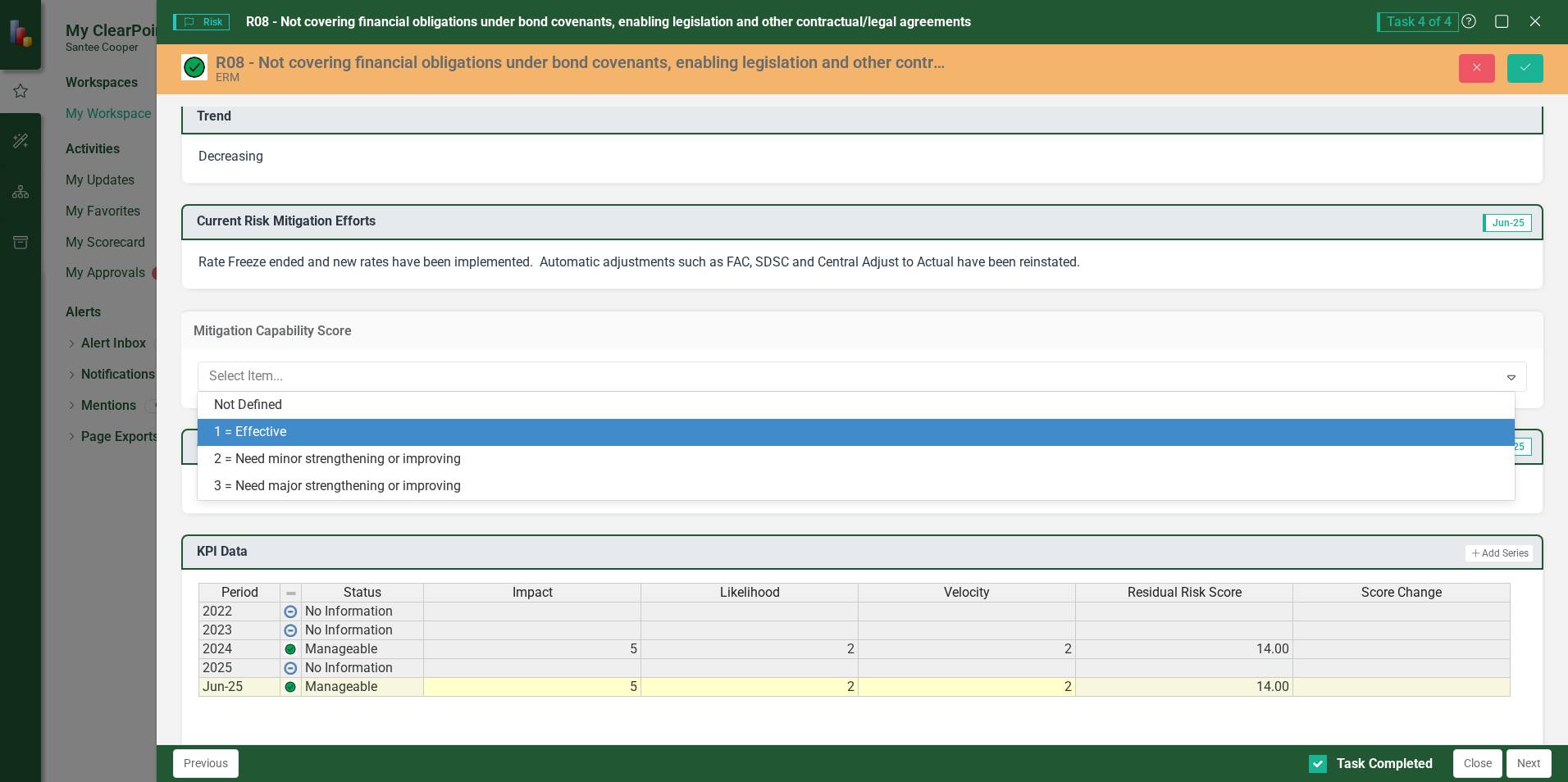 click on "1 = Effective" at bounding box center (859, 432) 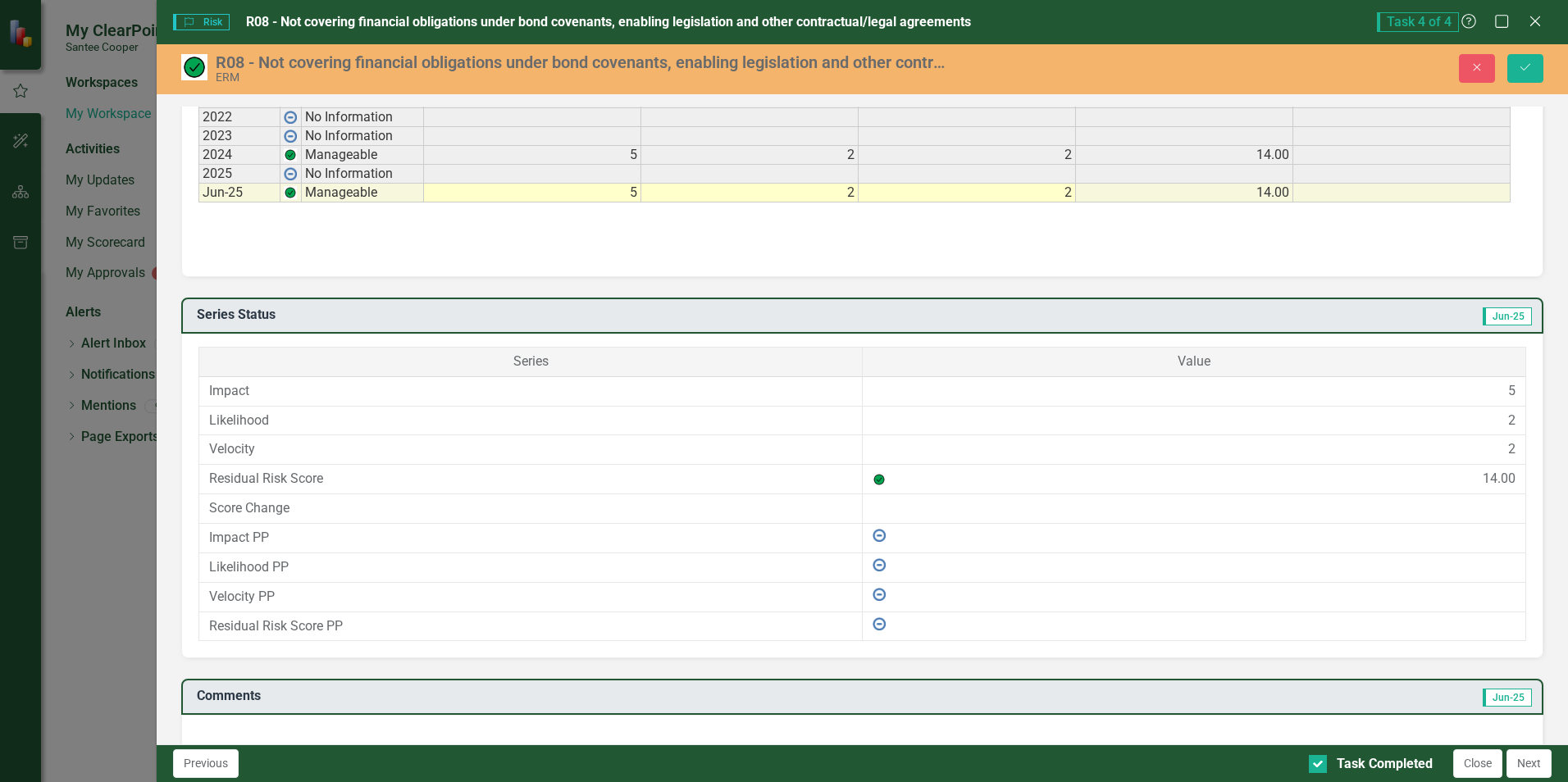 scroll, scrollTop: 854, scrollLeft: 0, axis: vertical 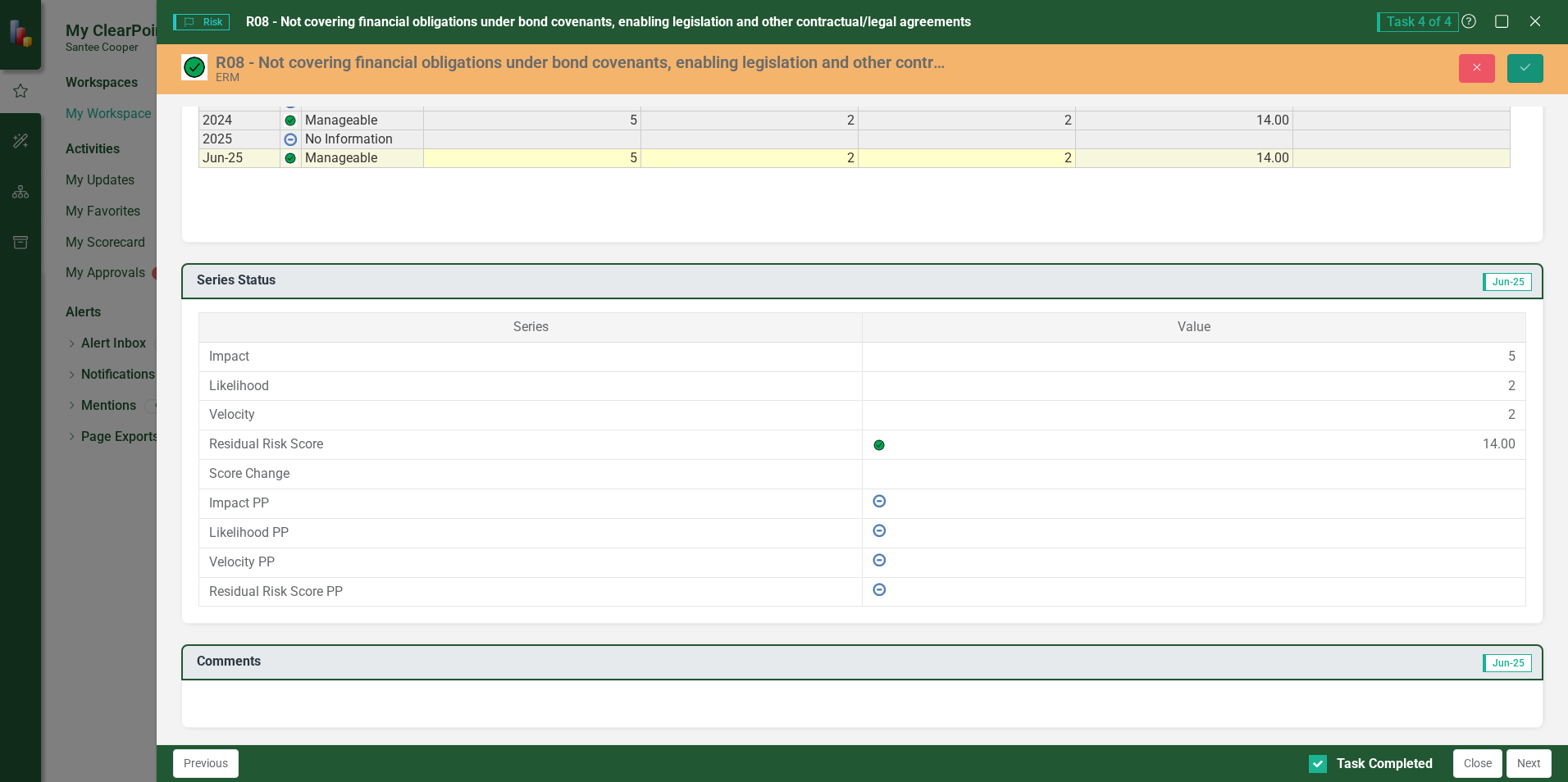 click on "Save" 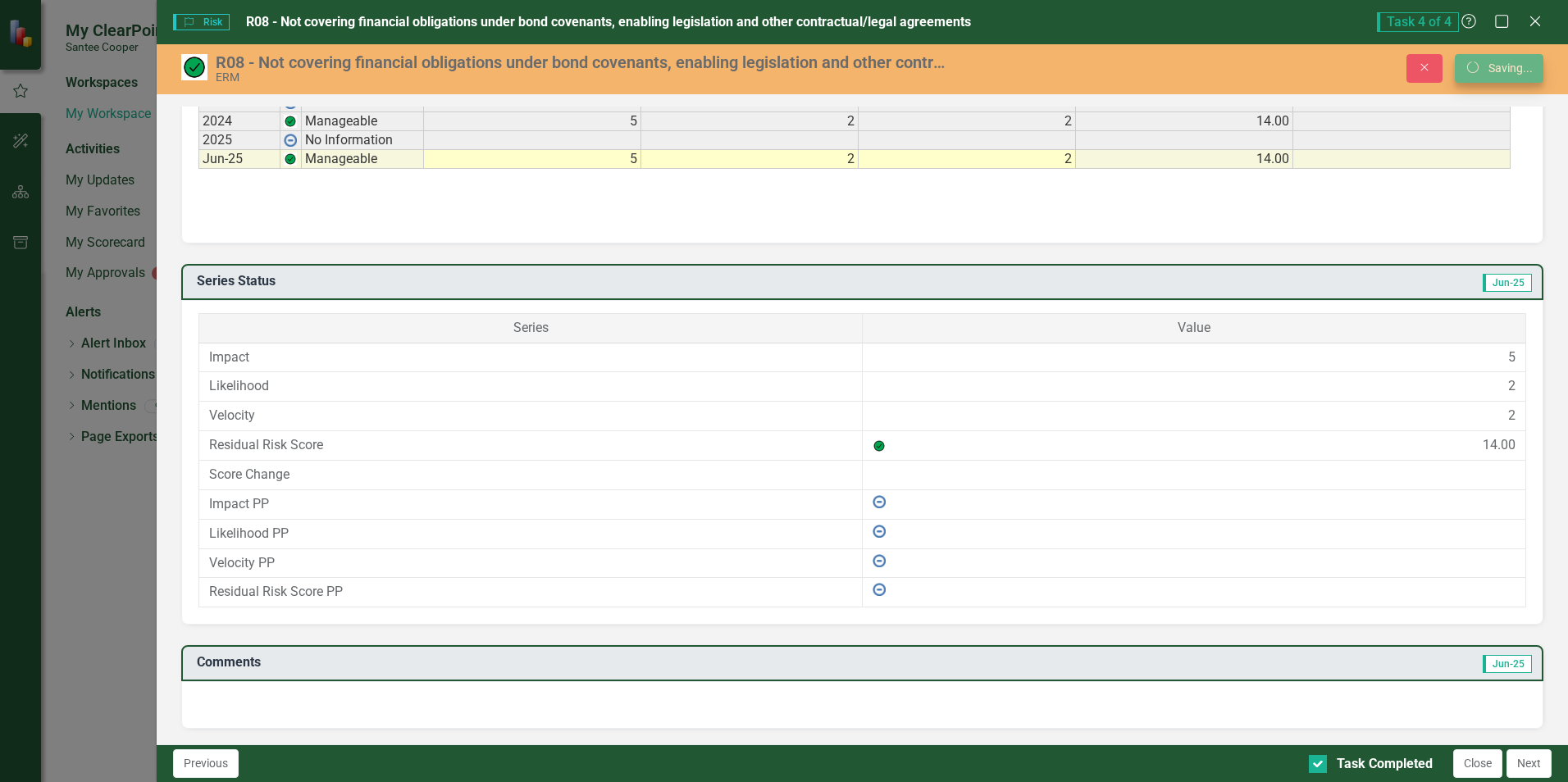 scroll, scrollTop: 842, scrollLeft: 0, axis: vertical 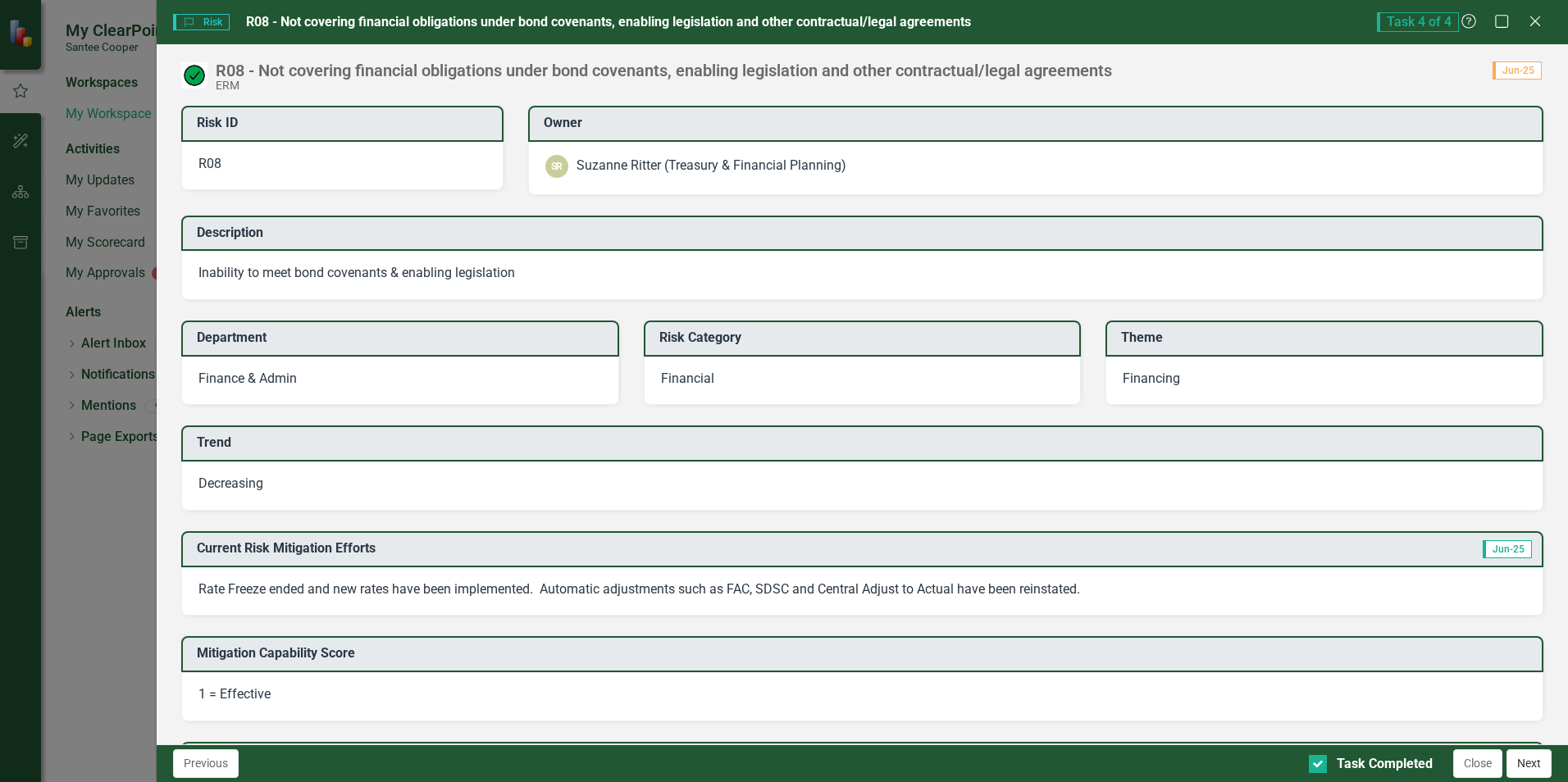 click on "Next" at bounding box center [1529, 763] 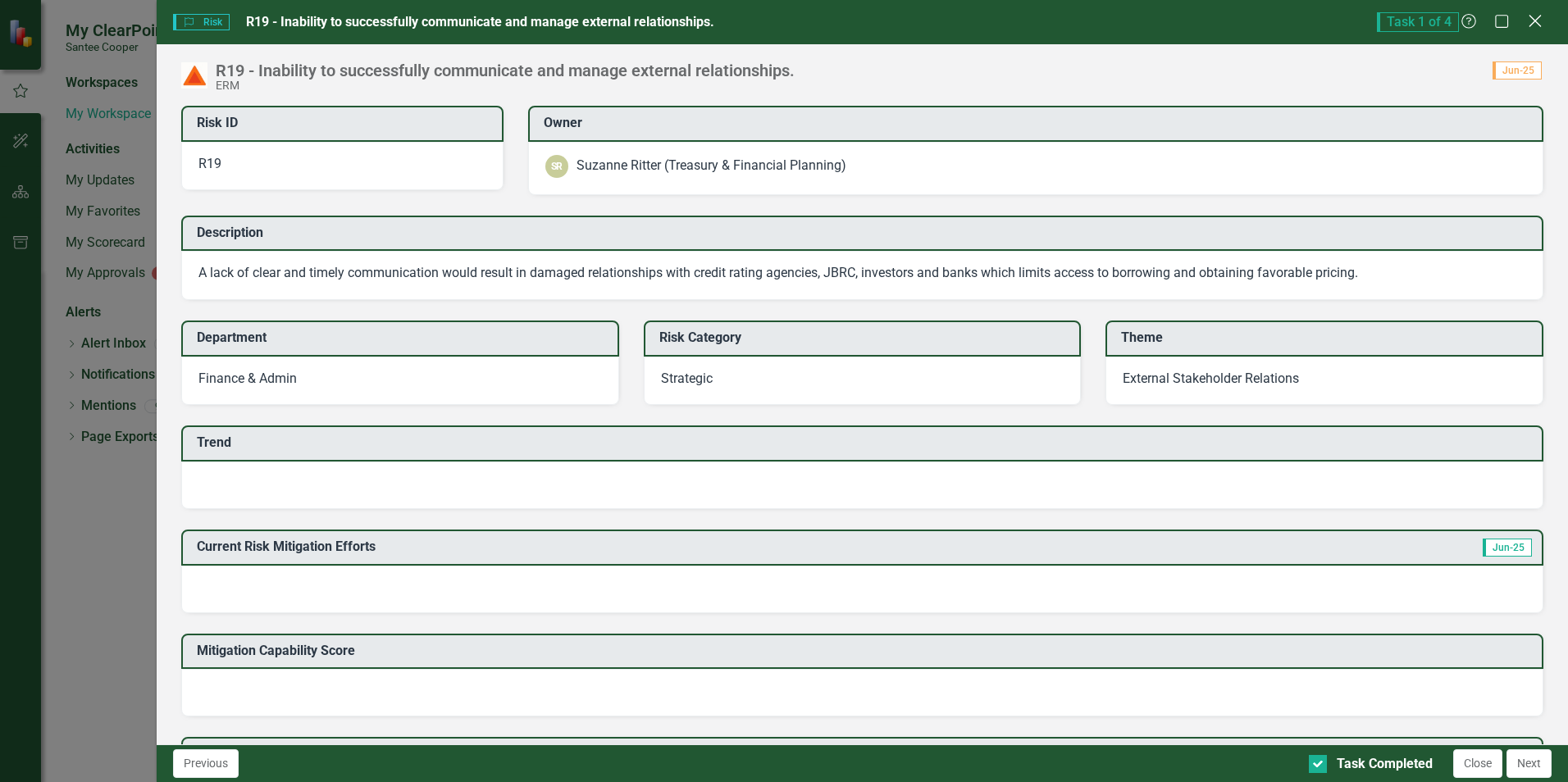 click on "Close" 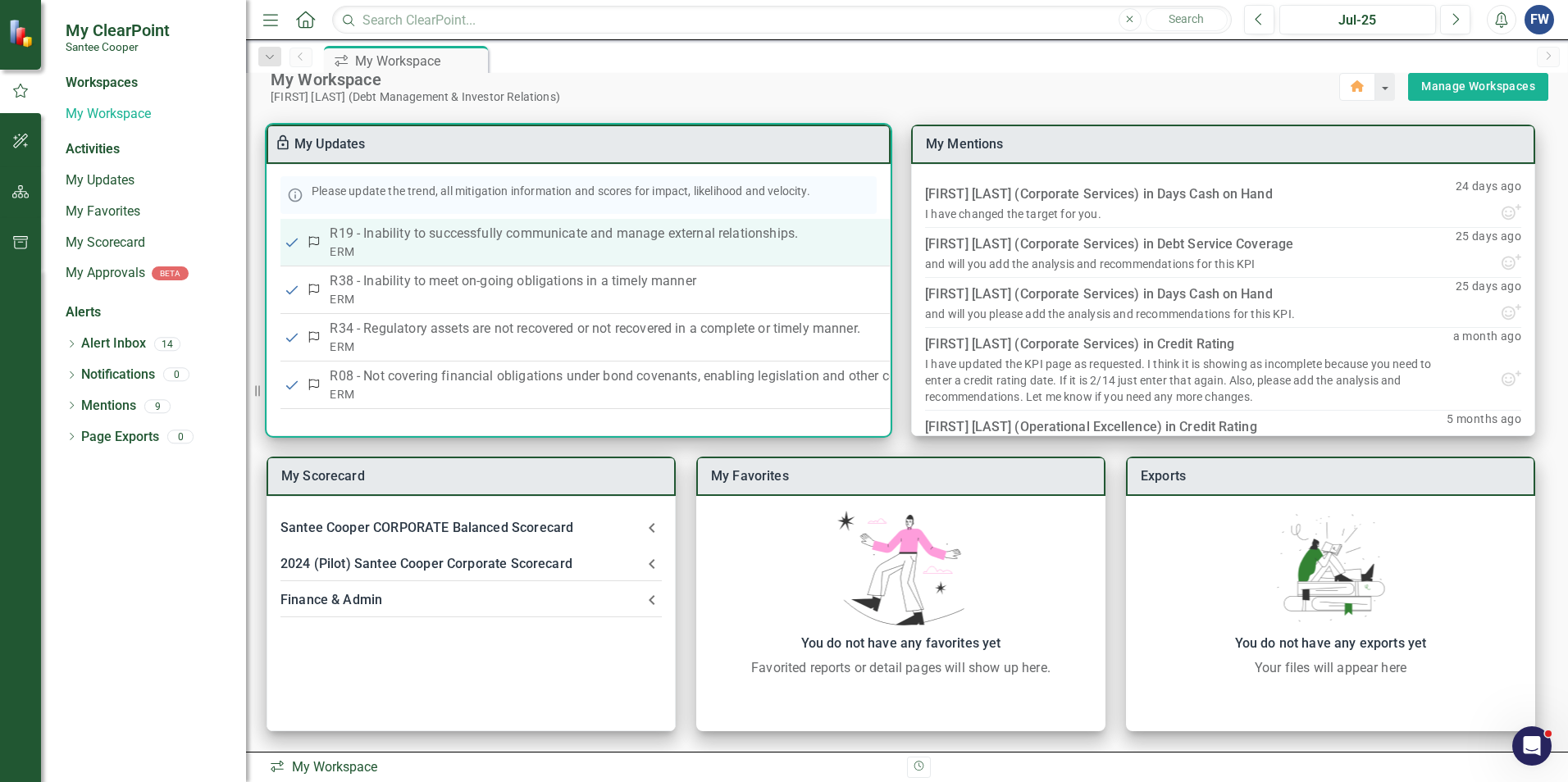 click on "R19 - Inability to successfully communicate and manage external relationships." at bounding box center [692, 234] 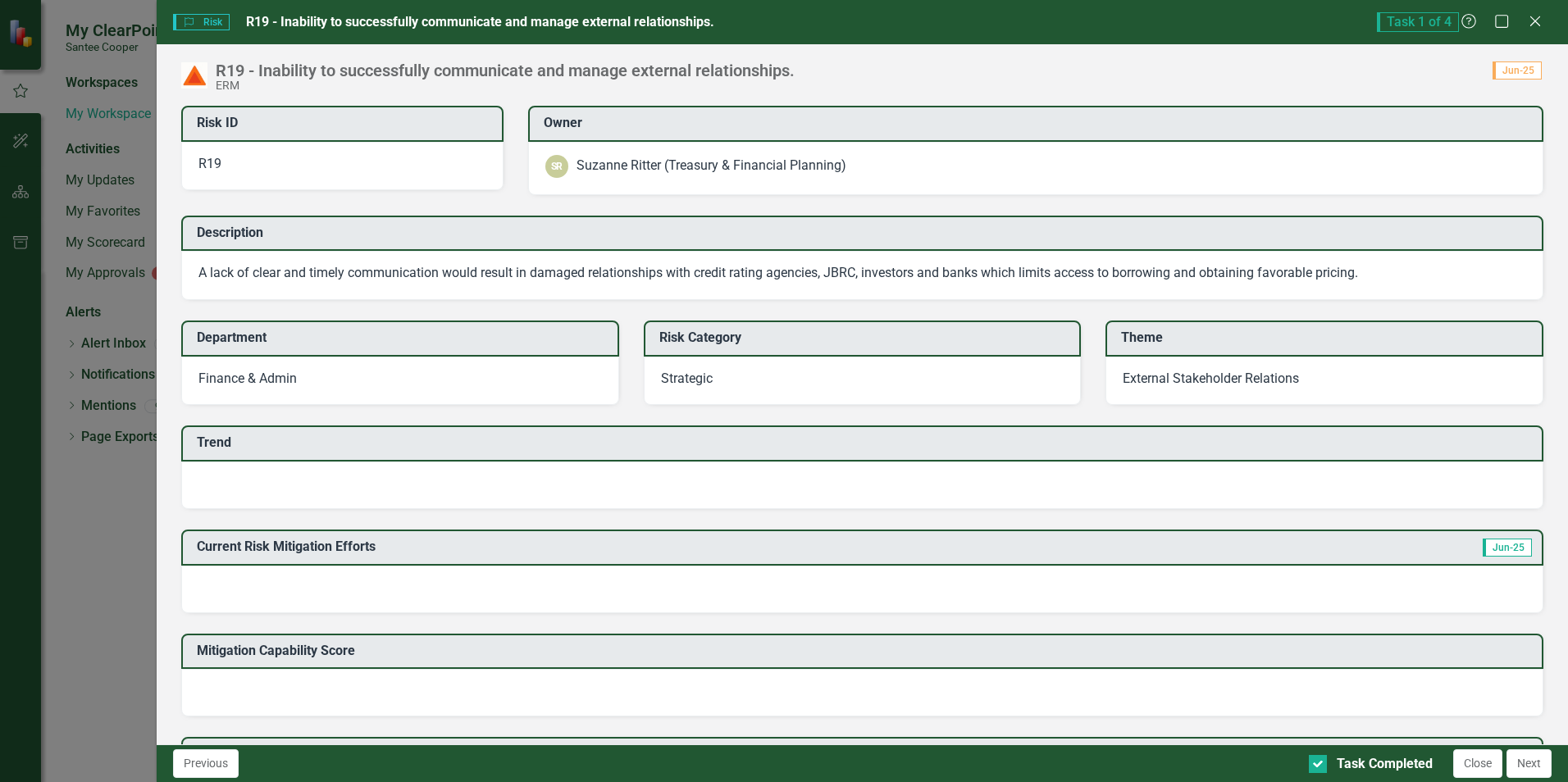 click at bounding box center [862, 485] 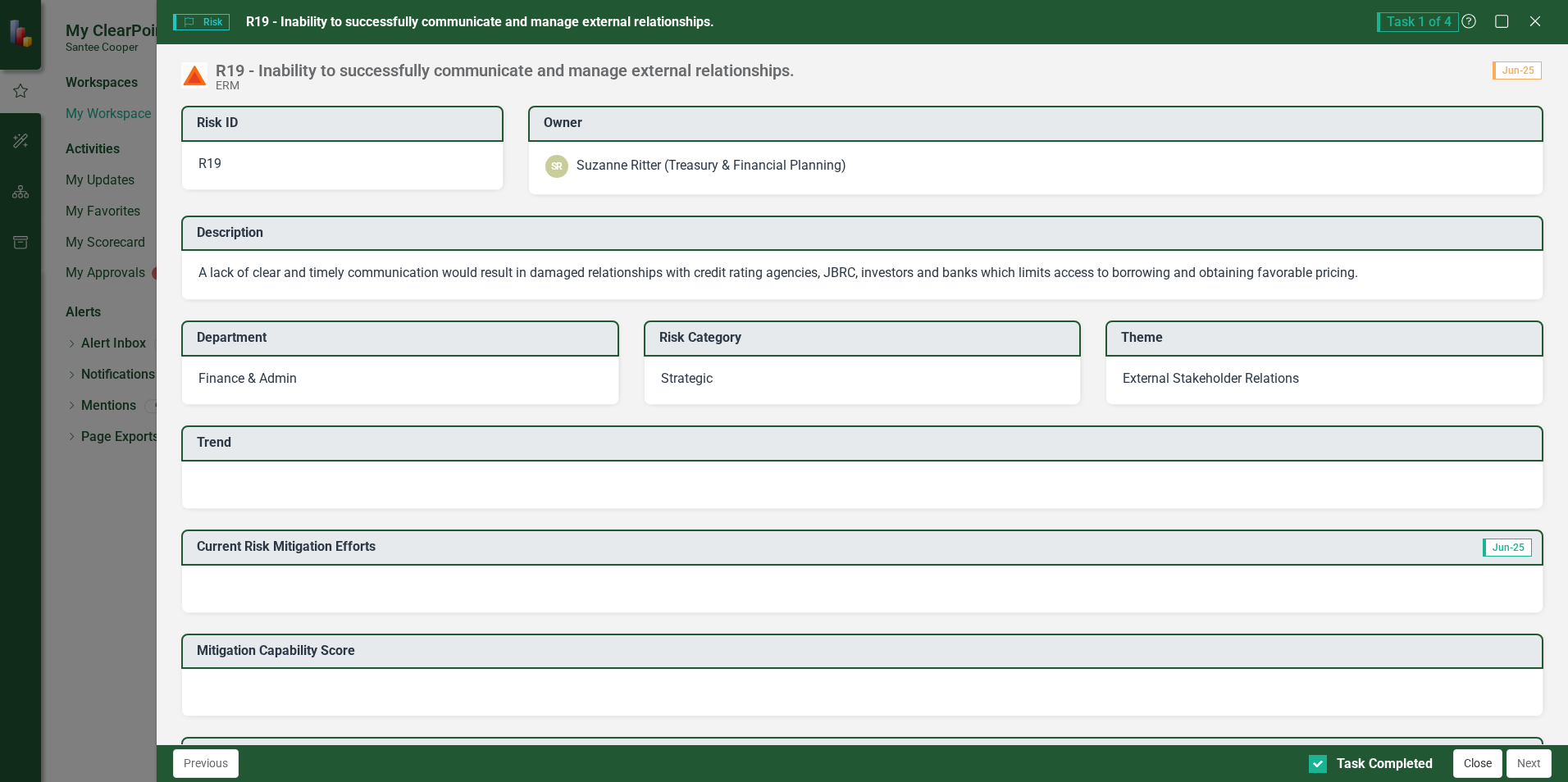 click on "Close" at bounding box center (1478, 763) 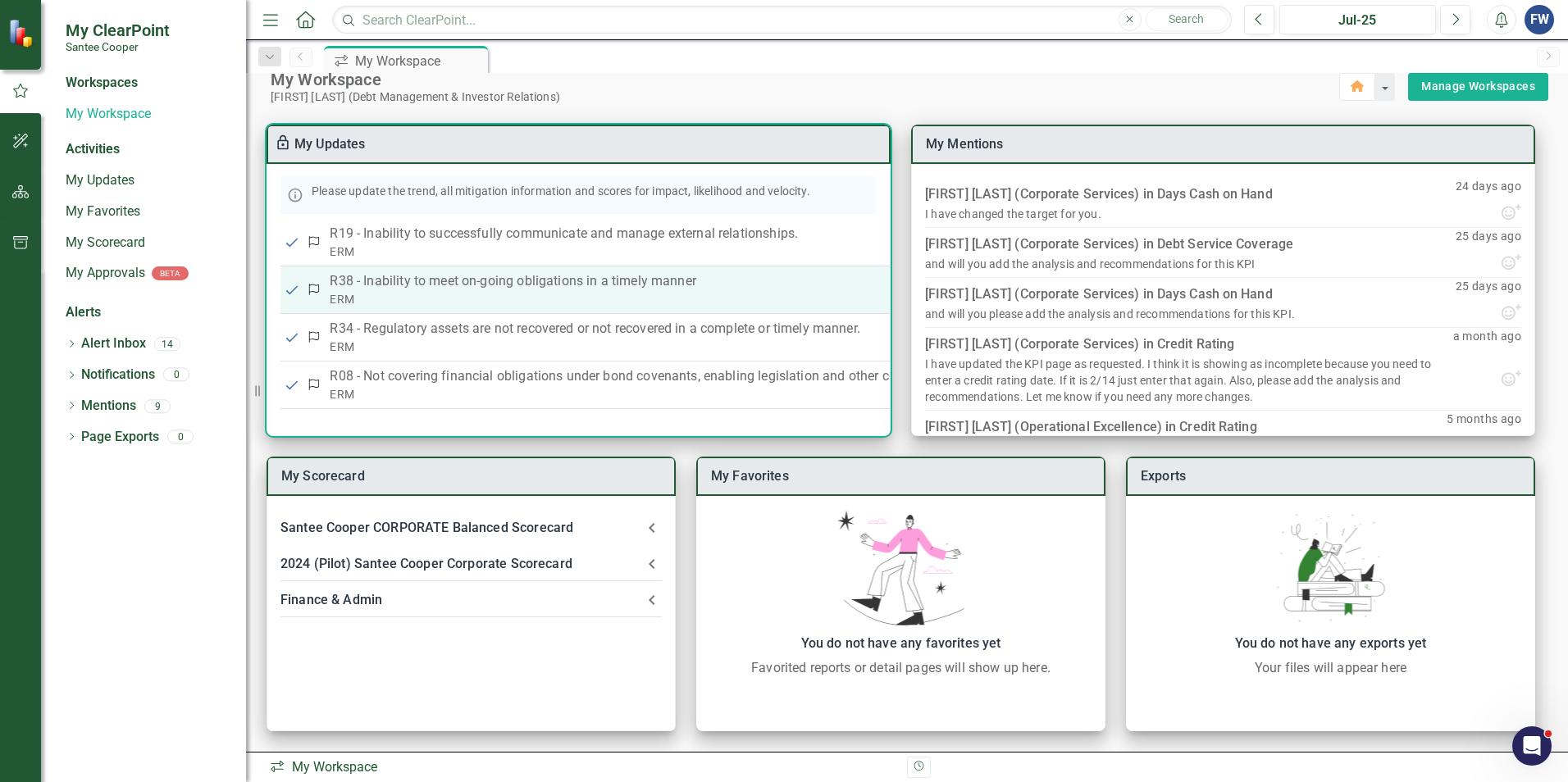 click on "R38 - Inability to meet on-going obligations in a timely manner" at bounding box center [692, 281] 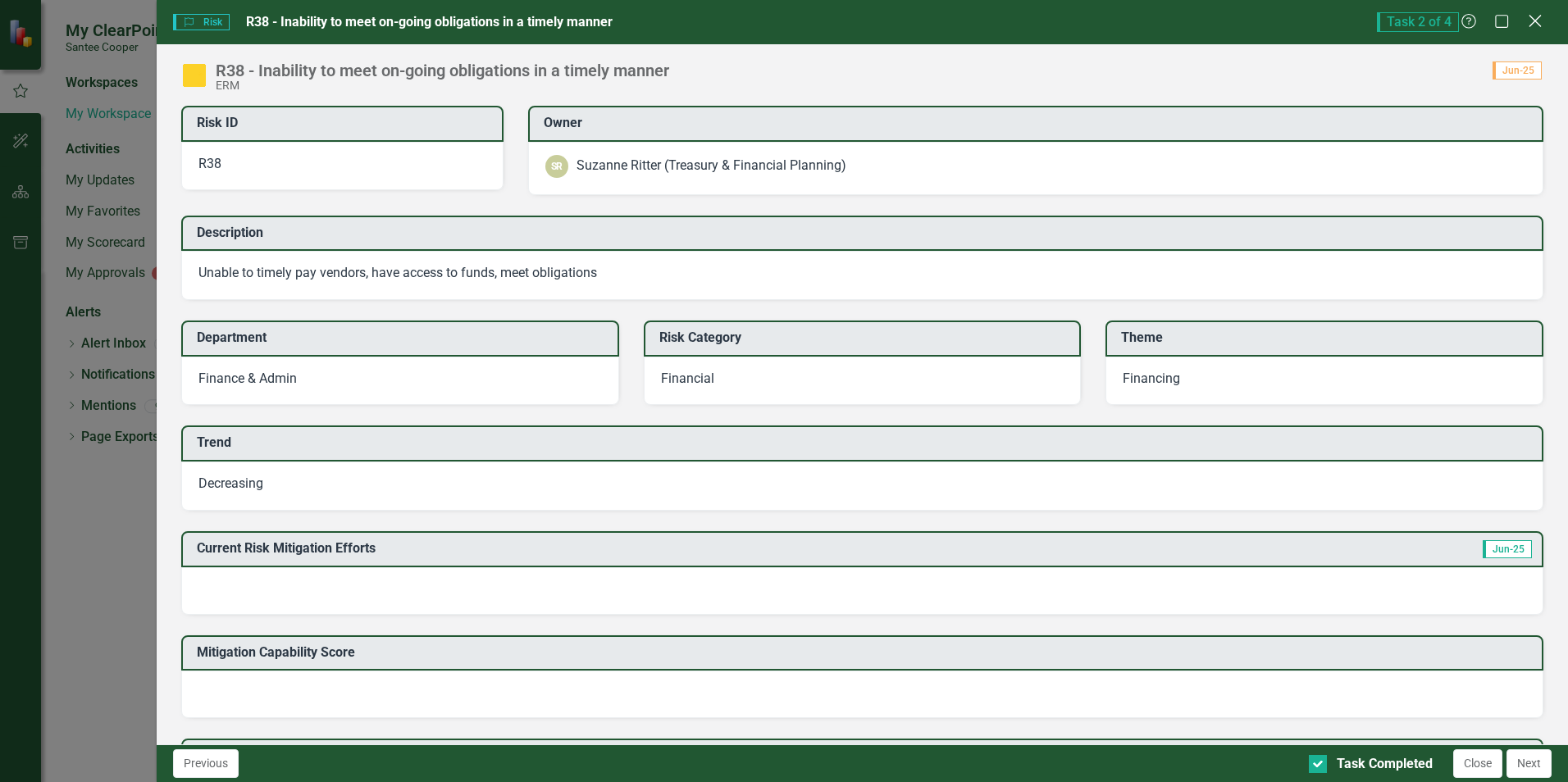 click 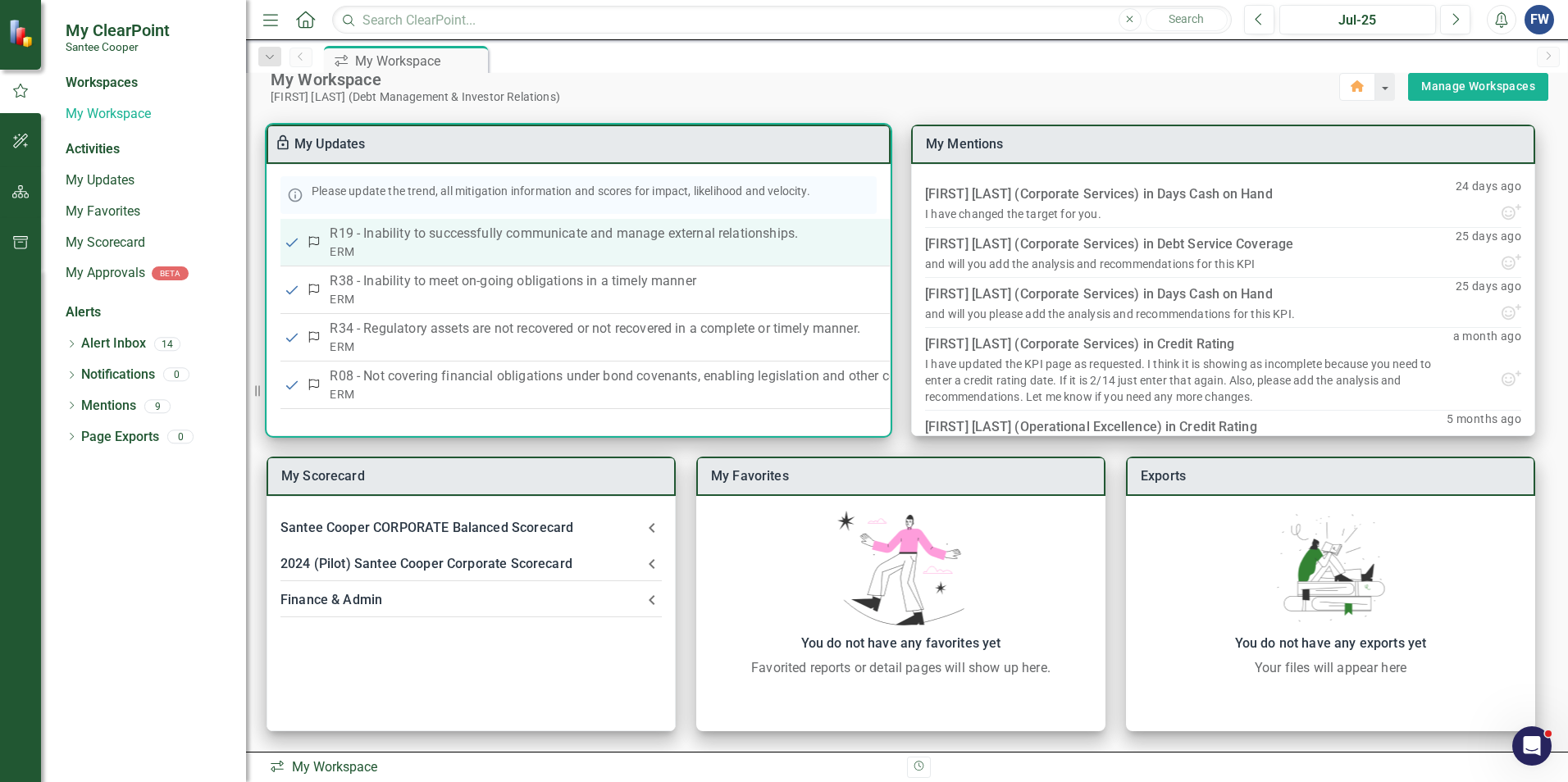 click on "R19 - Inability to successfully communicate and manage external relationships." at bounding box center (692, 234) 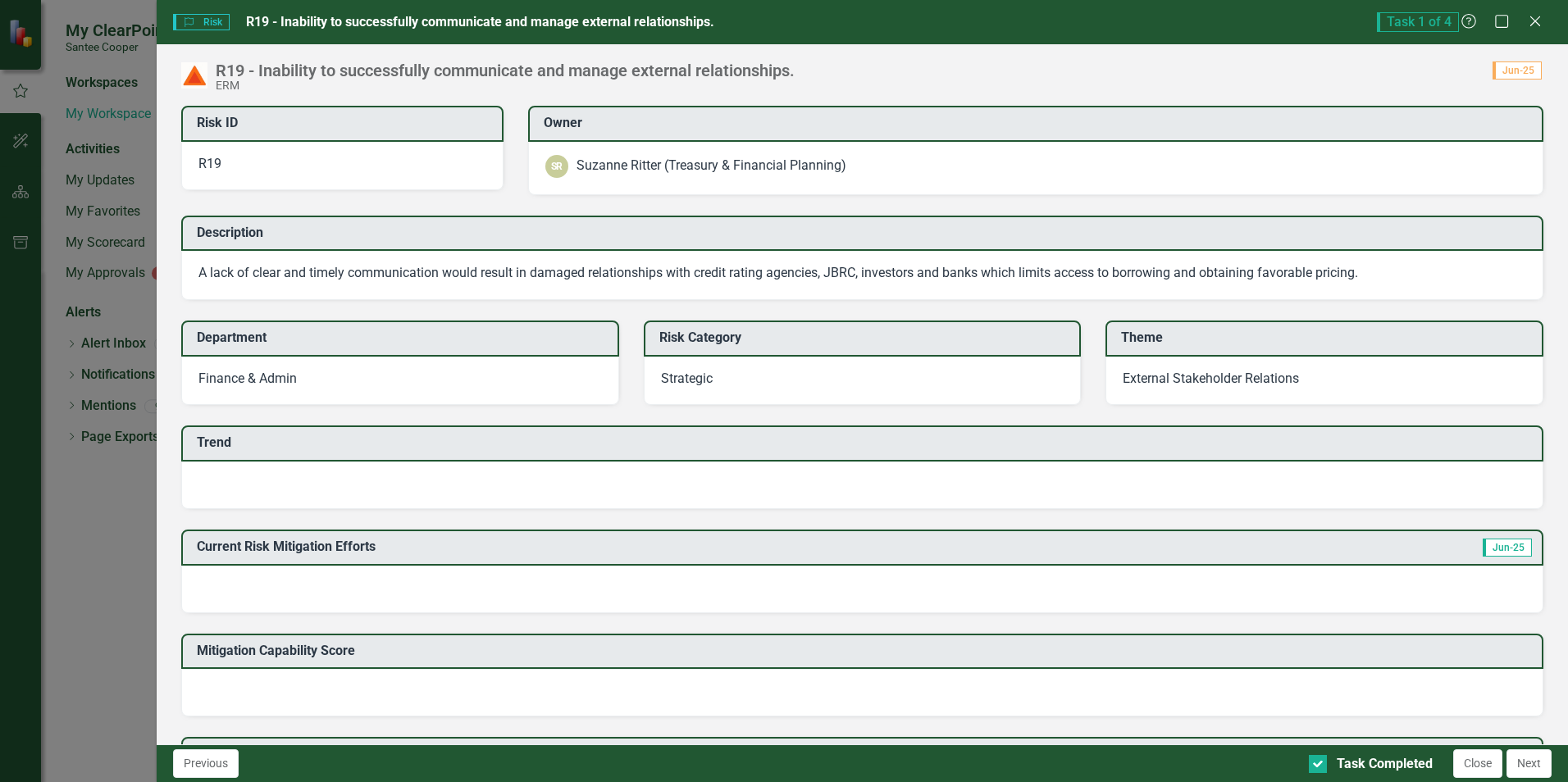 click at bounding box center (862, 485) 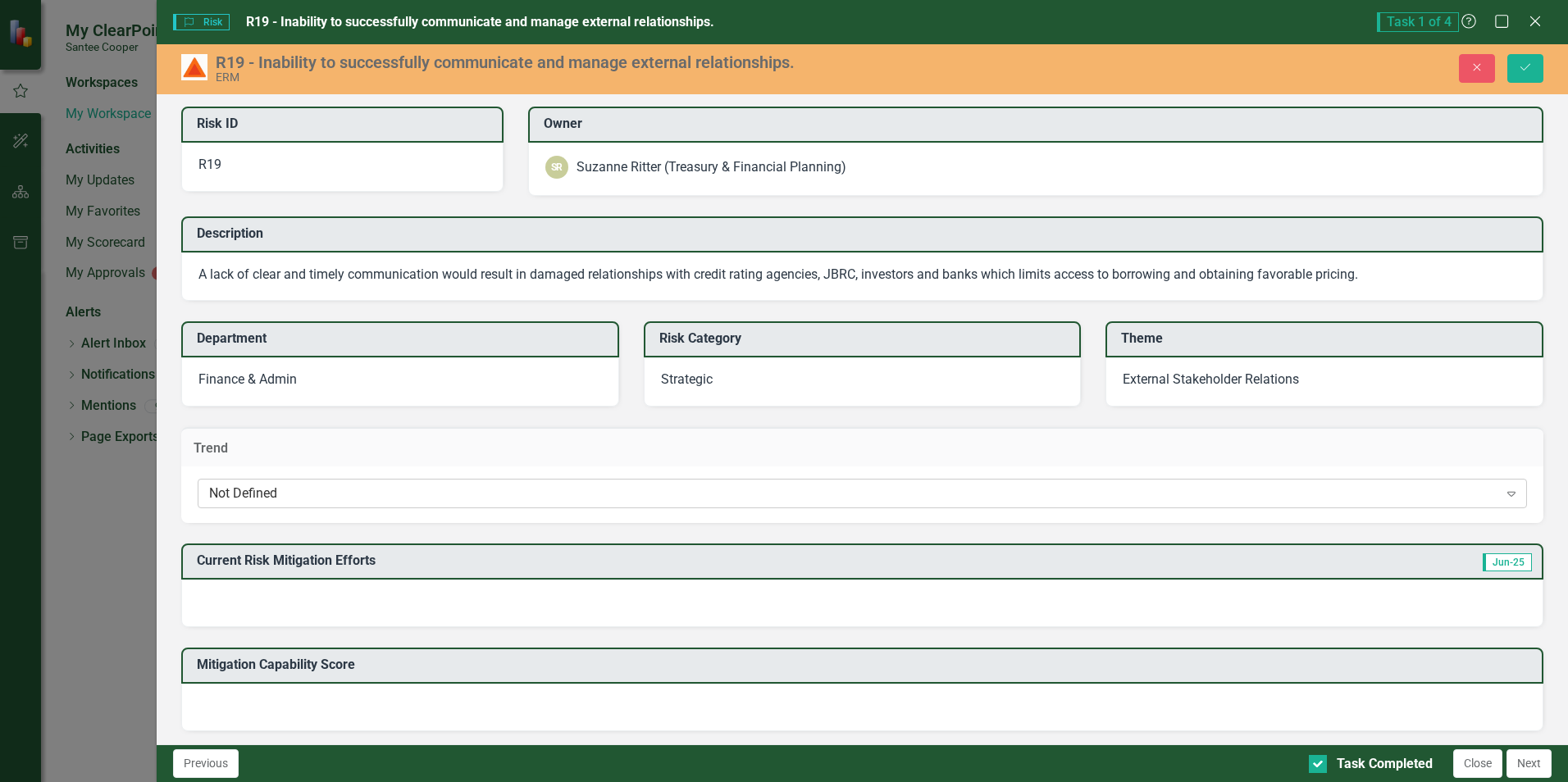 click on "Not Defined" at bounding box center [853, 493] 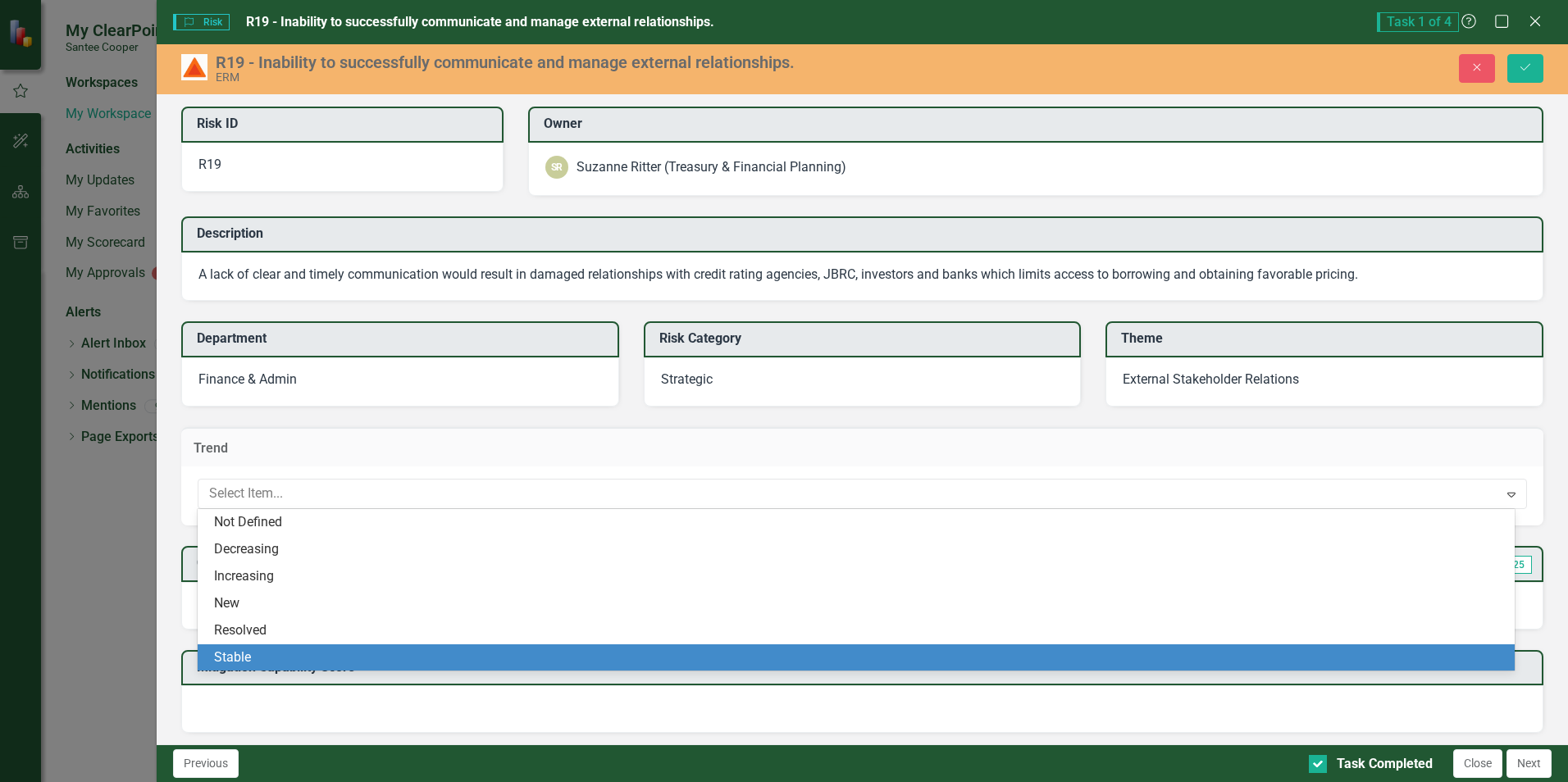 click on "Stable" at bounding box center [859, 657] 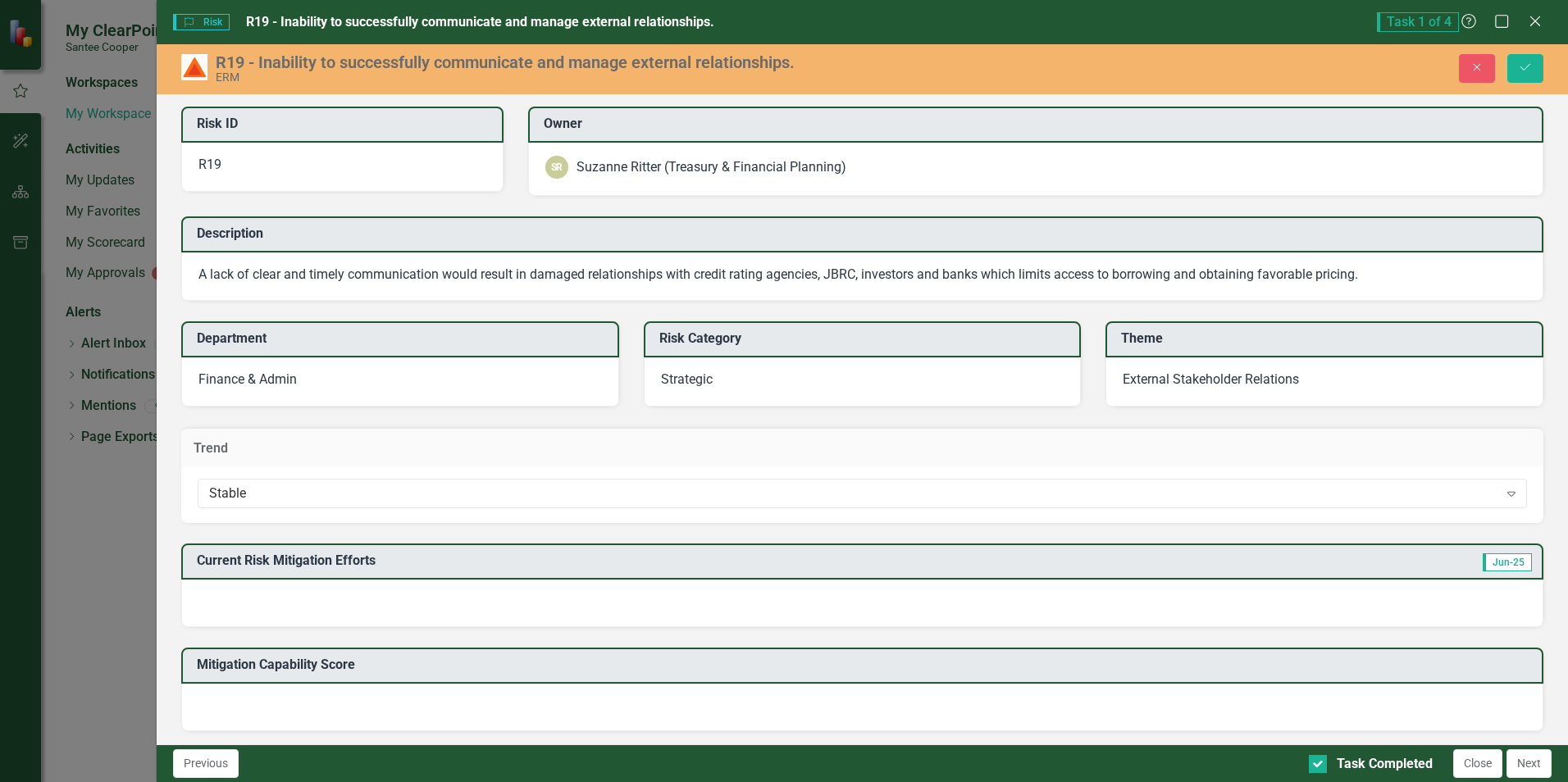 click at bounding box center [862, 603] 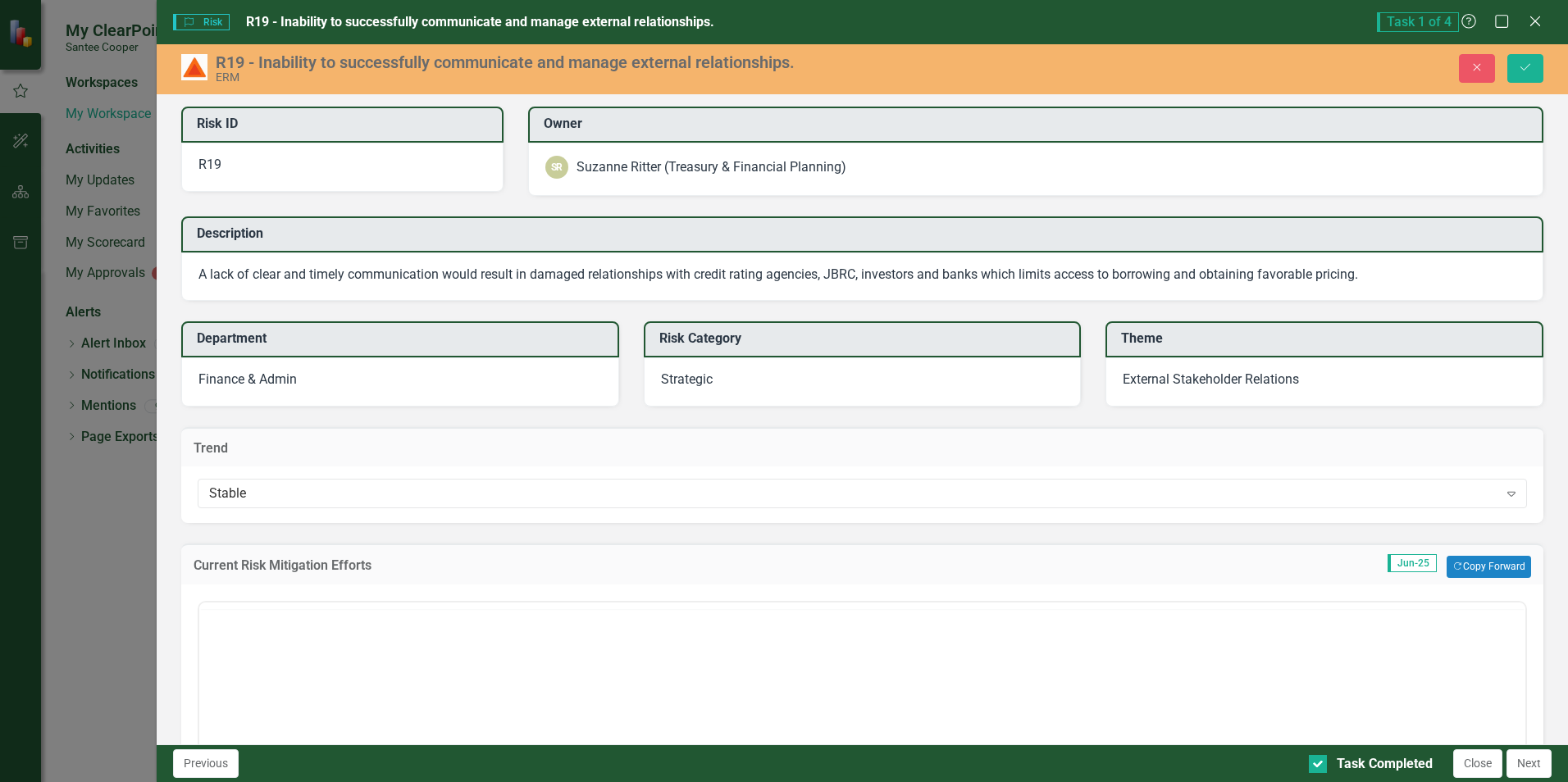 scroll, scrollTop: 0, scrollLeft: 0, axis: both 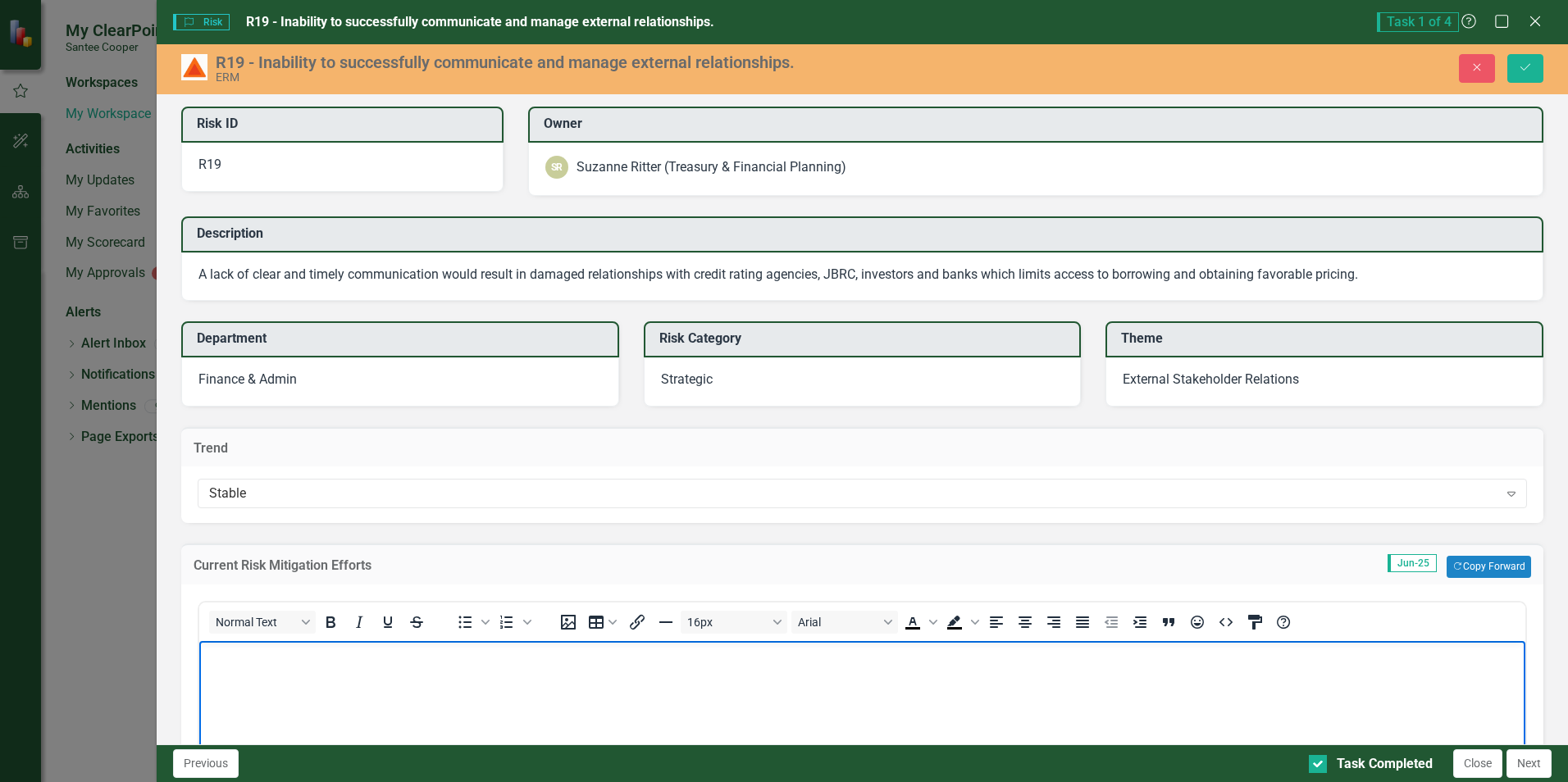 click at bounding box center (862, 763) 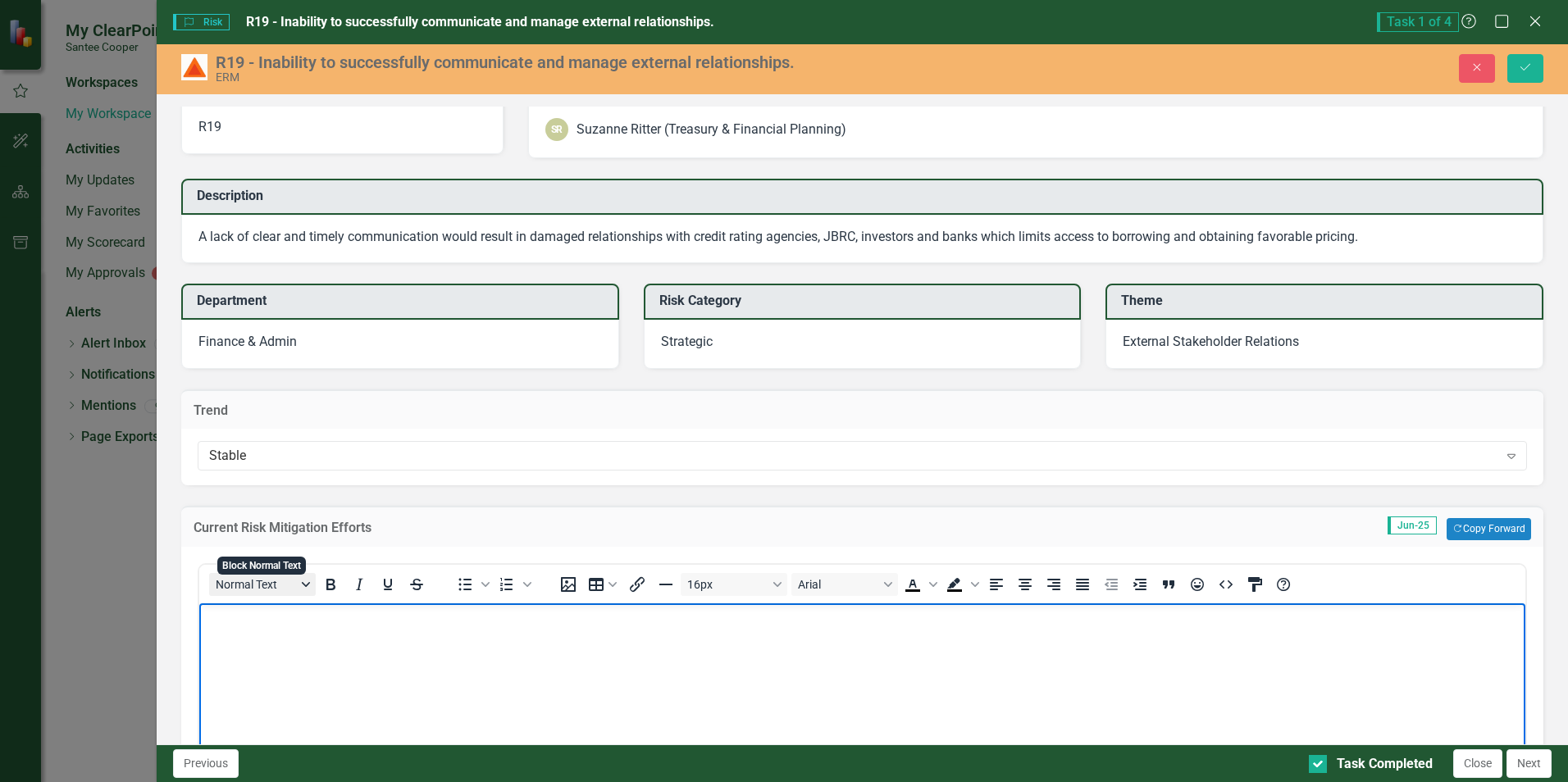 scroll, scrollTop: 0, scrollLeft: 0, axis: both 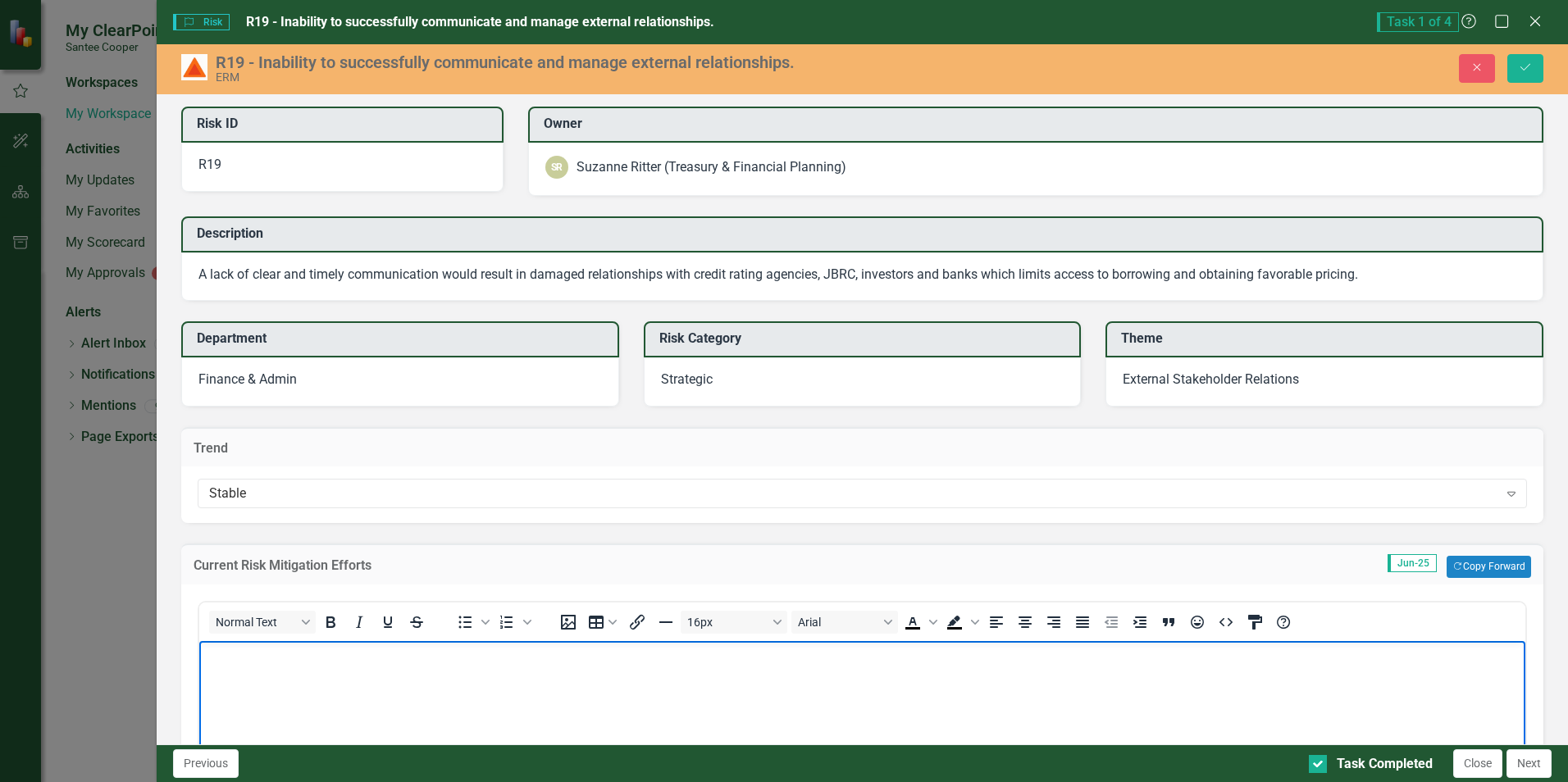 type 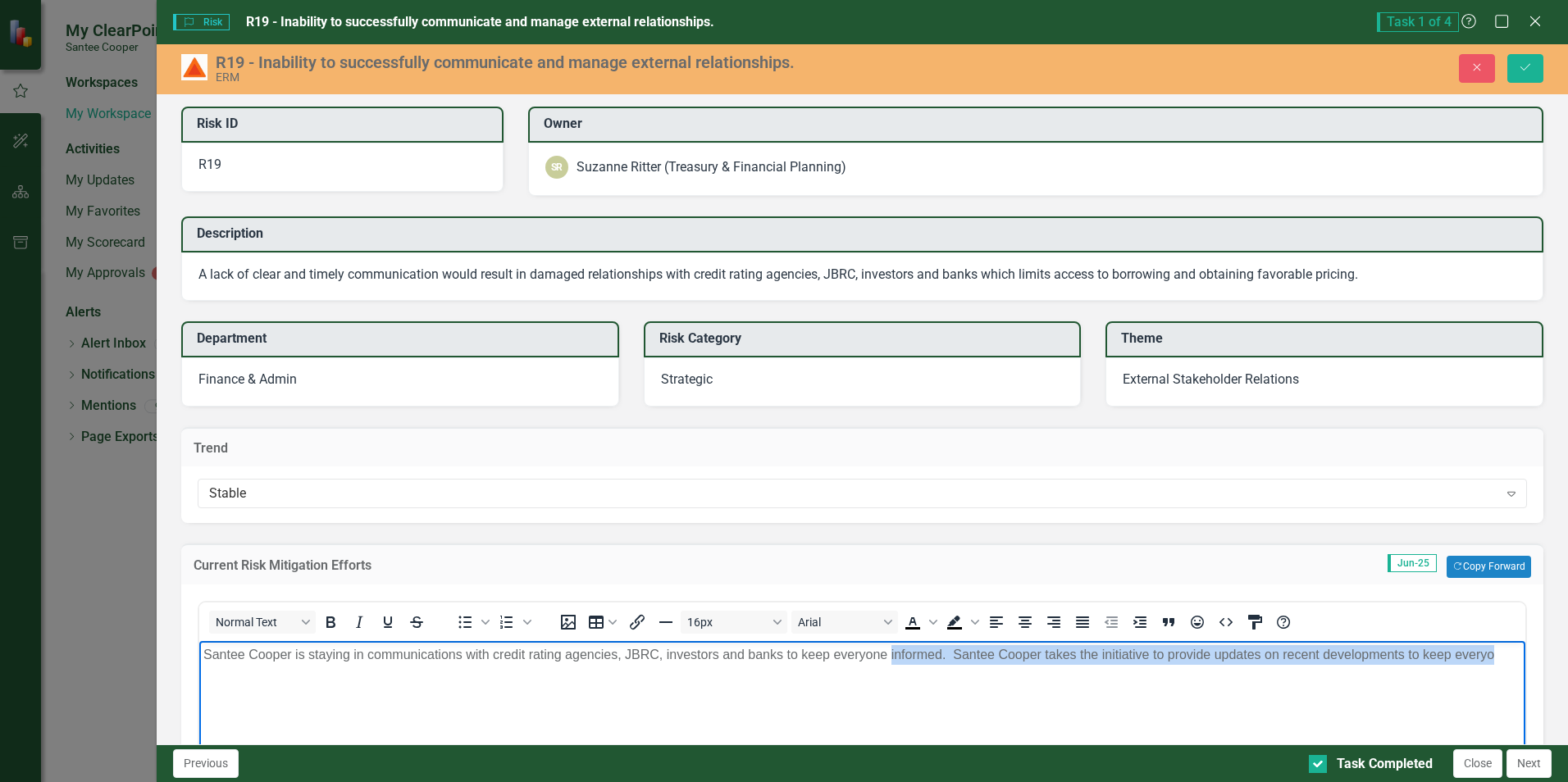 drag, startPoint x: 889, startPoint y: 653, endPoint x: 1506, endPoint y: 689, distance: 618.0494 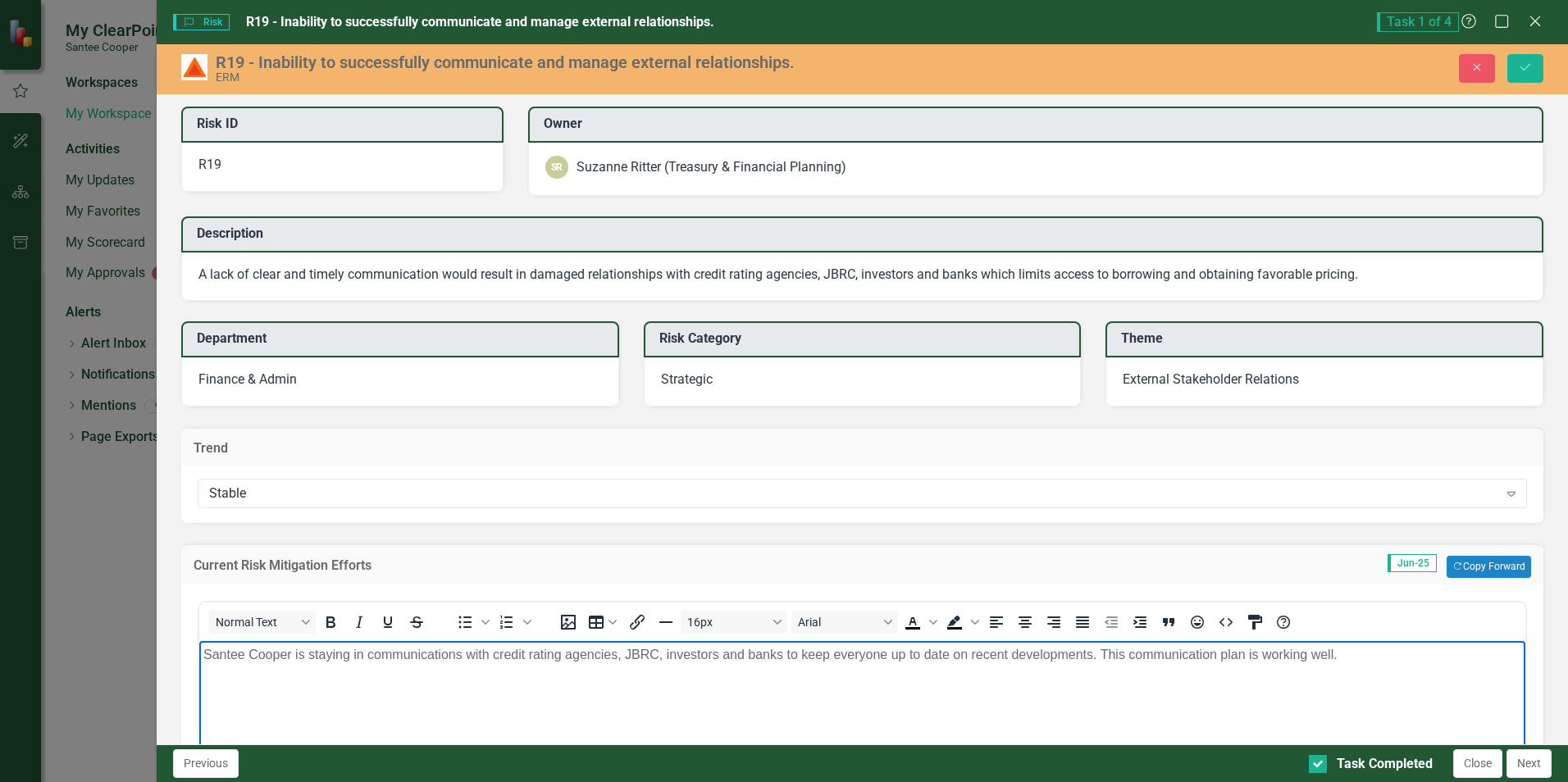 click on "Santee Cooper is staying in communications with credit rating agencies, JBRC, investors and banks to keep everyone up to date on recent developments. This communication plan is working well." at bounding box center (862, 654) 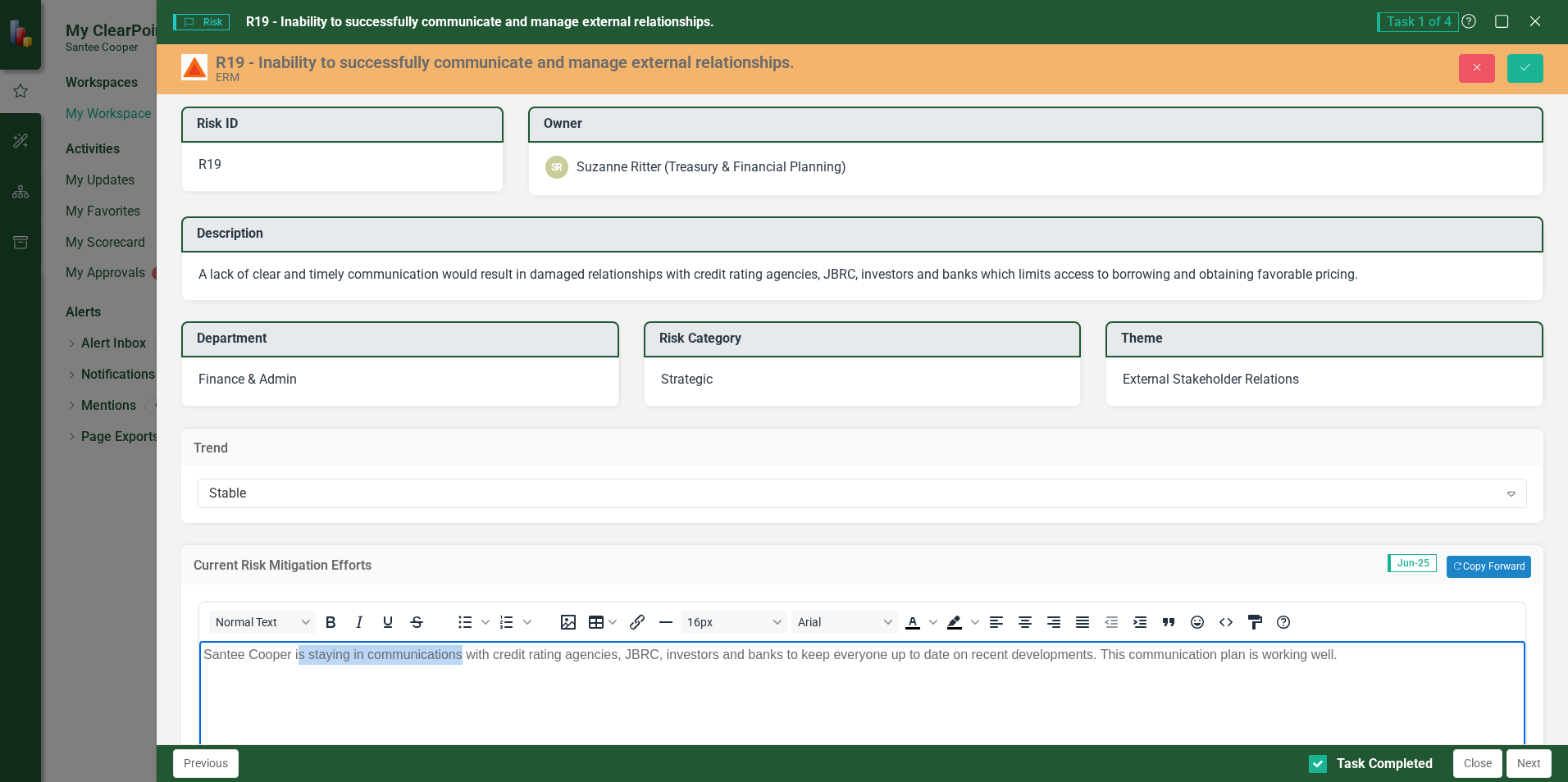 drag, startPoint x: 296, startPoint y: 652, endPoint x: 460, endPoint y: 669, distance: 164.87874 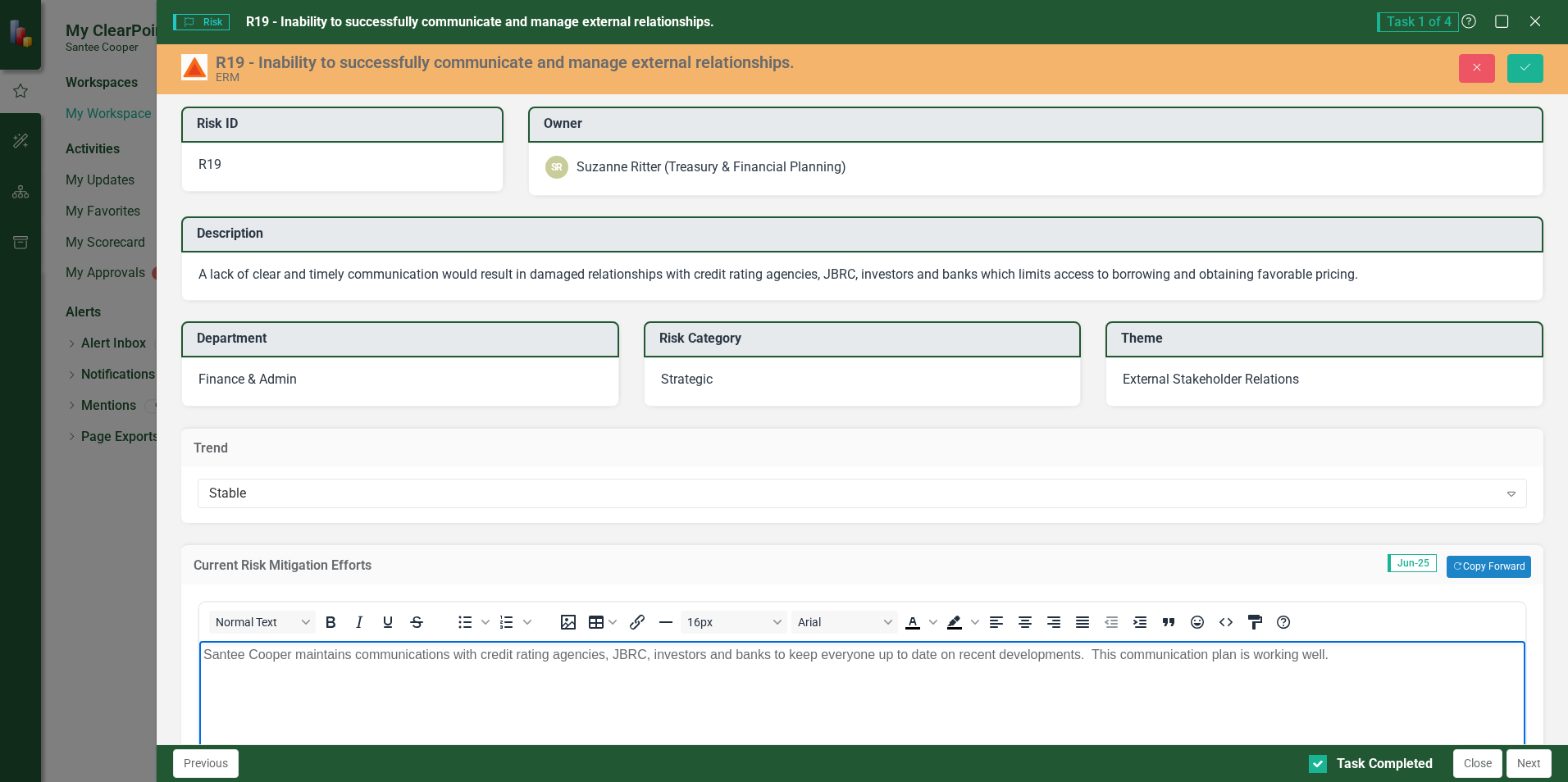 click on "Santee Cooper maintains communications with credit rating agencies, JBRC, investors and banks to keep everyone up to date on recent developments.  This communication plan is working well." at bounding box center (862, 654) 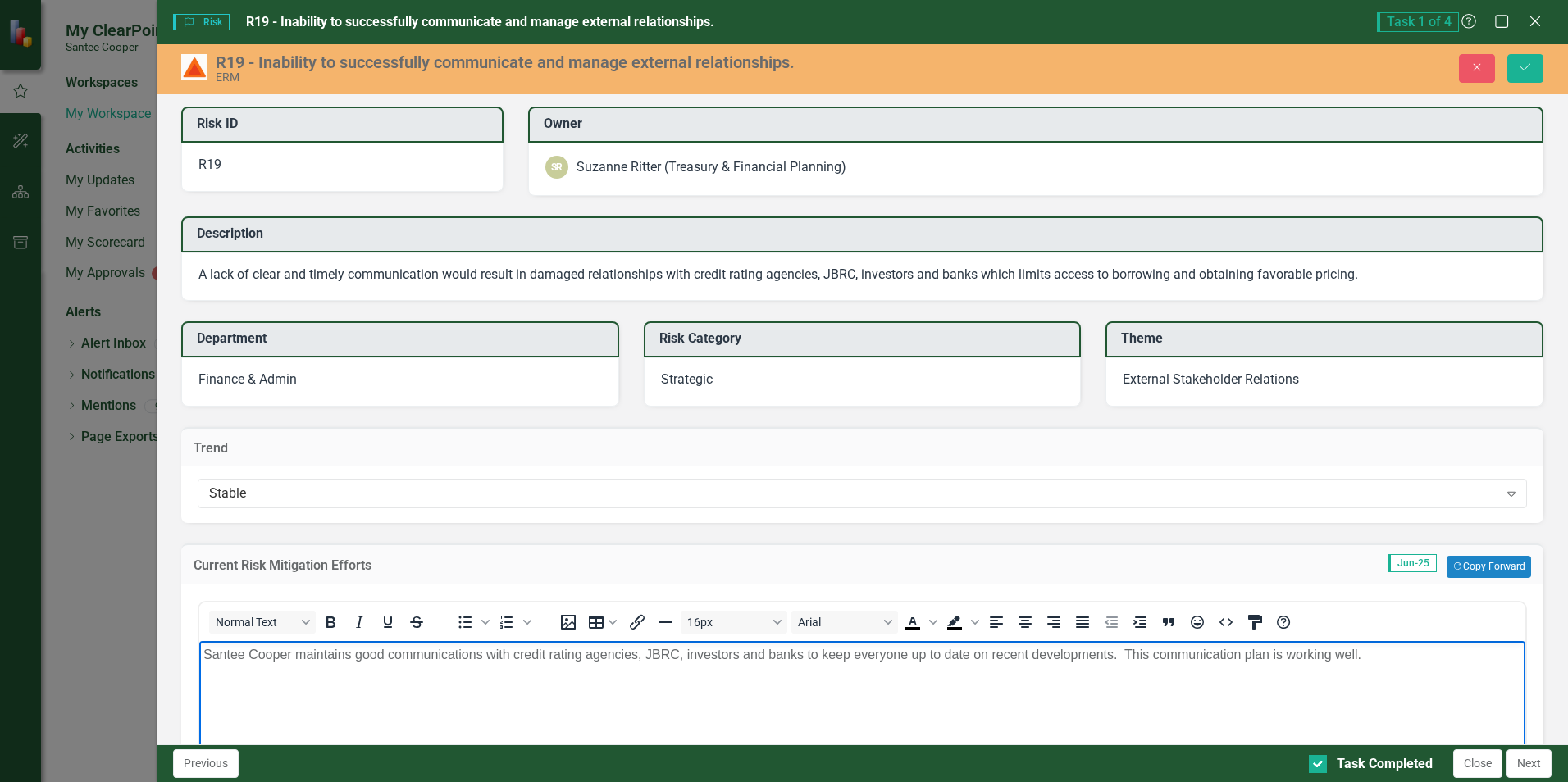 click on "Santee Cooper maintains good communications with credit rating agencies, JBRC, investors and banks to keep everyone up to date on recent developments.  This communication plan is working well." at bounding box center [862, 654] 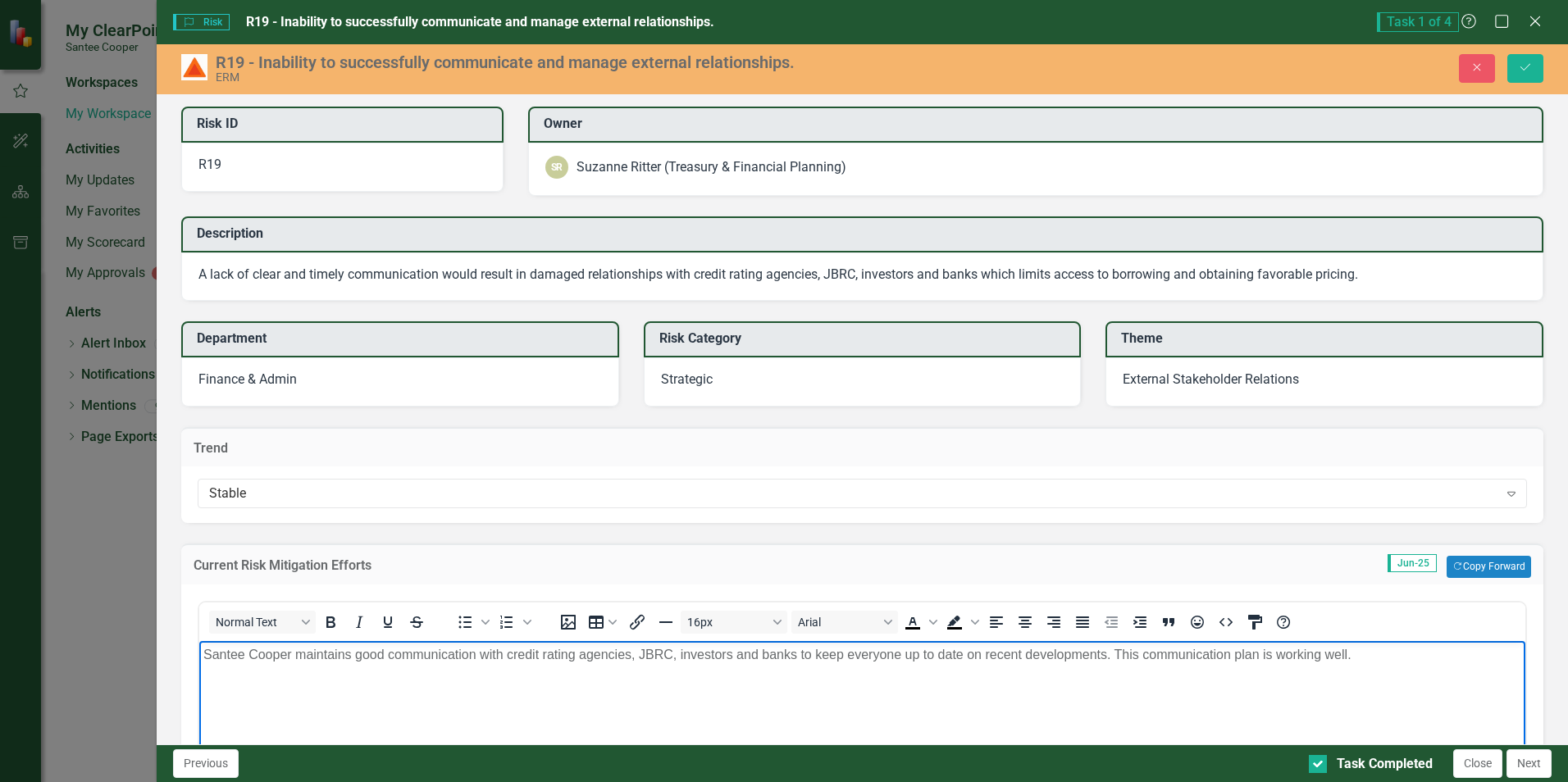 click on "Santee Cooper maintains good communication with credit rating agencies, JBRC, investors and banks to keep everyone up to date on recent developments. This communication plan is working well." at bounding box center (862, 654) 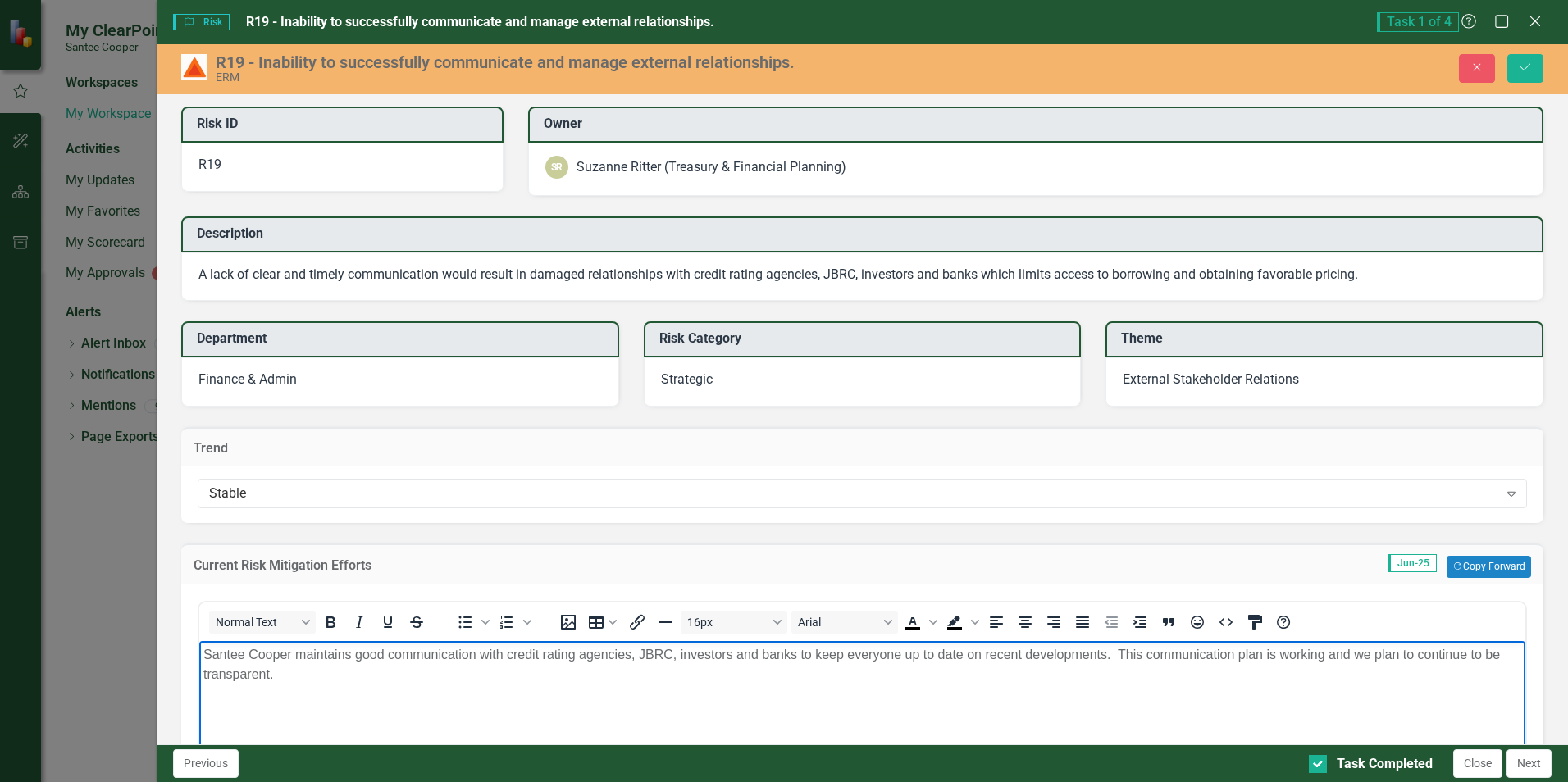 click on "Santee Cooper maintains good communication with credit rating agencies, JBRC, investors and banks to keep everyone up to date on recent developments.  This communication plan is working and we plan to continue to be transparent." at bounding box center (862, 664) 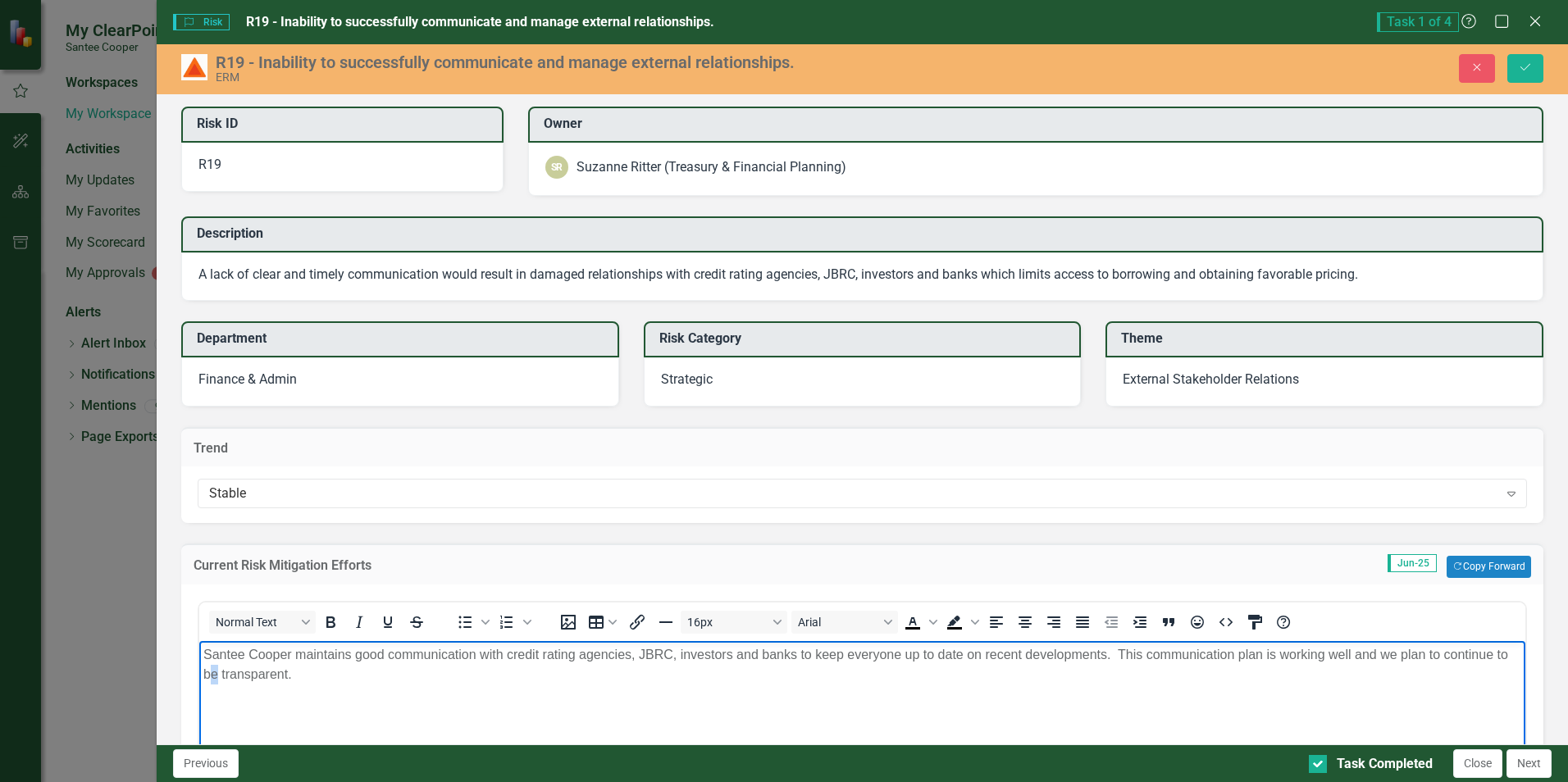 click on "Santee Cooper maintains good communication with credit rating agencies, JBRC, investors and banks to keep everyone up to date on recent developments.  This communication plan is working well and we plan to continue to be transparent." at bounding box center (862, 664) 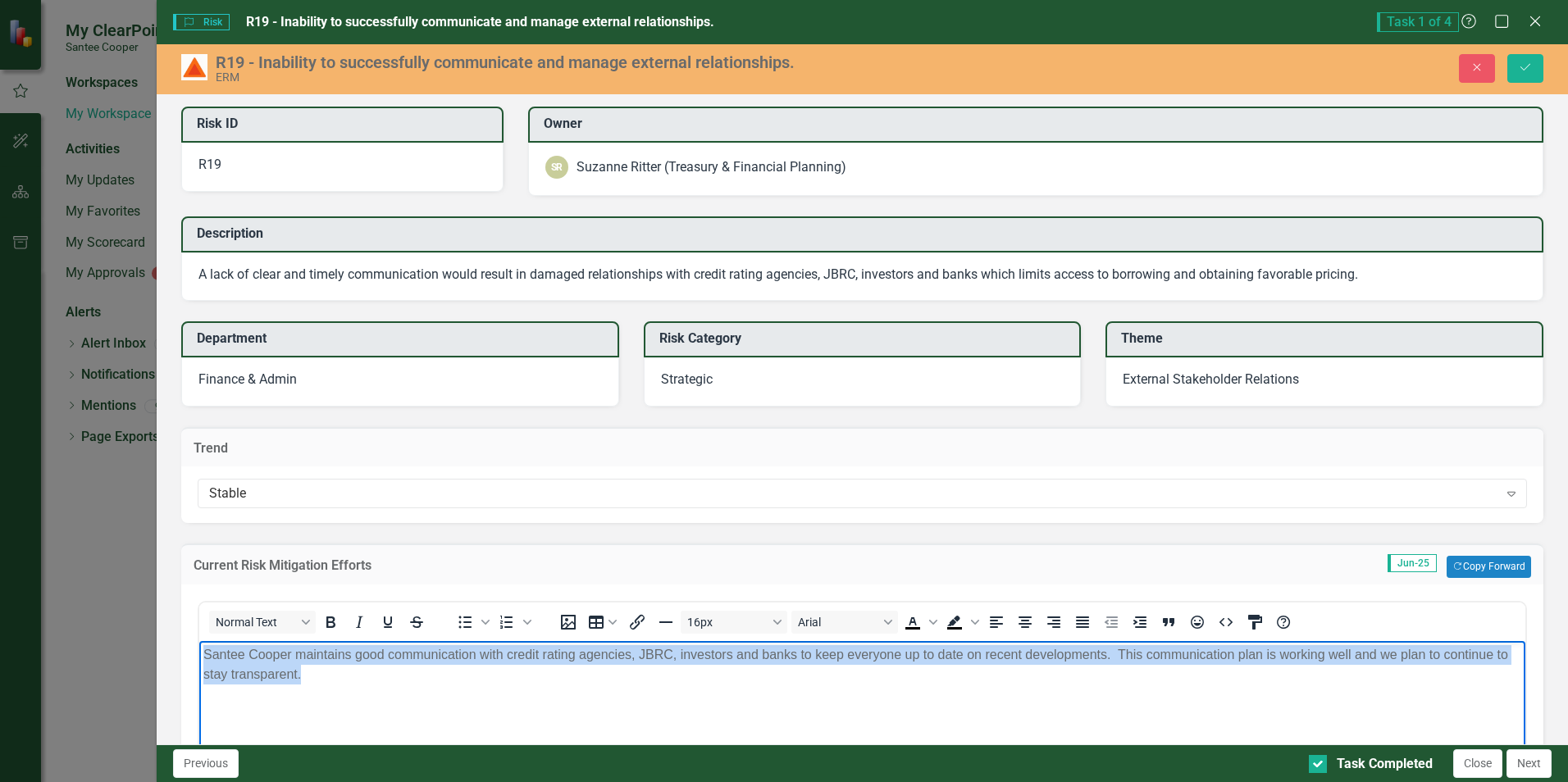 drag, startPoint x: 200, startPoint y: 654, endPoint x: 315, endPoint y: 678, distance: 117.47766 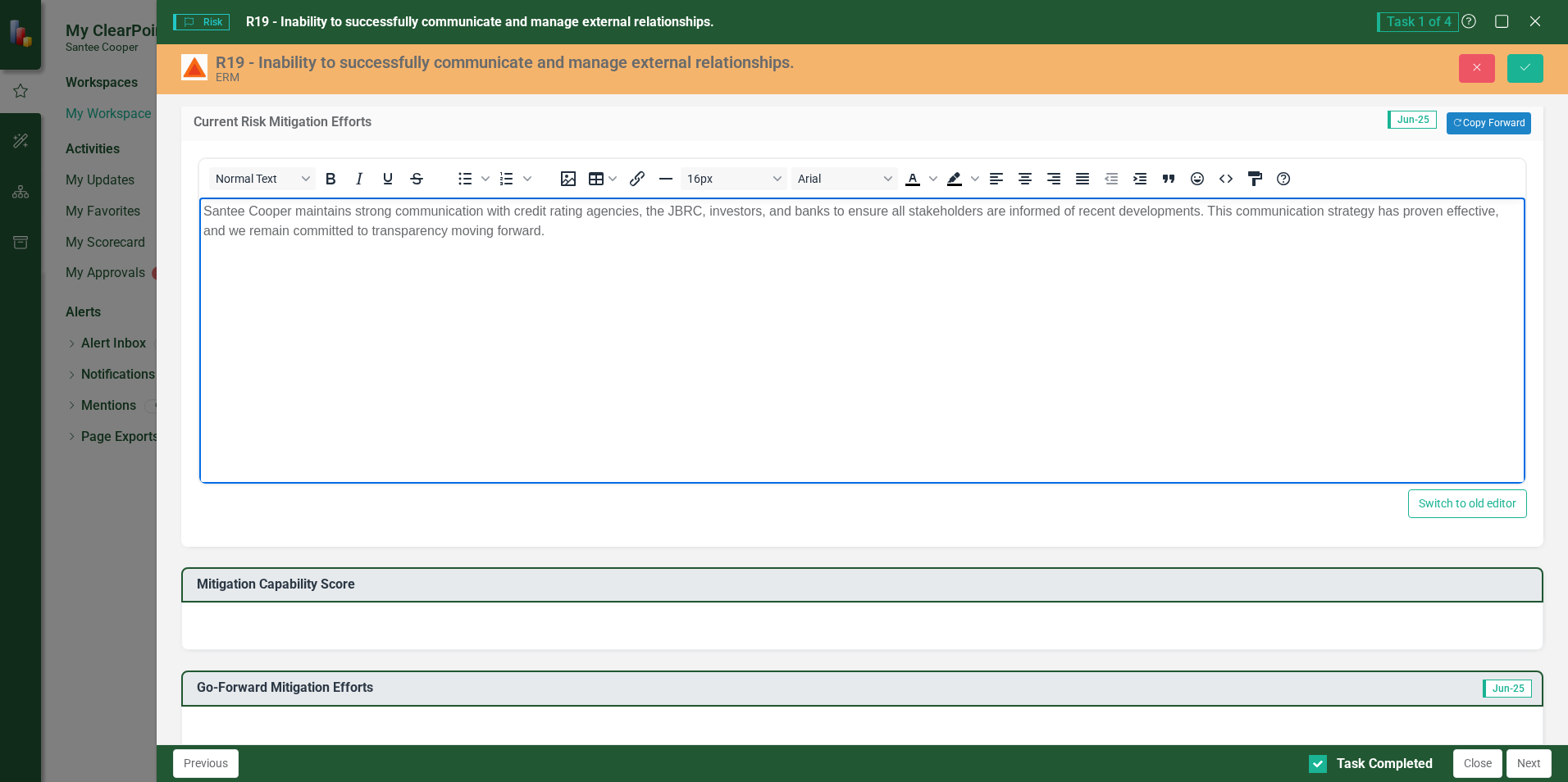 scroll, scrollTop: 574, scrollLeft: 0, axis: vertical 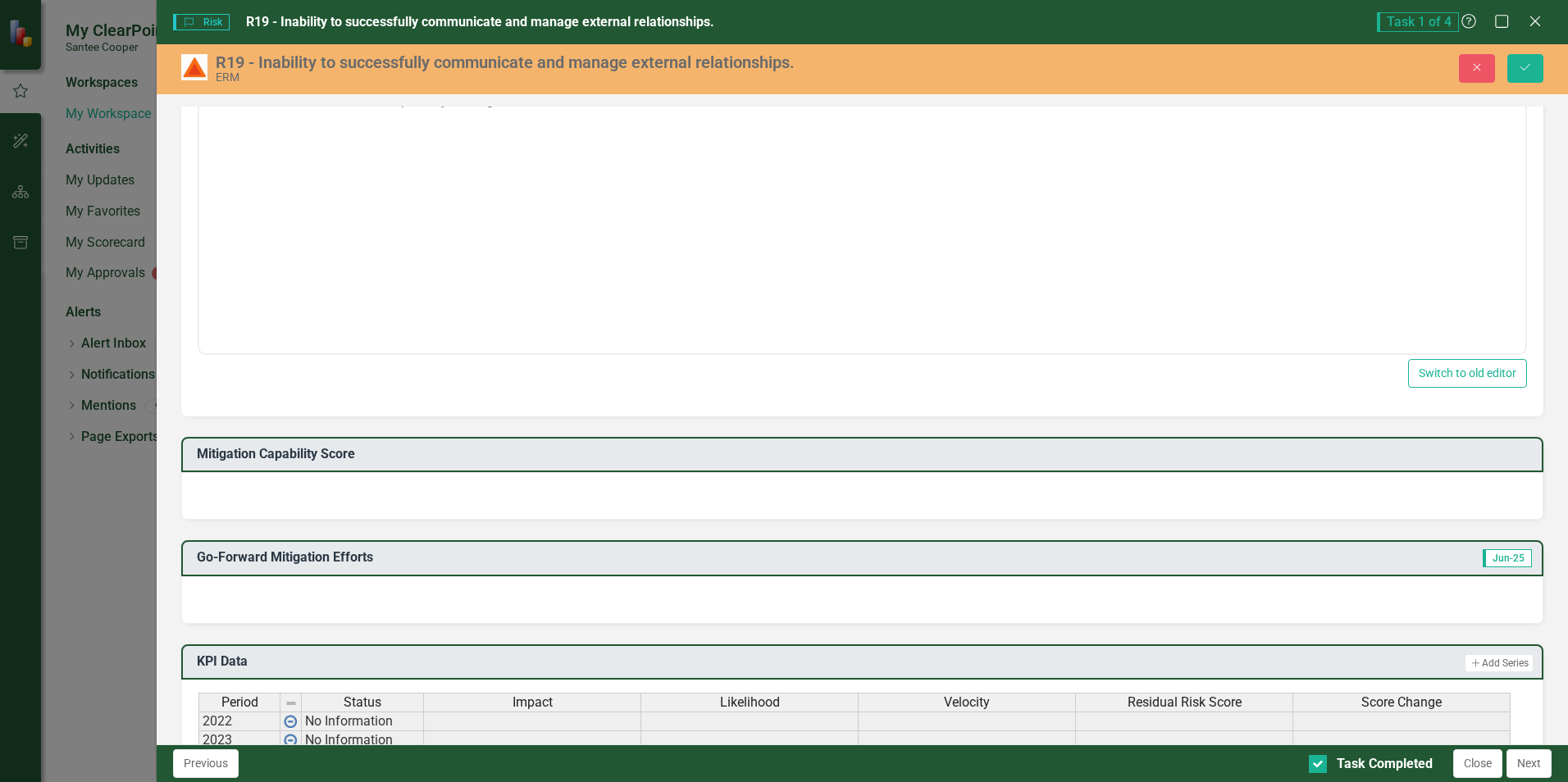 click at bounding box center (862, 496) 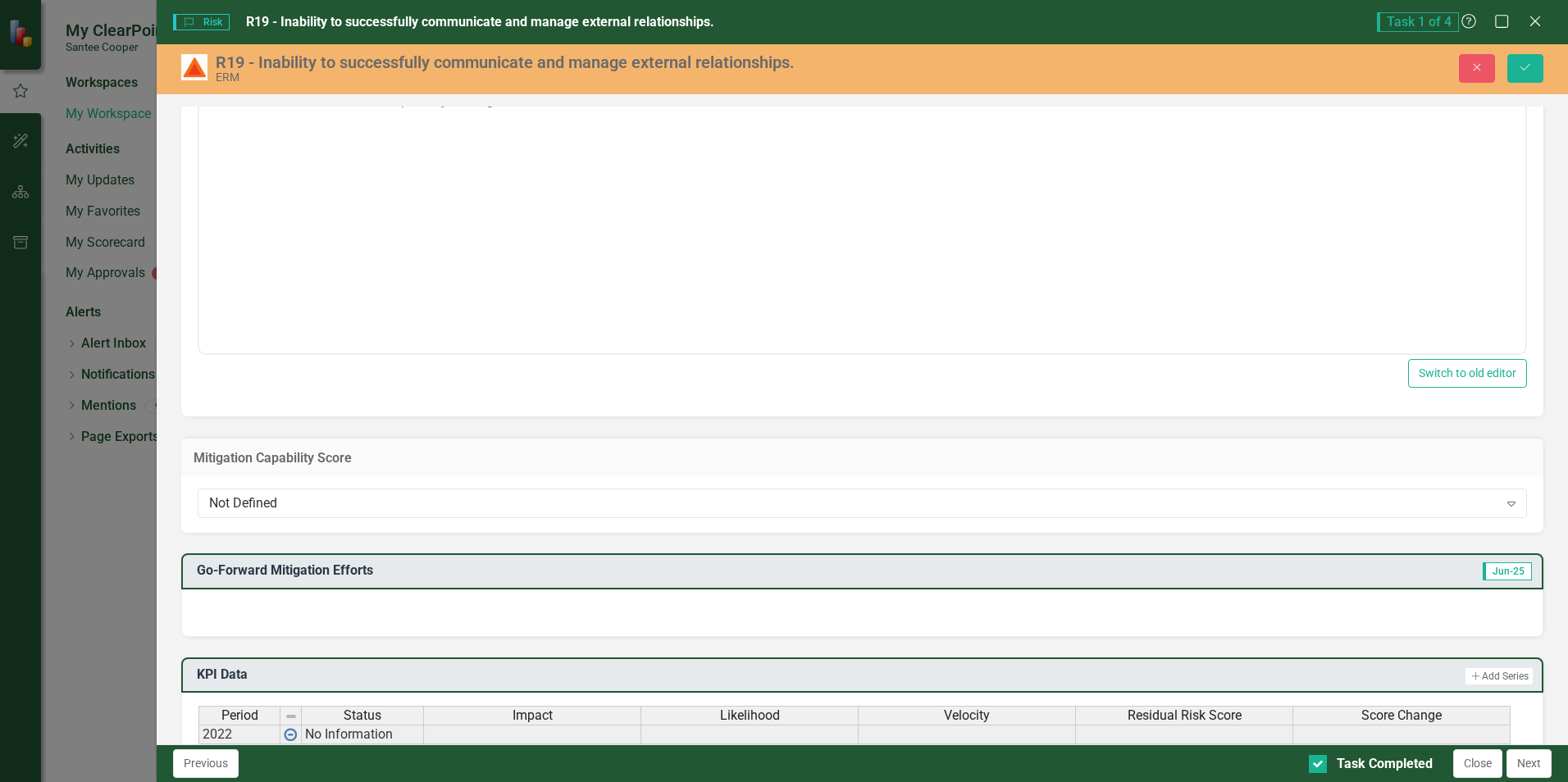 click on "Not Defined" at bounding box center [853, 503] 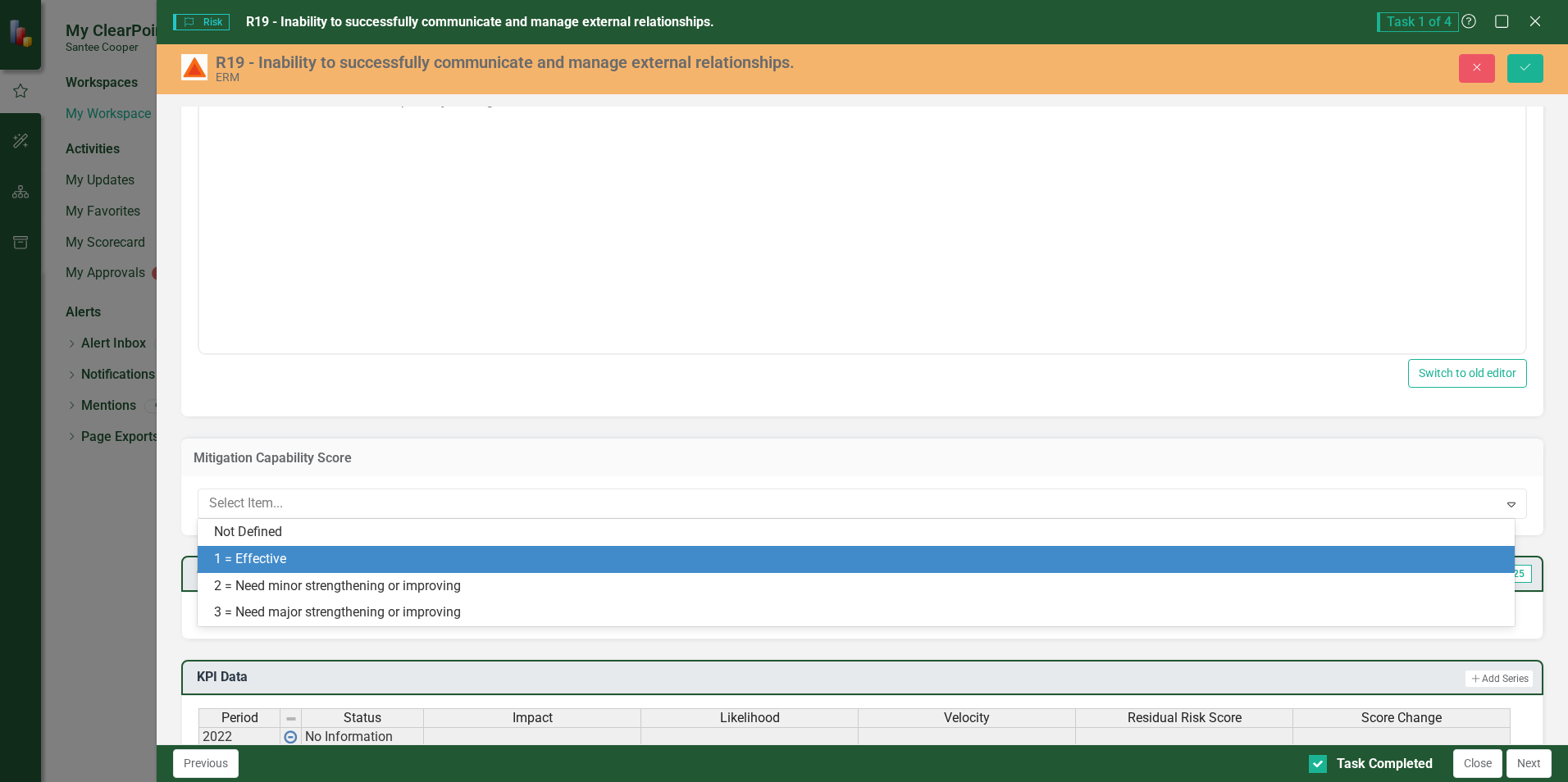click on "1 = Effective" at bounding box center (859, 559) 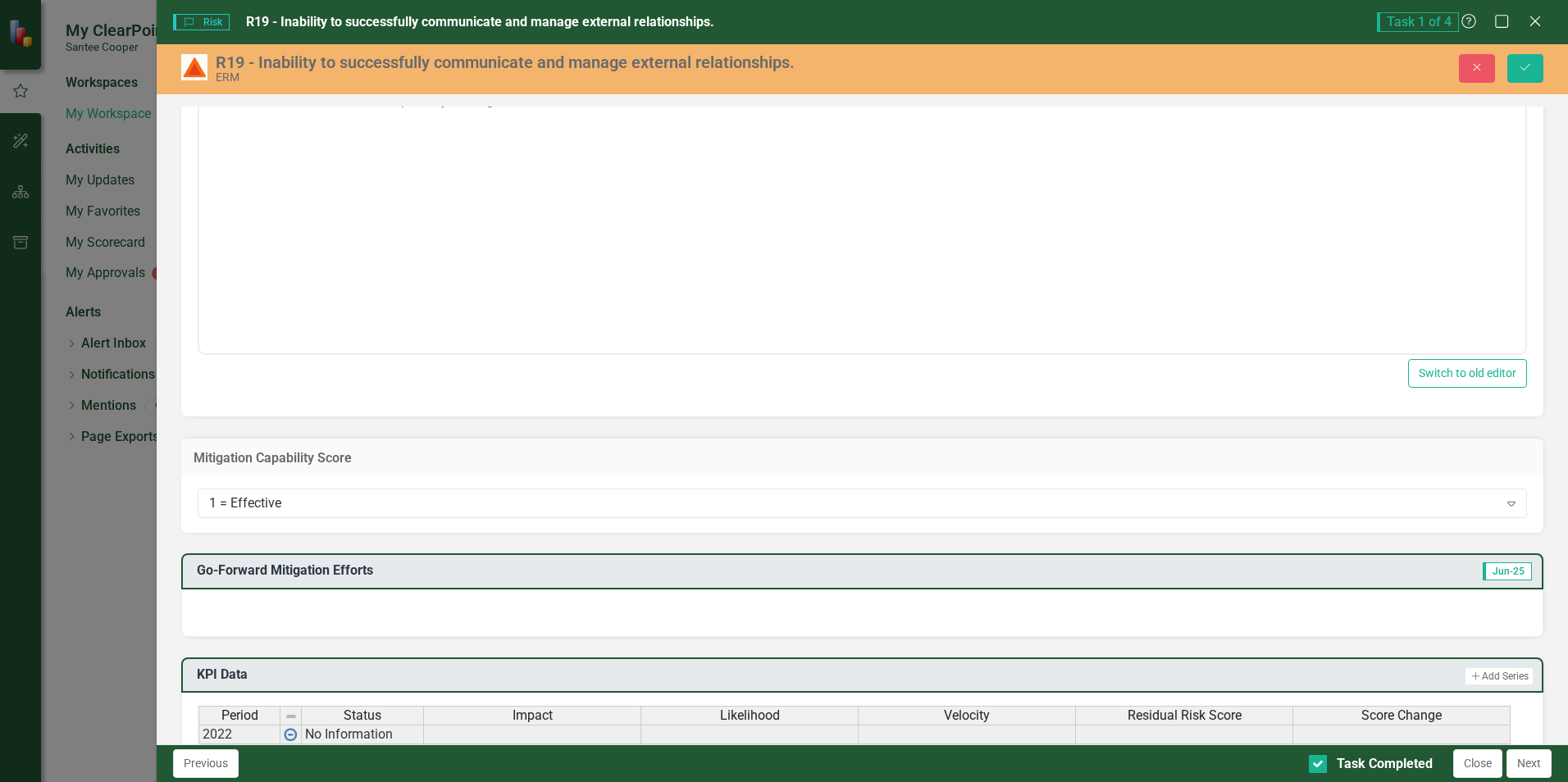 click at bounding box center (862, 613) 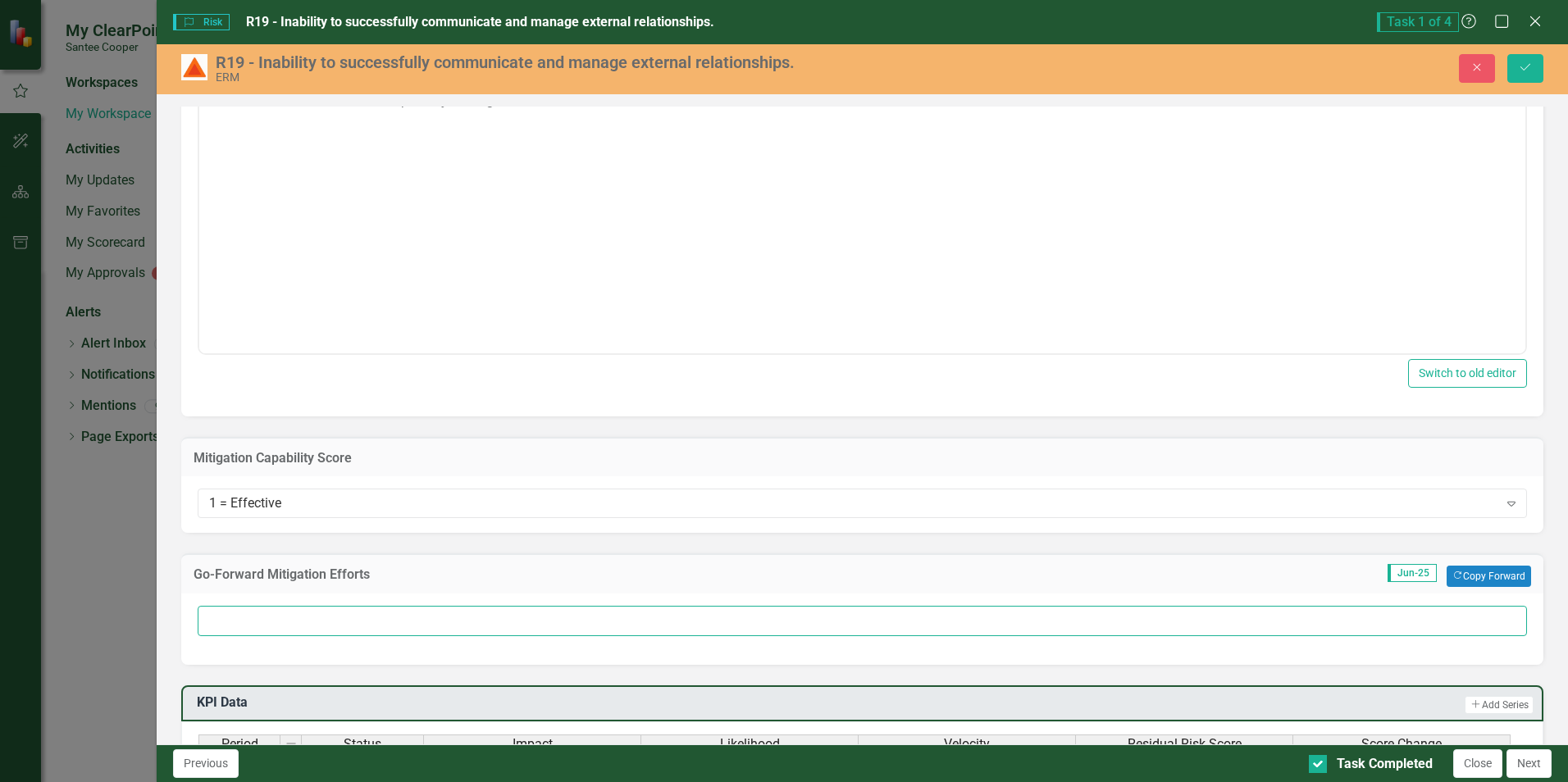 click at bounding box center (862, 621) 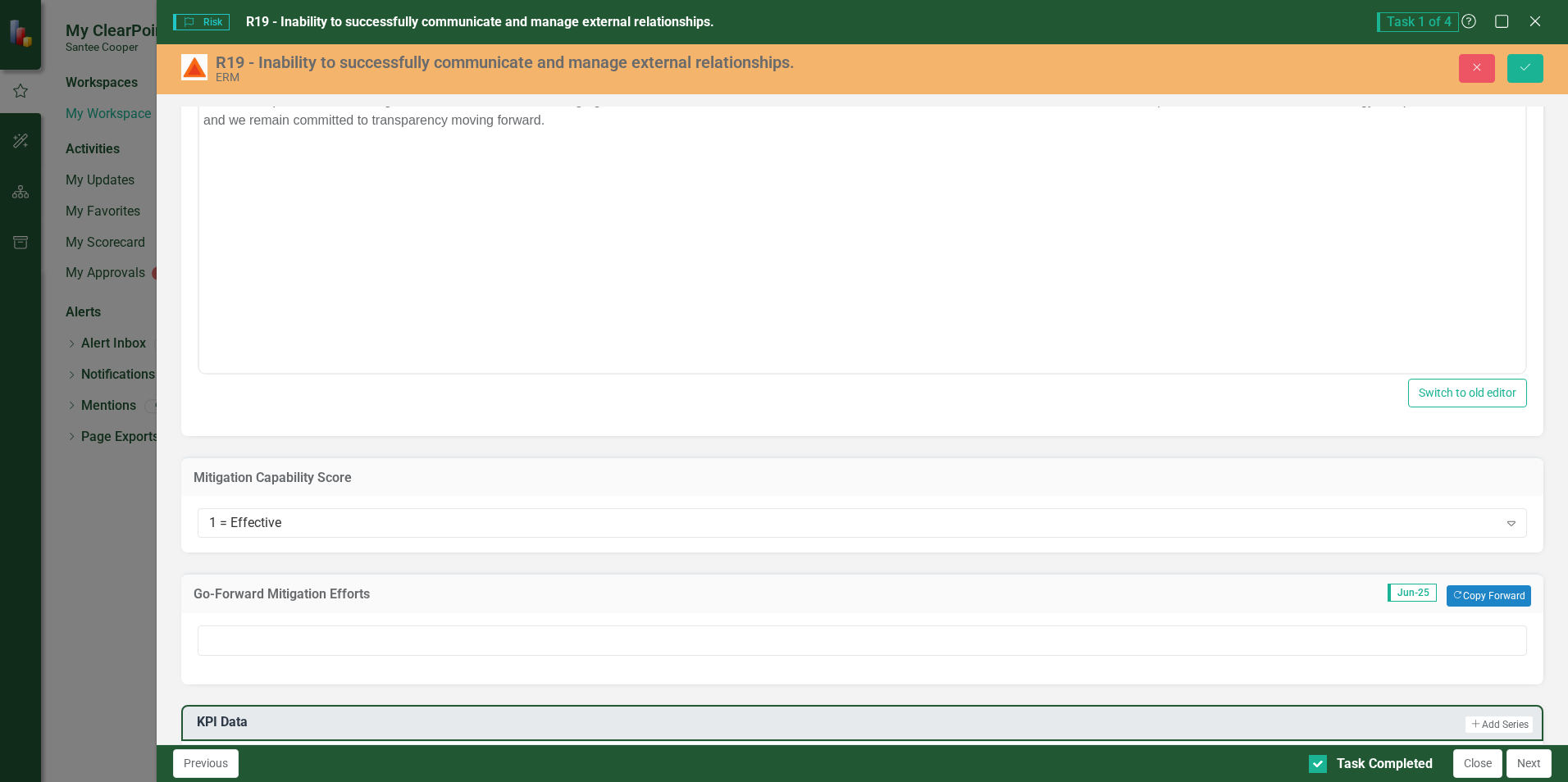 scroll, scrollTop: 574, scrollLeft: 0, axis: vertical 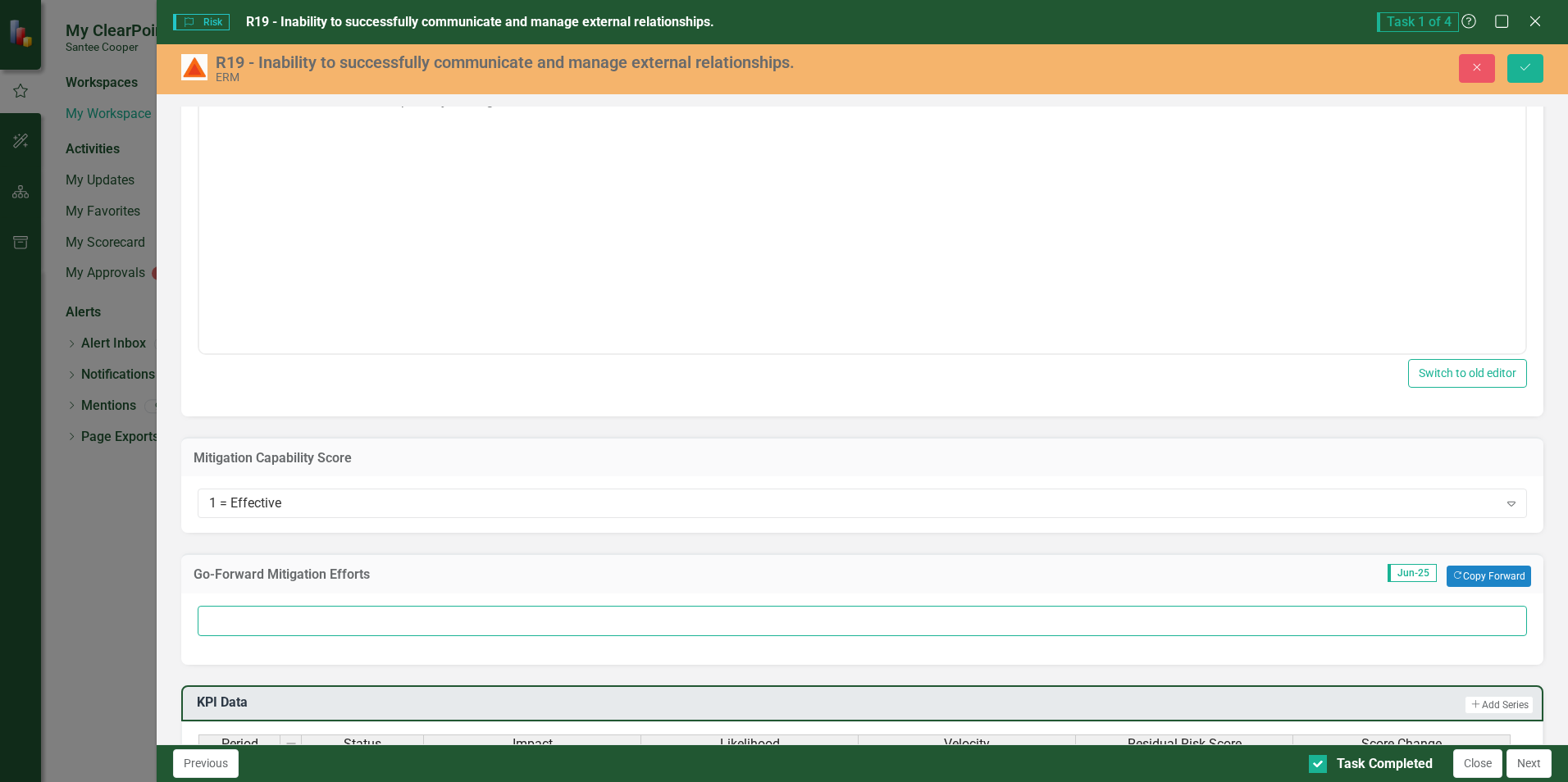 click at bounding box center [862, 621] 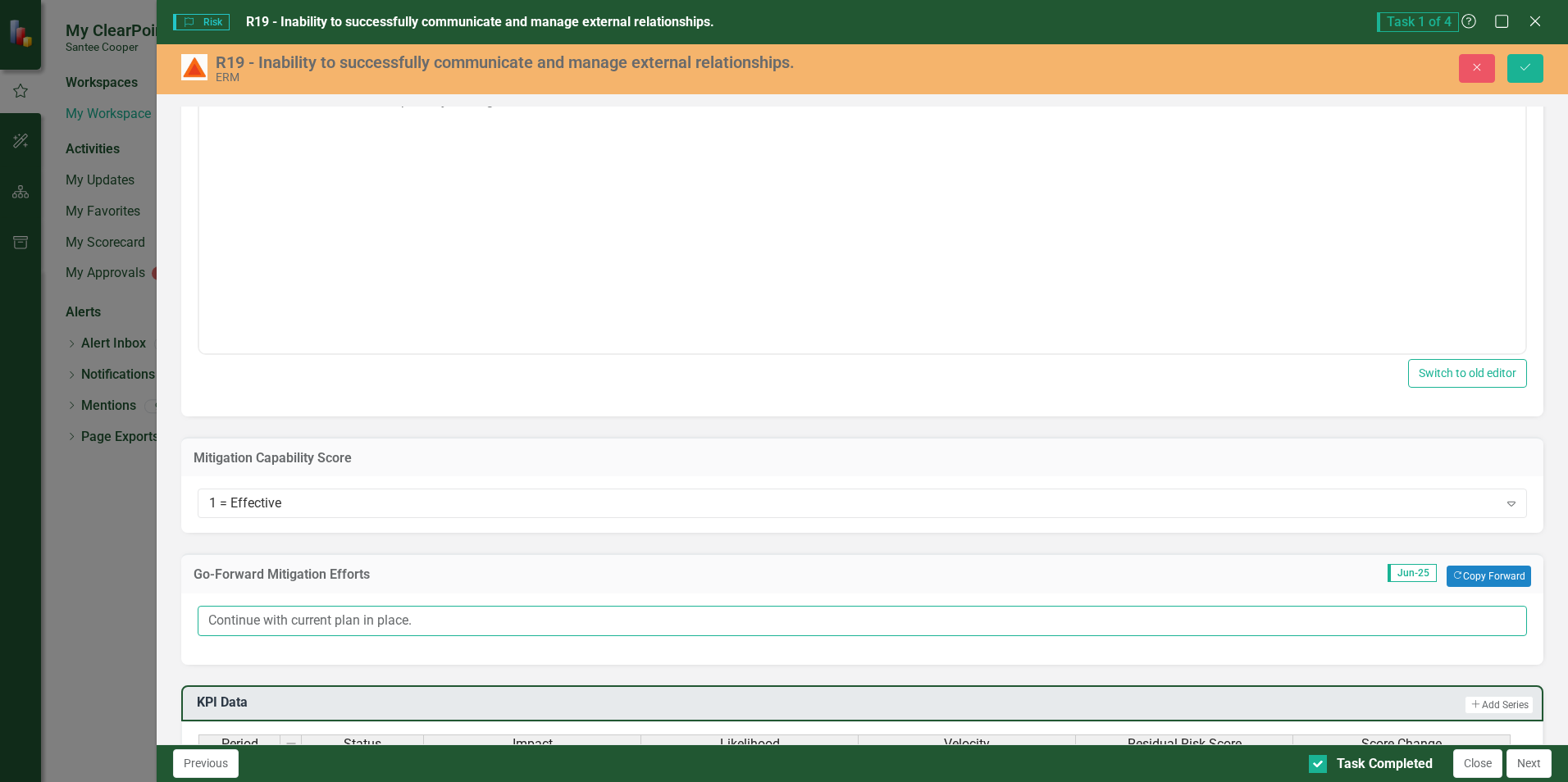 click on "Continue with current plan in place." at bounding box center [862, 621] 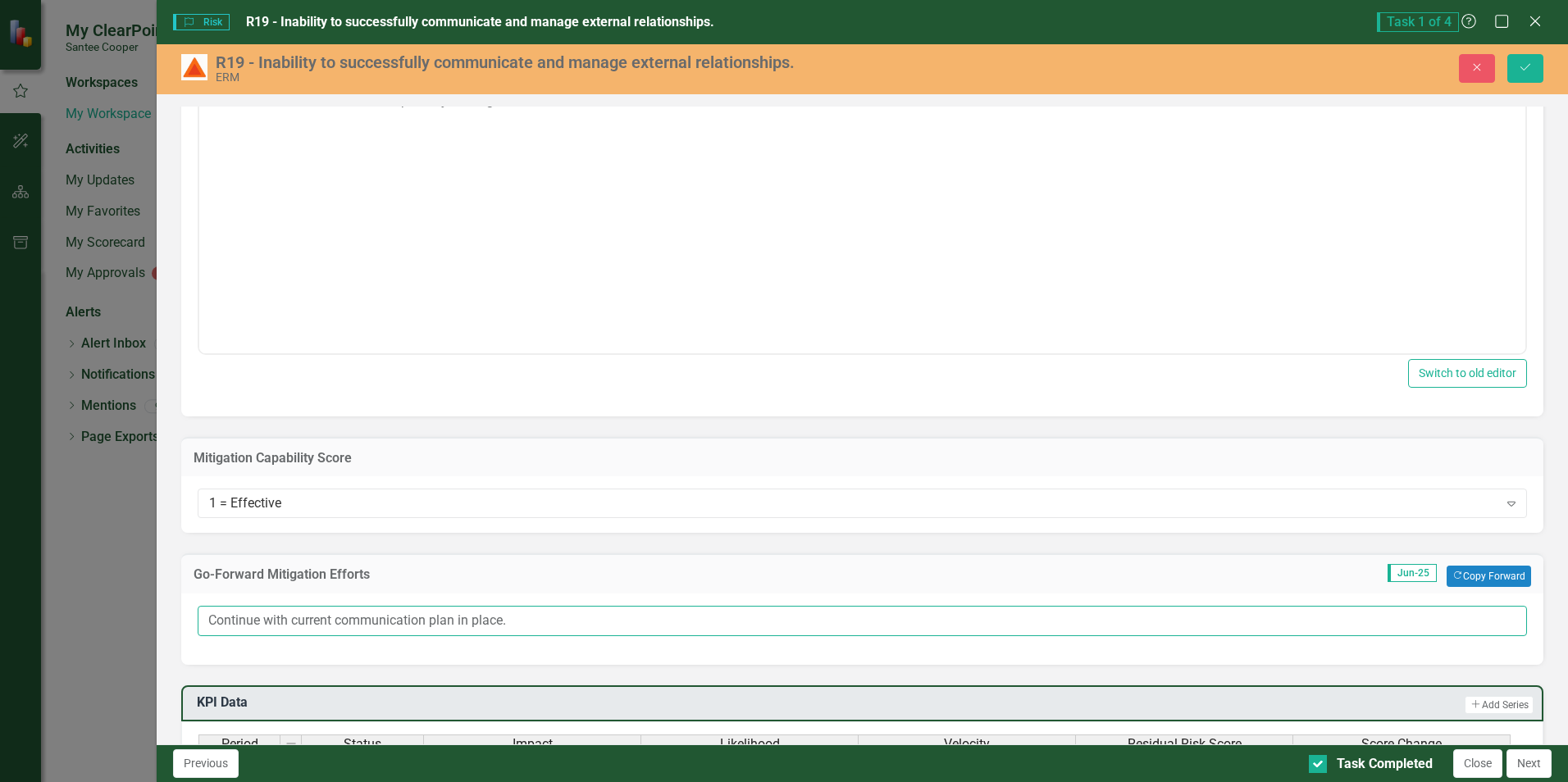 click on "Continue with current communication plan in place." at bounding box center (862, 621) 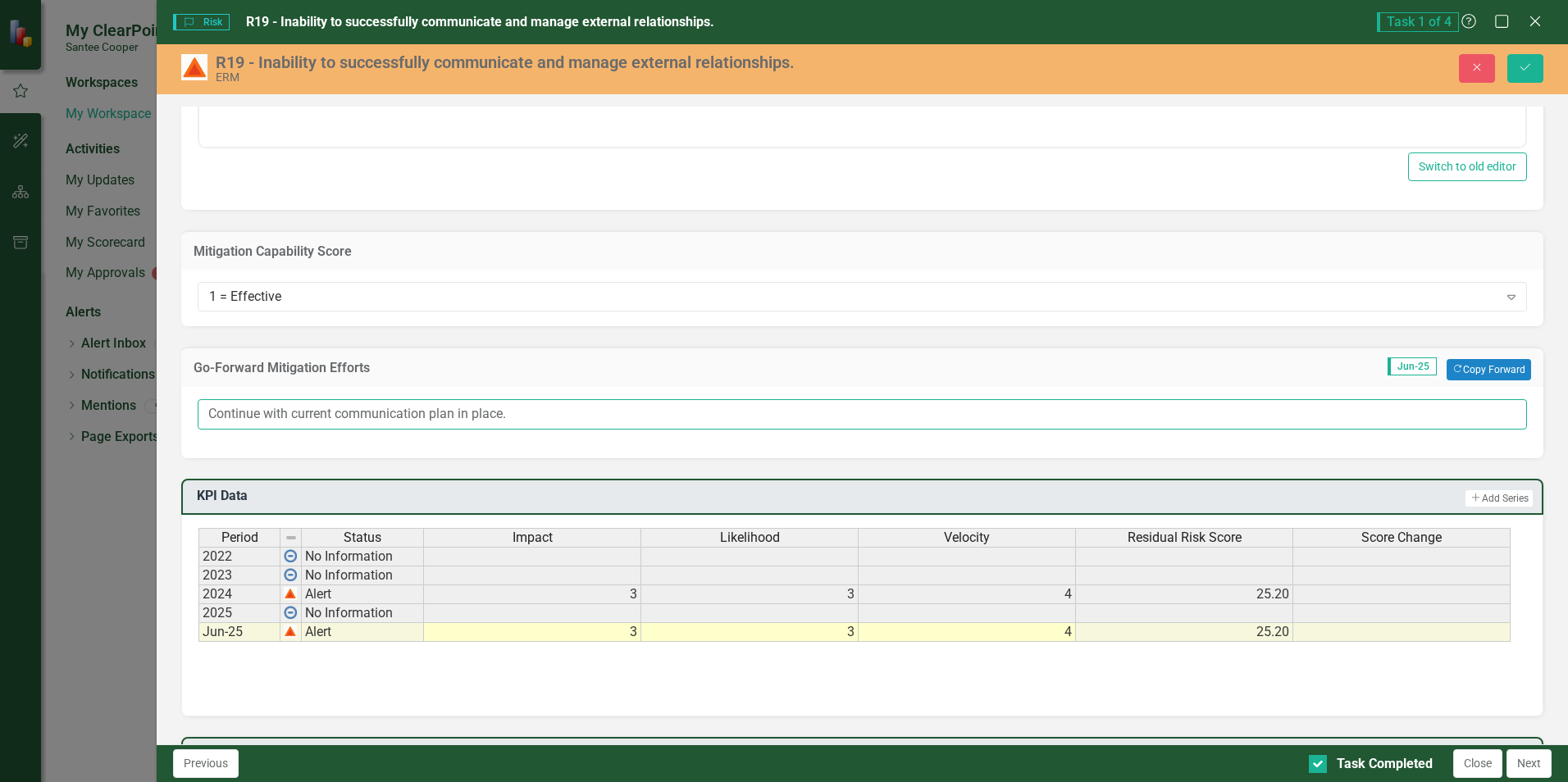 scroll, scrollTop: 820, scrollLeft: 0, axis: vertical 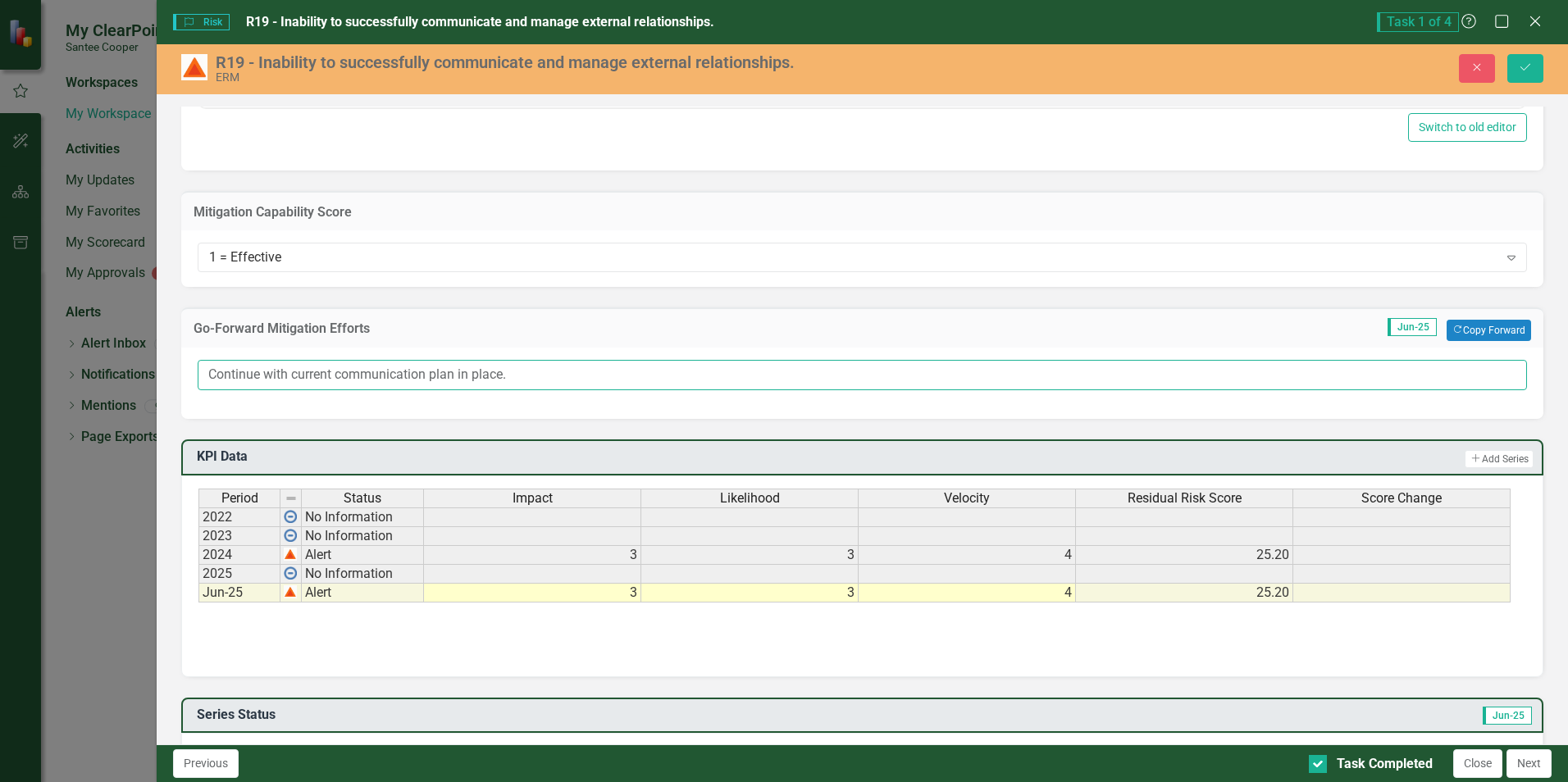 type on "Continue with current communication plan in place." 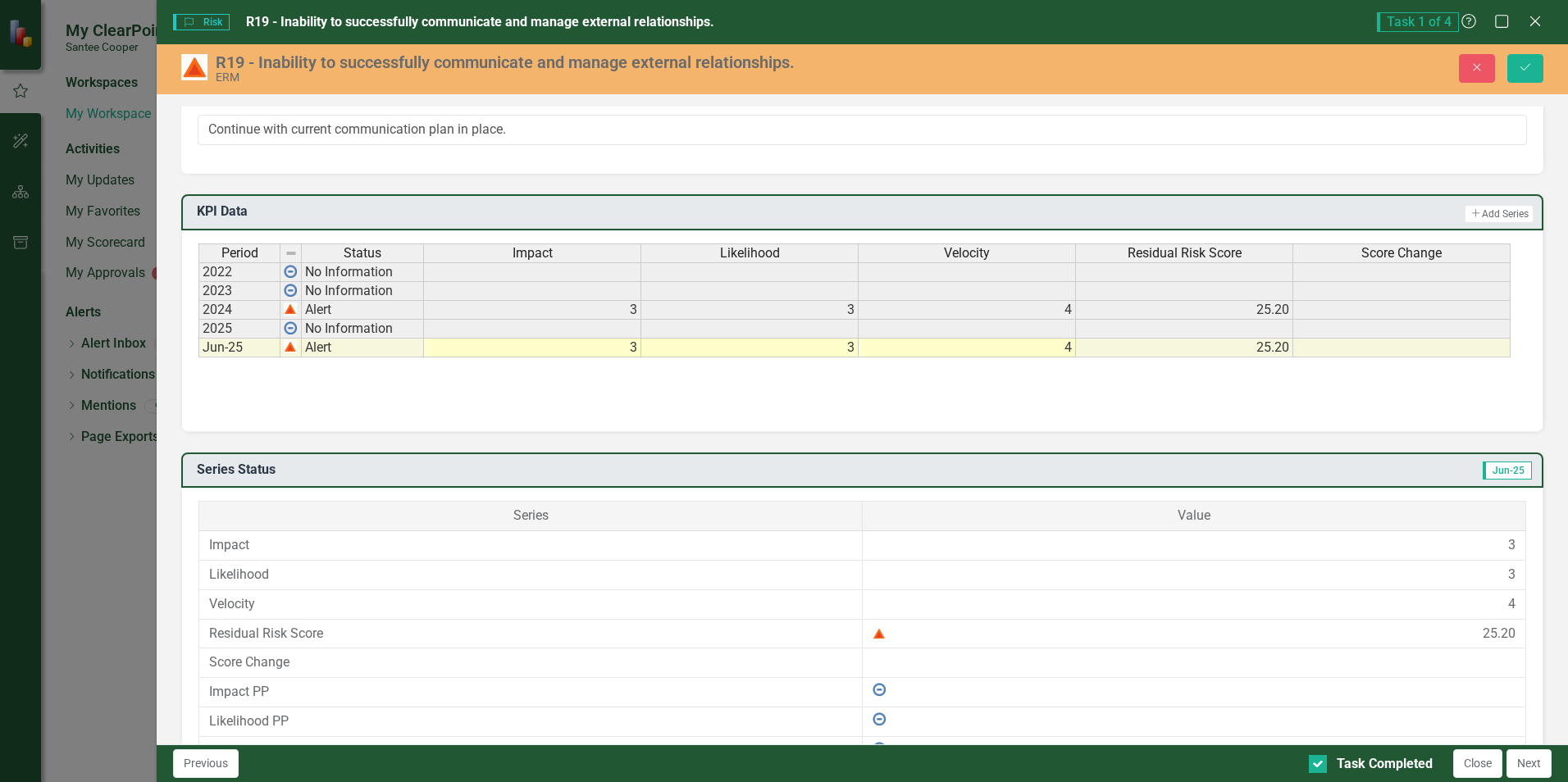 scroll, scrollTop: 1066, scrollLeft: 0, axis: vertical 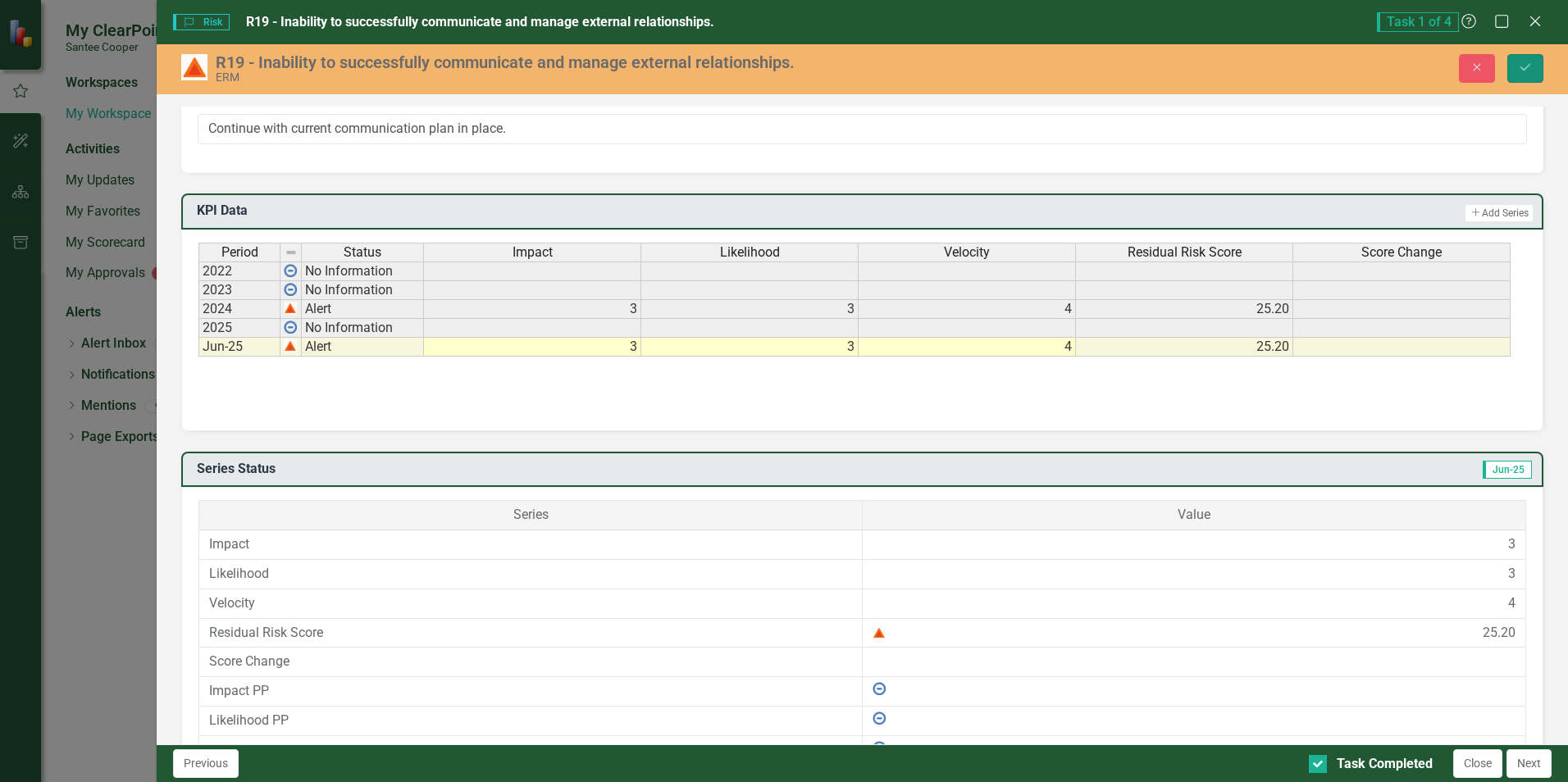 click on "Save" 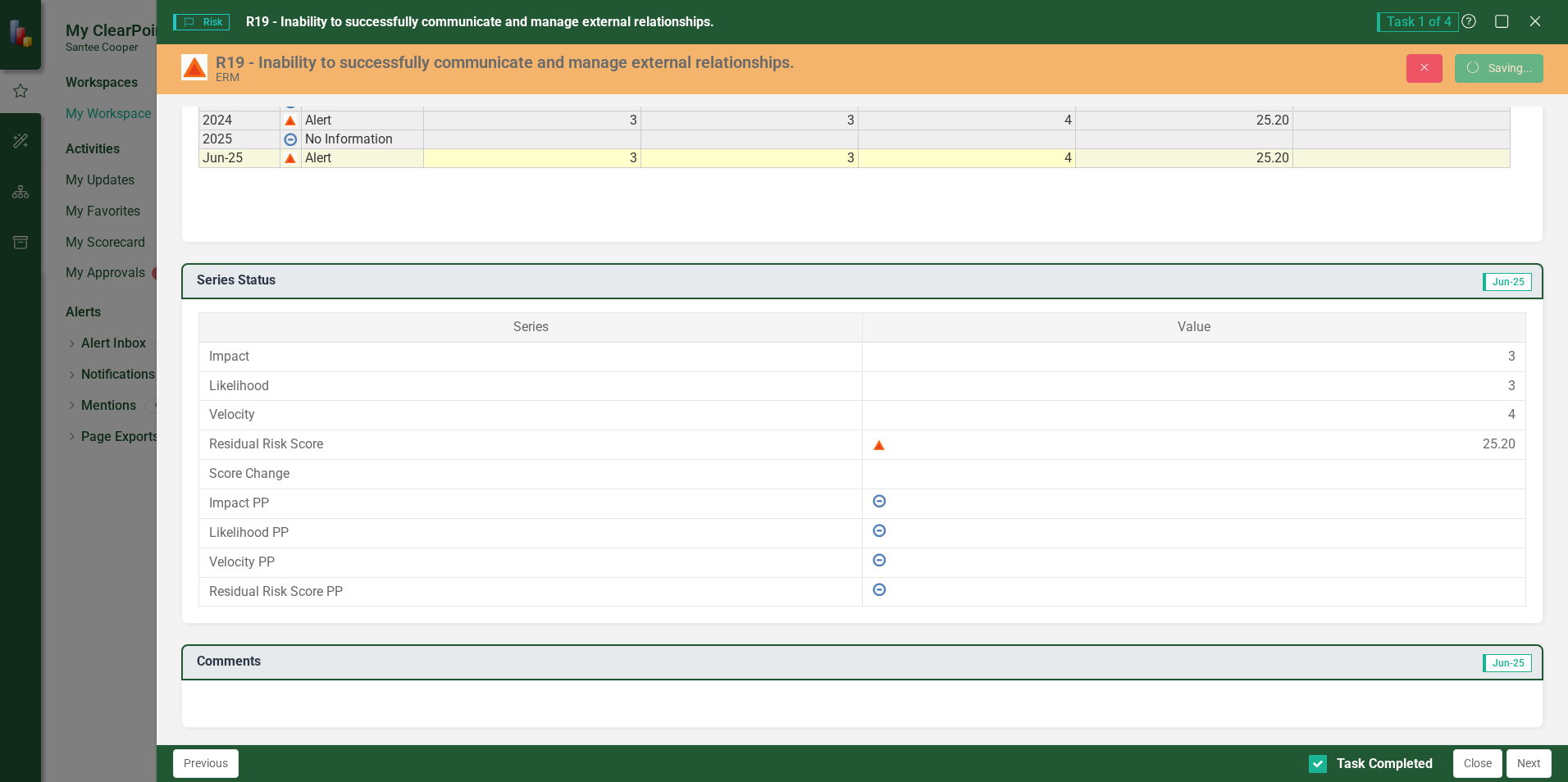 scroll, scrollTop: 675, scrollLeft: 0, axis: vertical 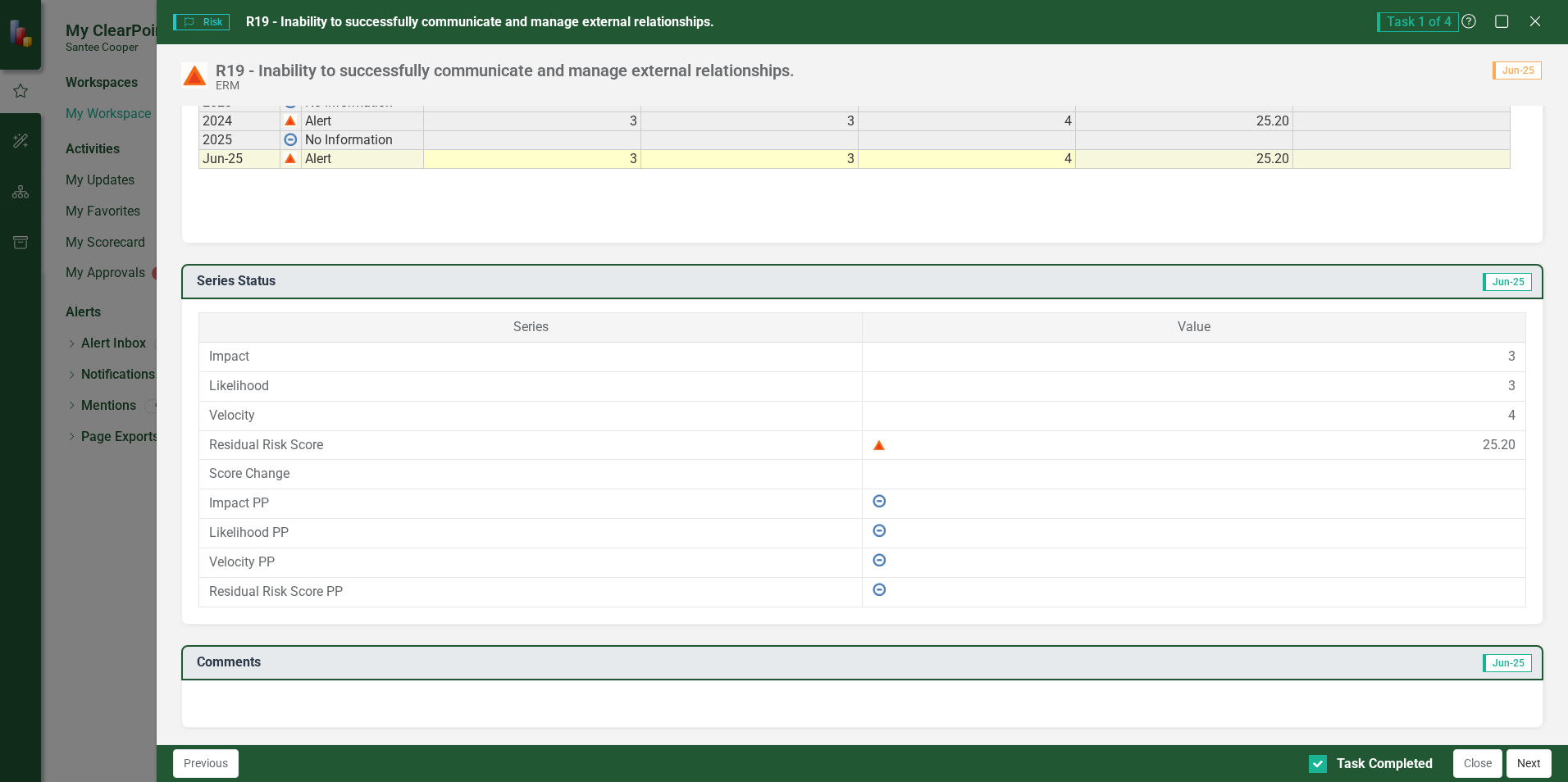 click on "Next" at bounding box center [1529, 763] 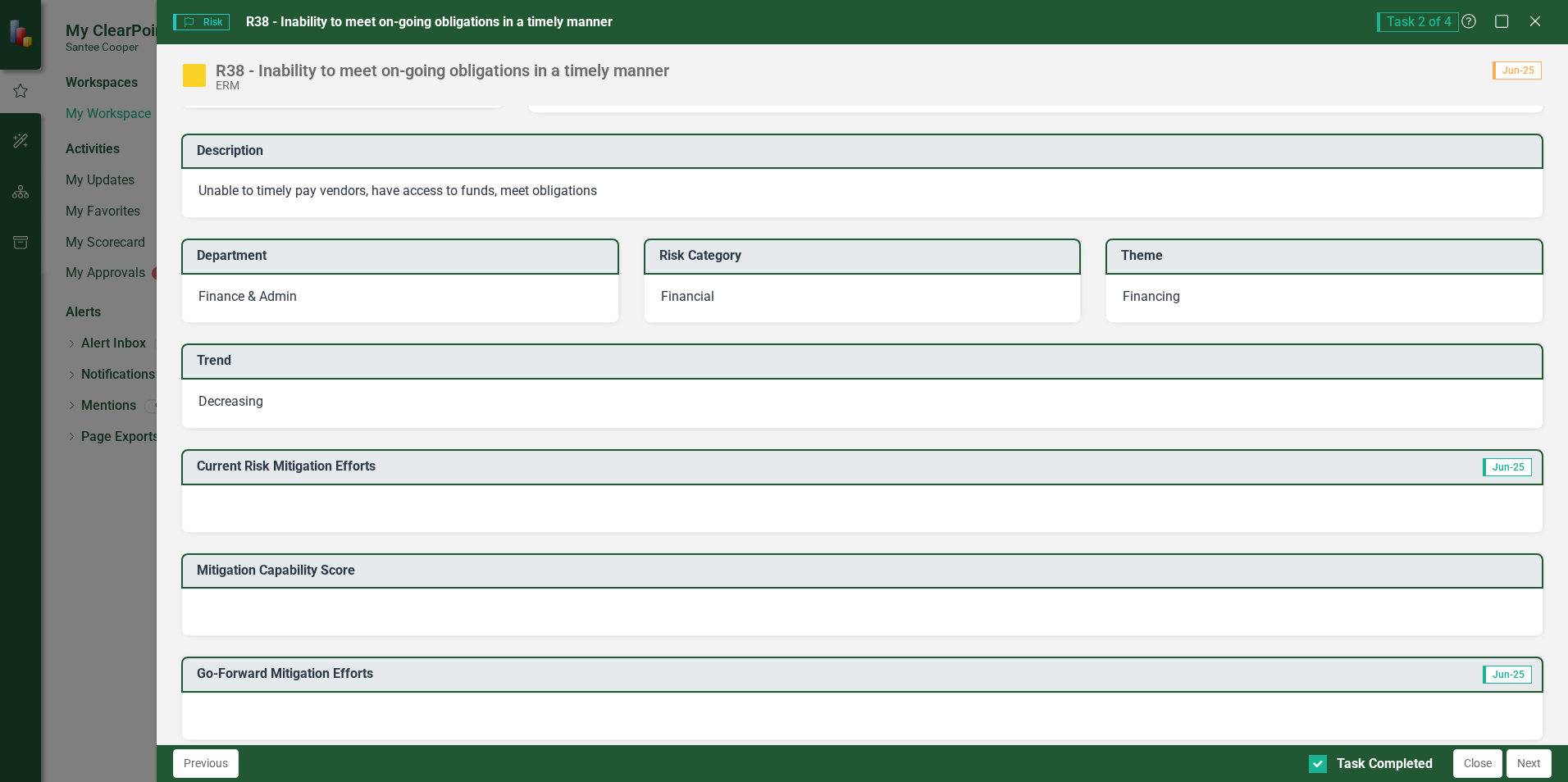 scroll, scrollTop: 0, scrollLeft: 0, axis: both 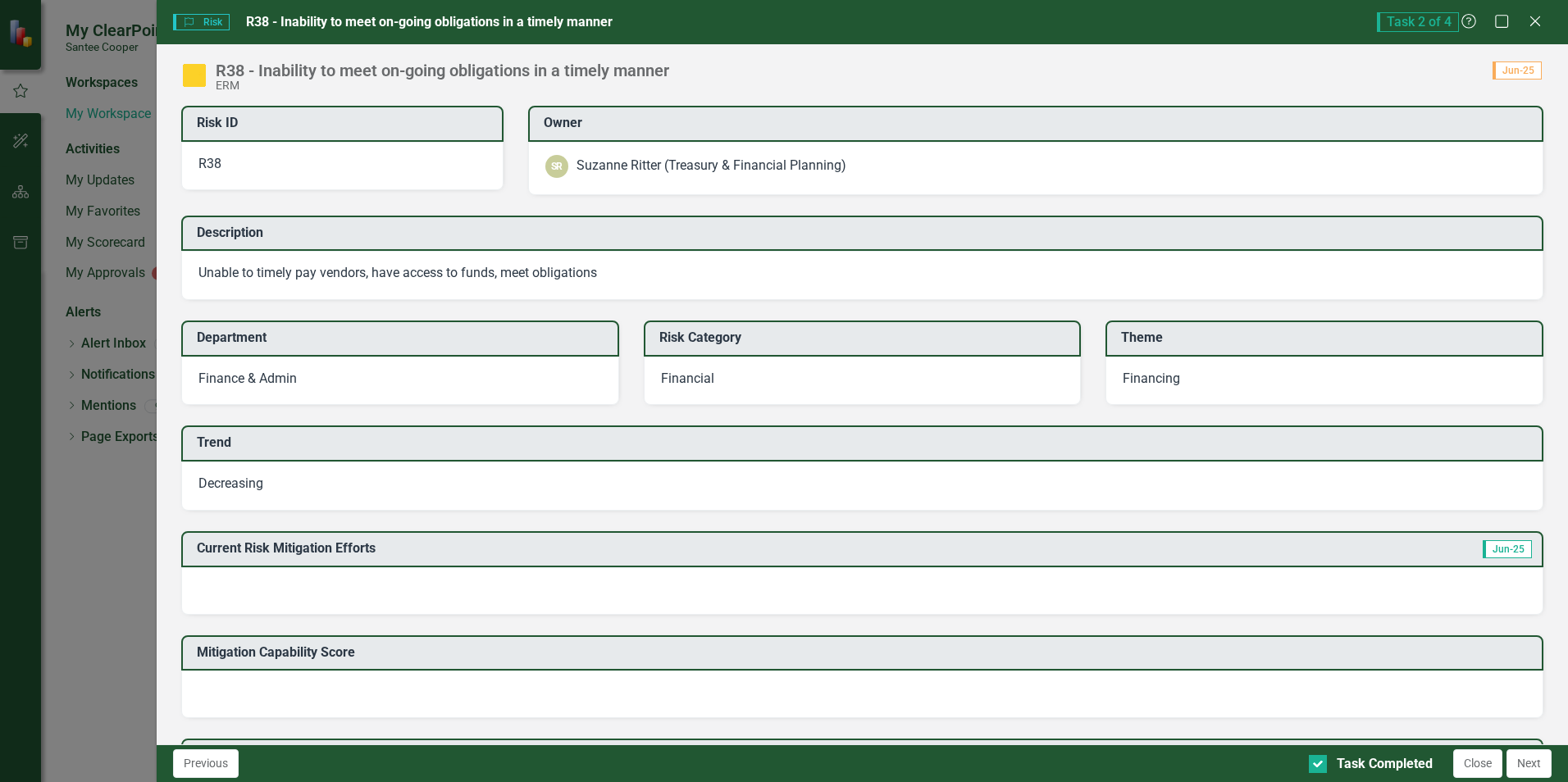click at bounding box center [862, 591] 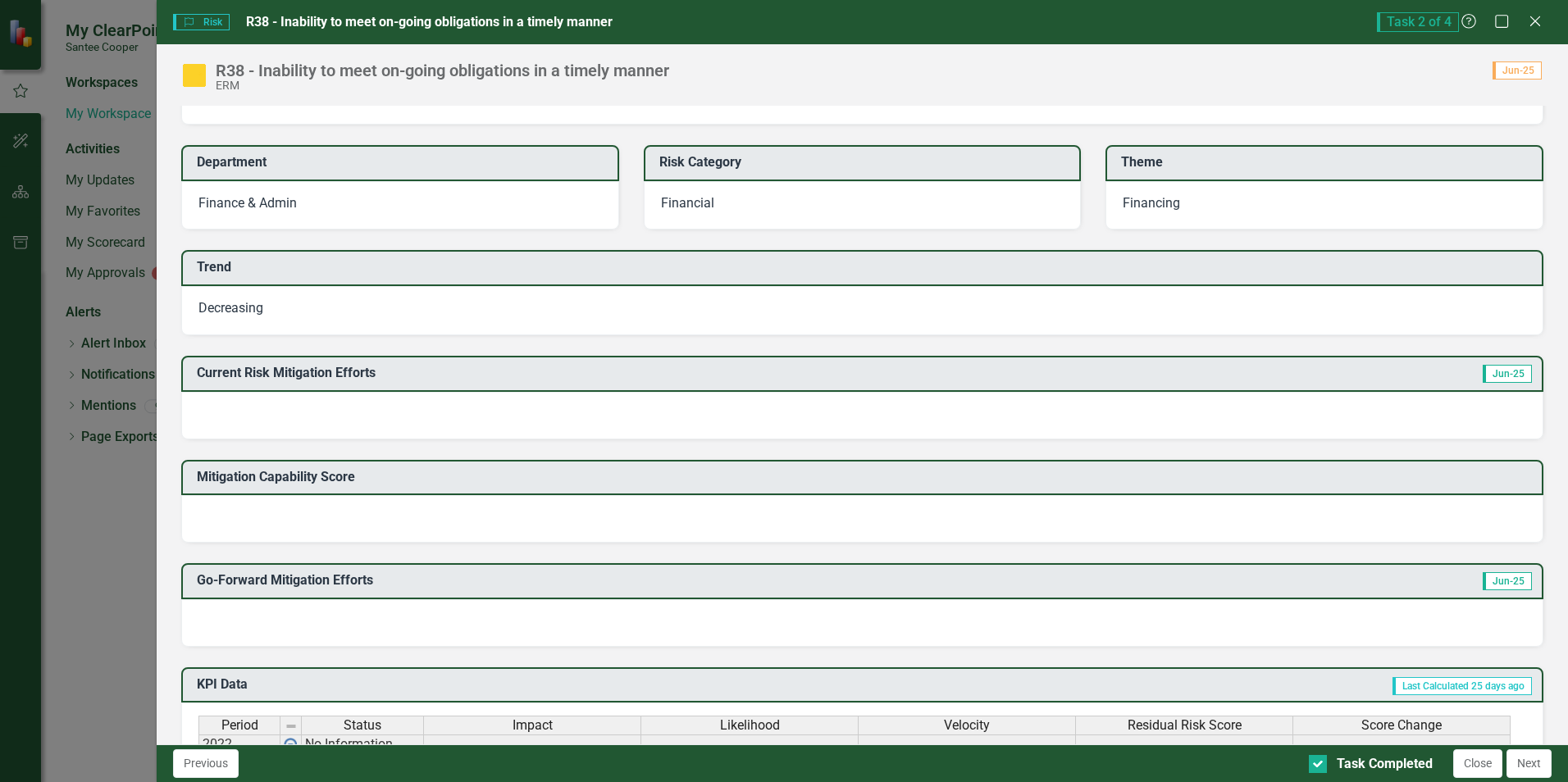 scroll, scrollTop: 164, scrollLeft: 0, axis: vertical 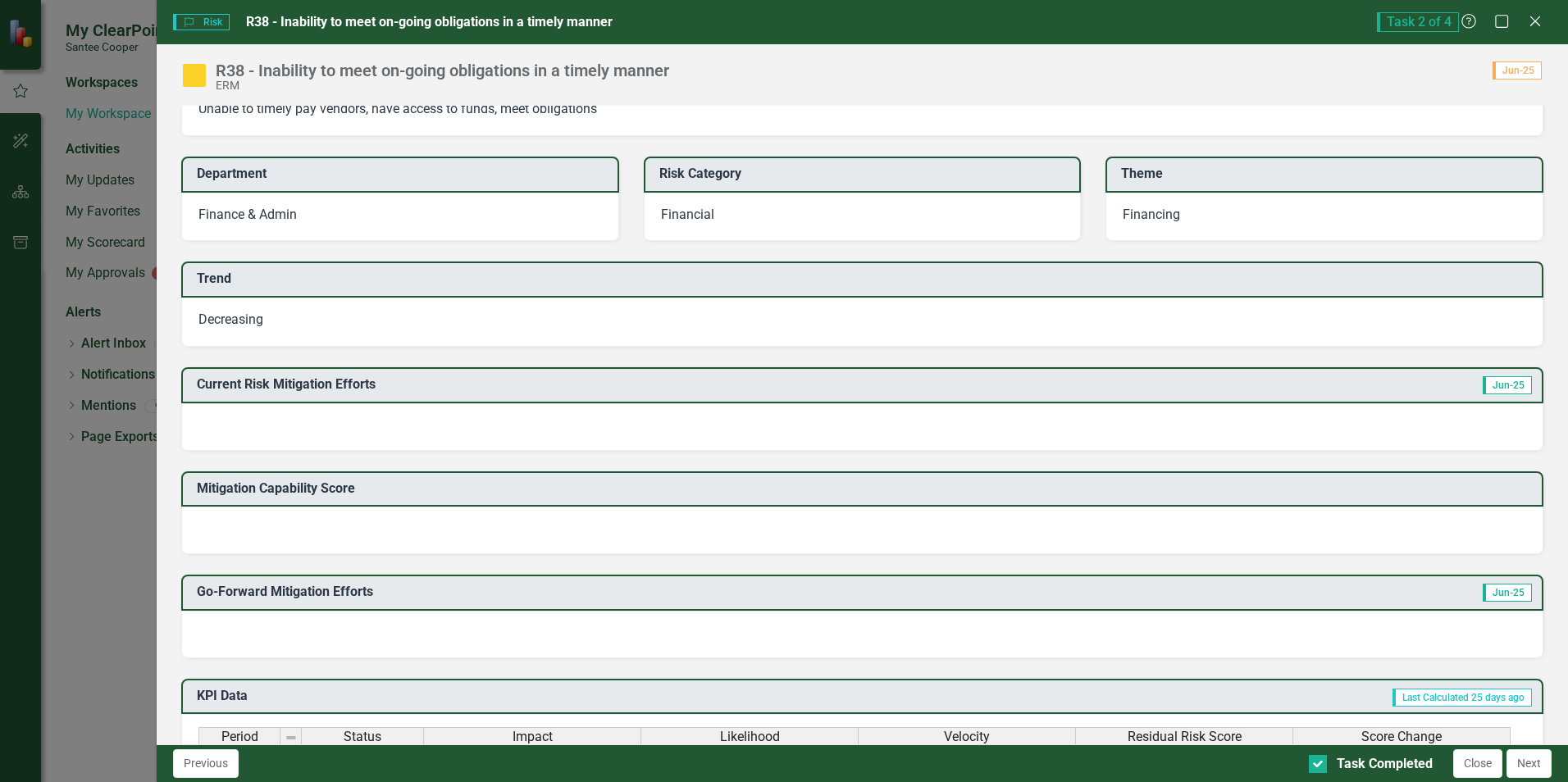 click at bounding box center [862, 427] 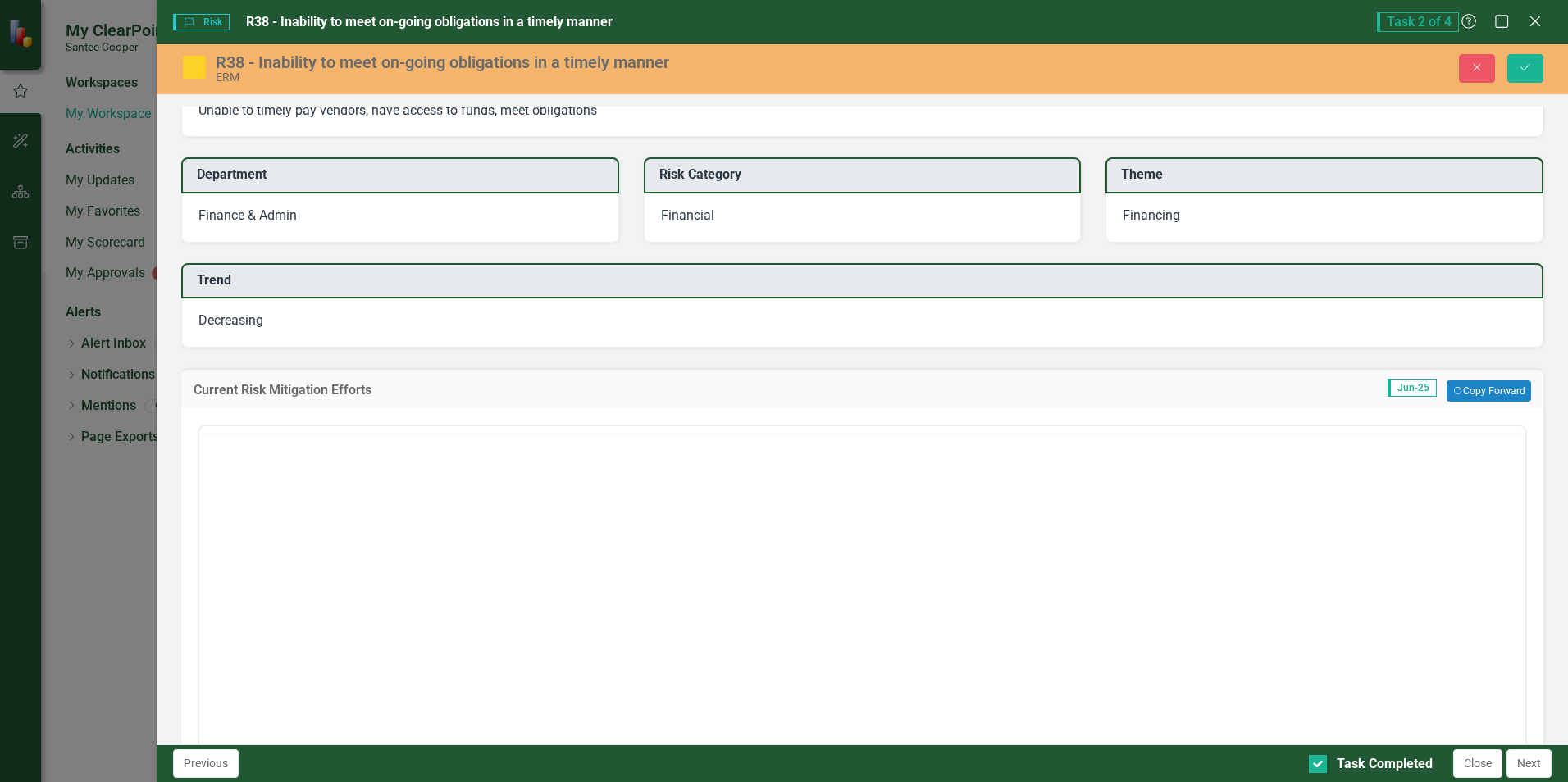 scroll, scrollTop: 0, scrollLeft: 0, axis: both 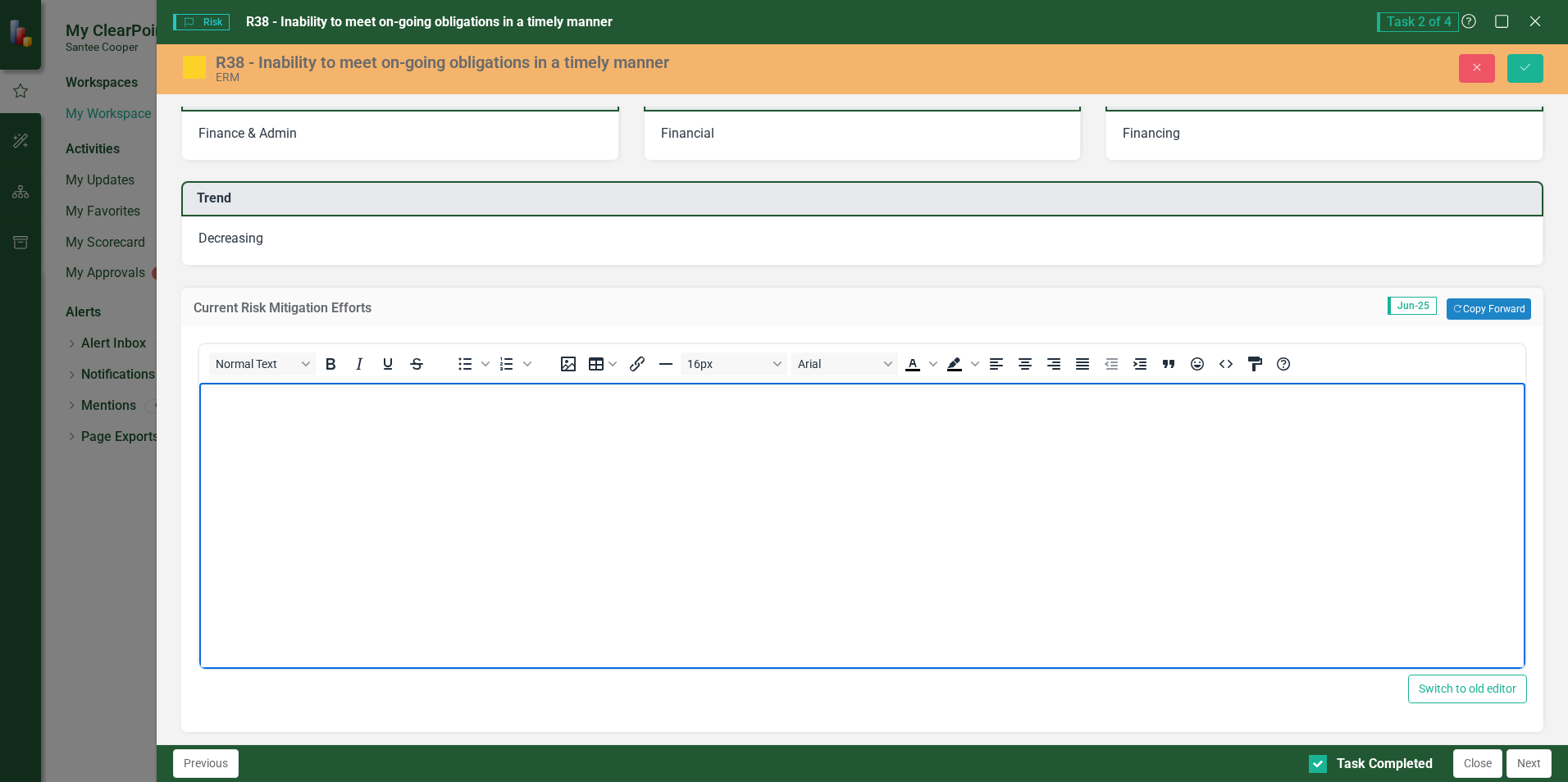 click at bounding box center [862, 506] 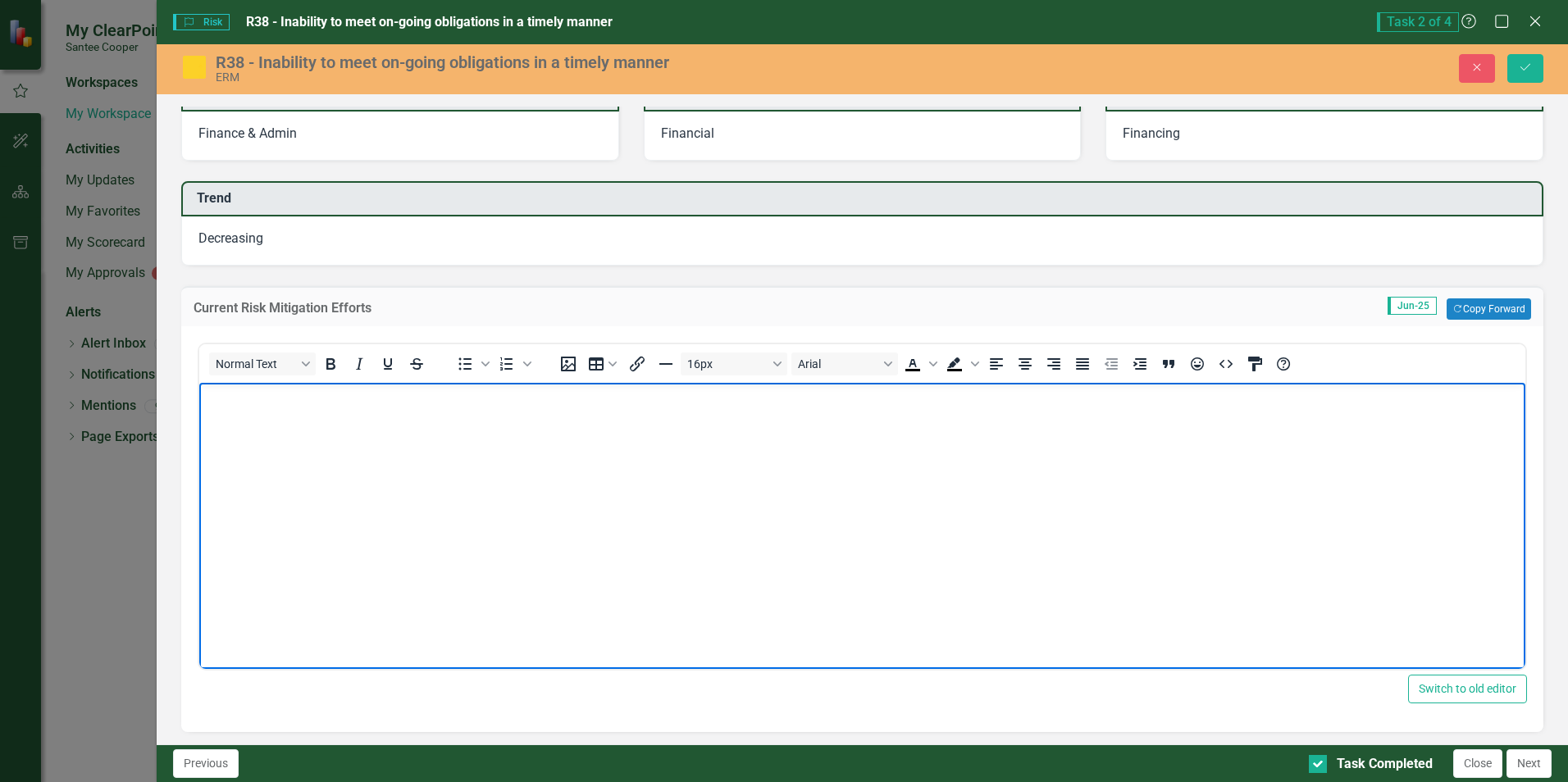 type 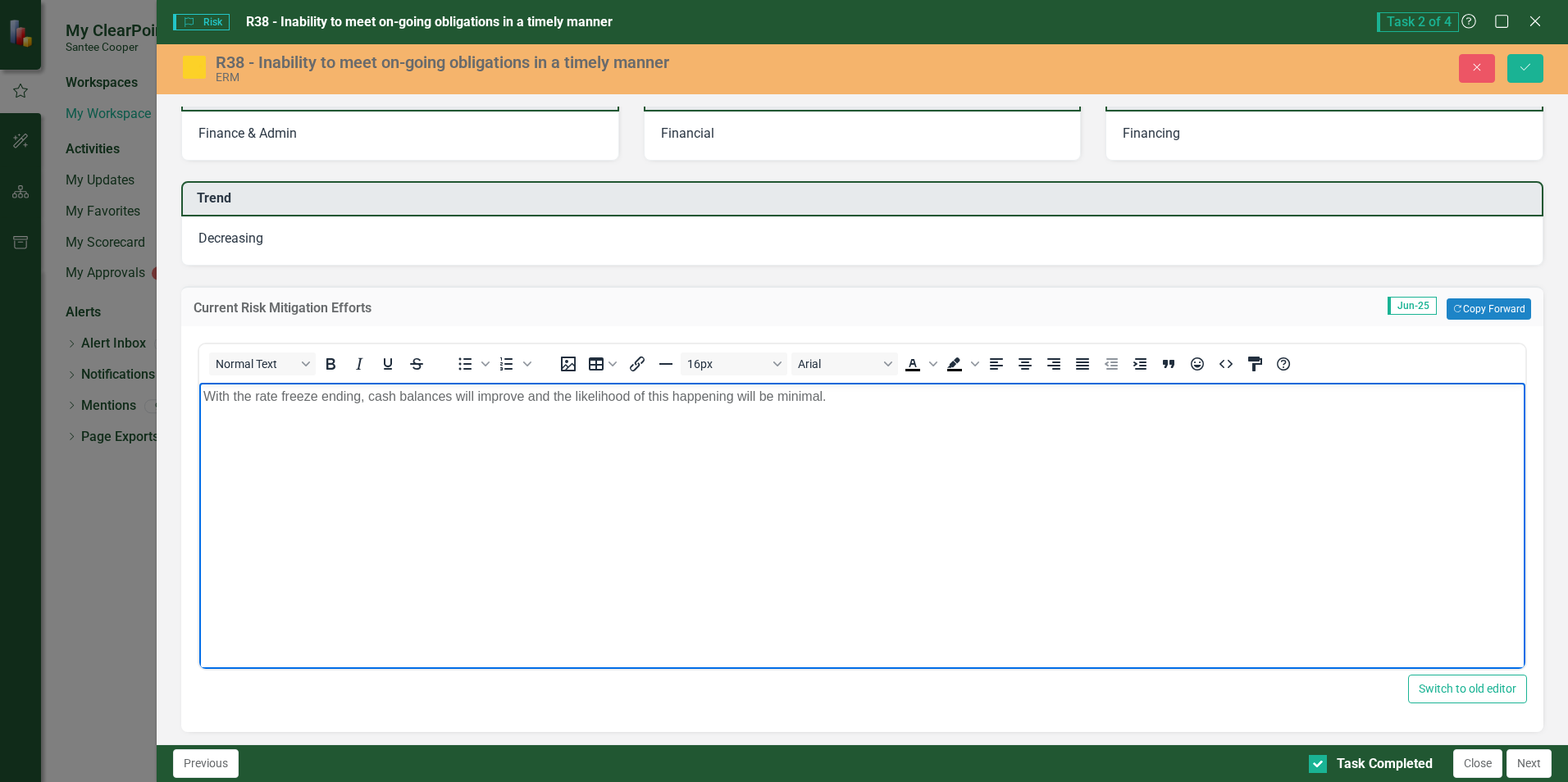 click on "With the rate freeze ending, cash balances will improve and the likelihood of this happening will be minimal." at bounding box center (862, 397) 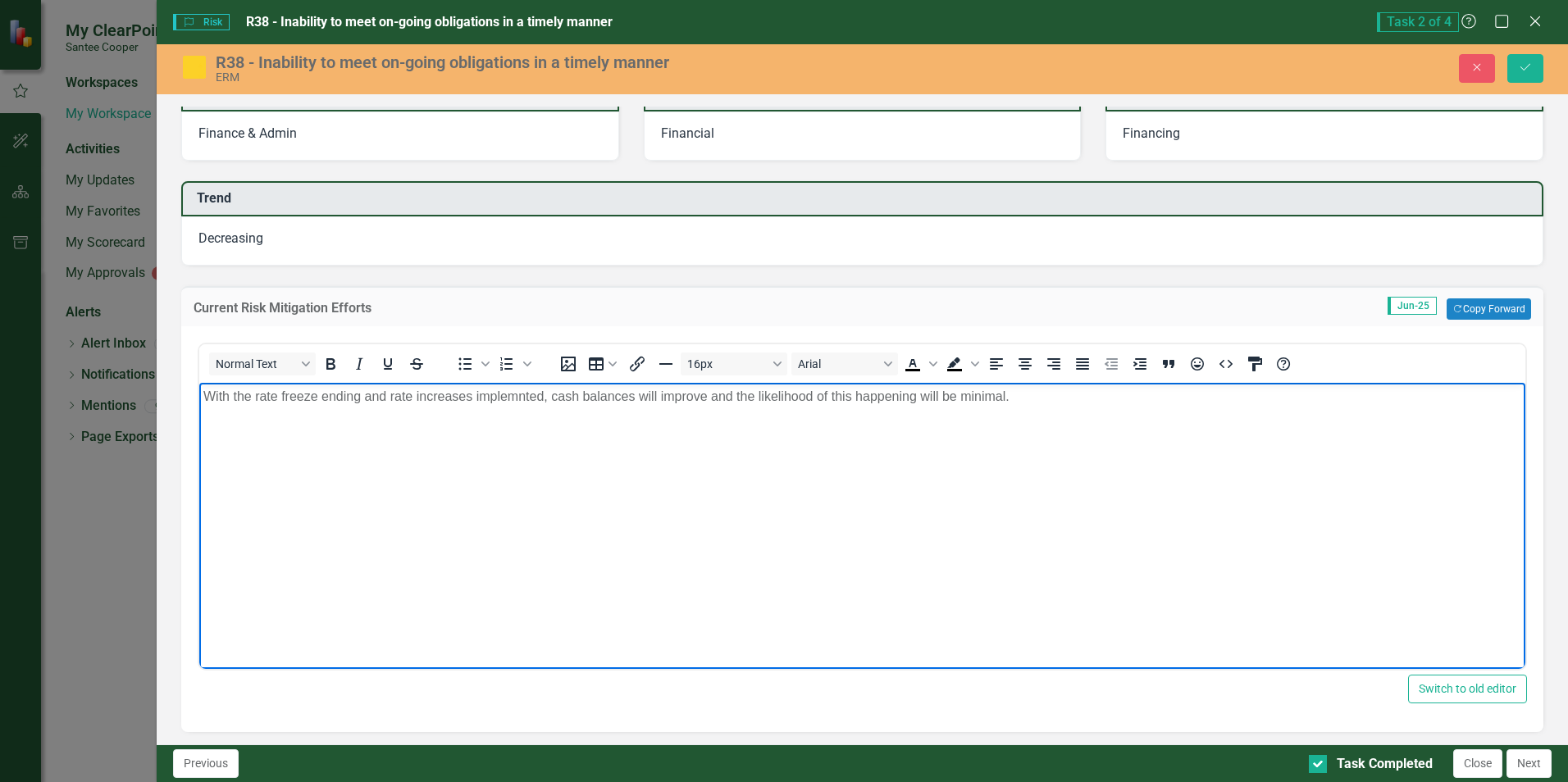 click on "With the rate freeze ending and rate increases implemnted, cash balances will improve and the likelihood of this happening will be minimal." at bounding box center [862, 506] 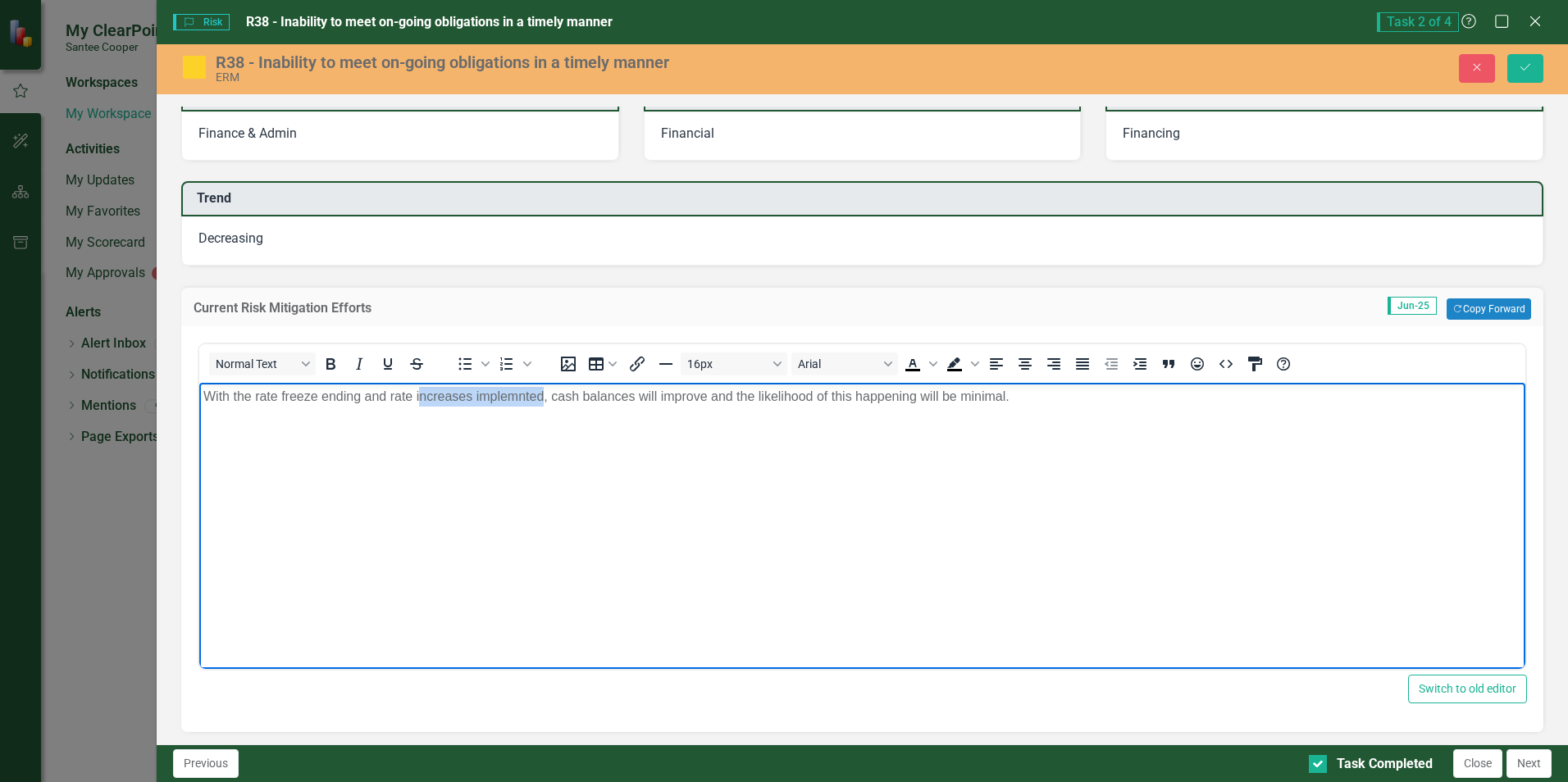 drag, startPoint x: 419, startPoint y: 394, endPoint x: 540, endPoint y: 406, distance: 121.59359 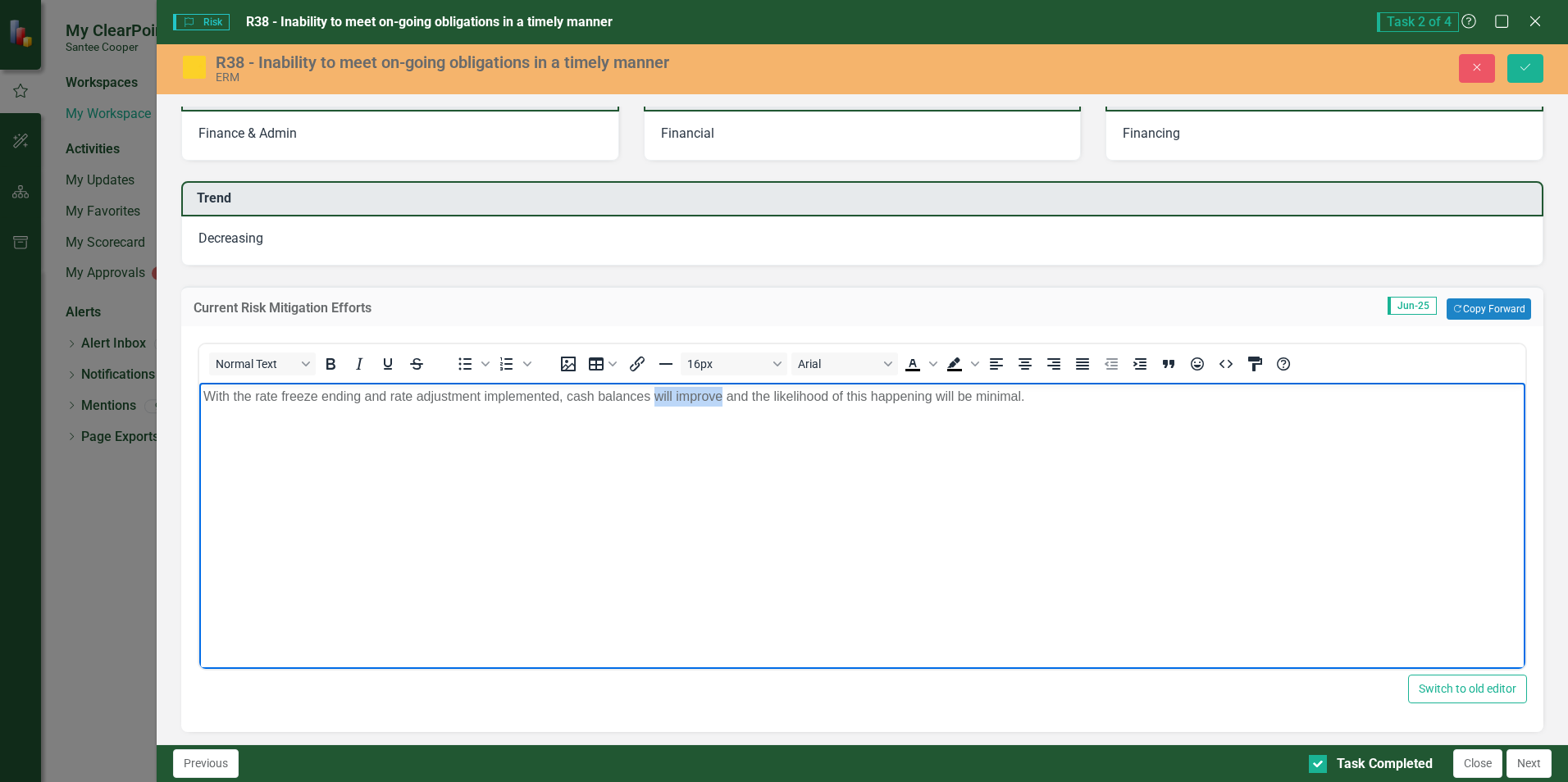 drag, startPoint x: 654, startPoint y: 395, endPoint x: 718, endPoint y: 393, distance: 64.031242 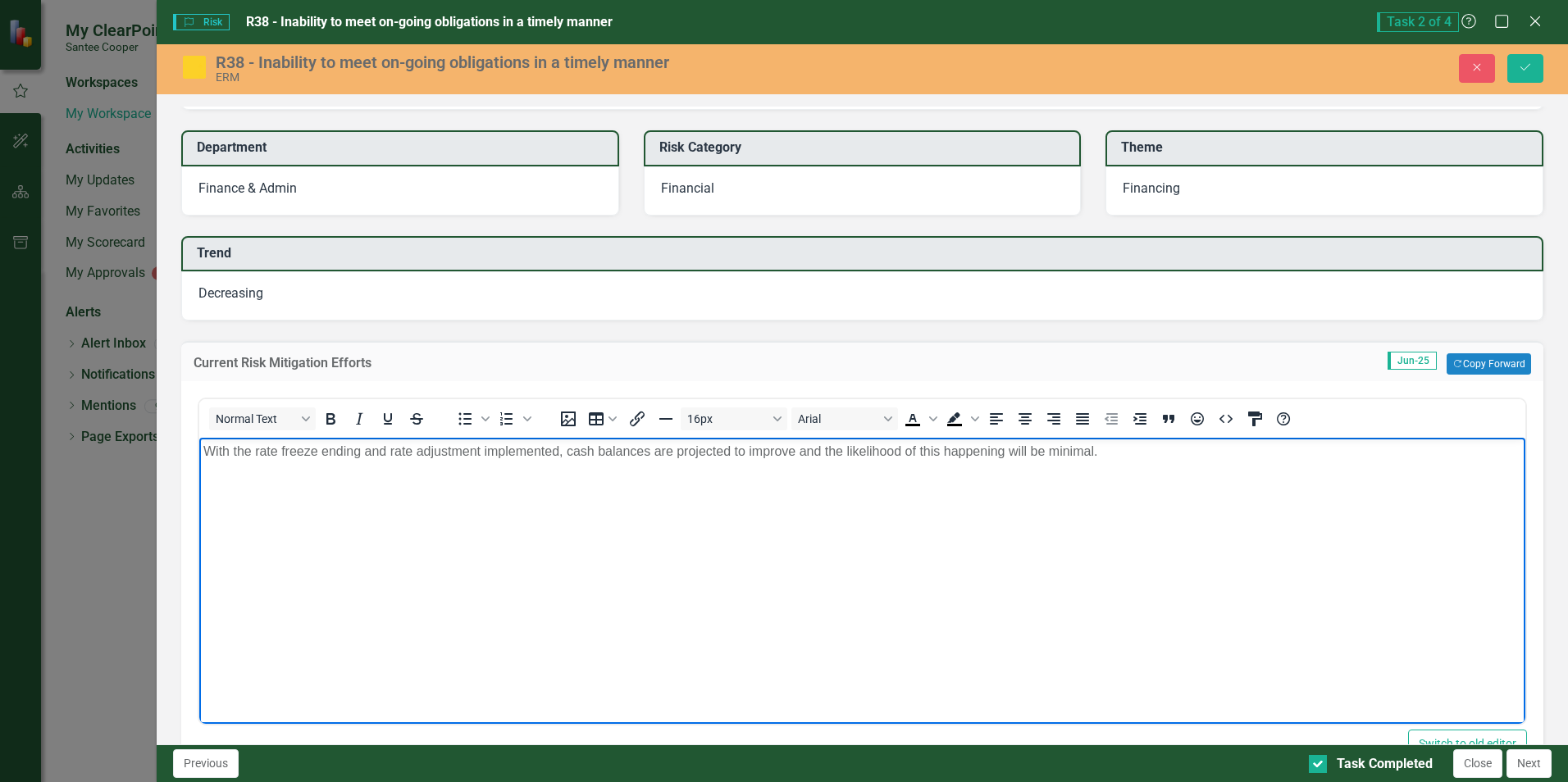 scroll, scrollTop: 164, scrollLeft: 0, axis: vertical 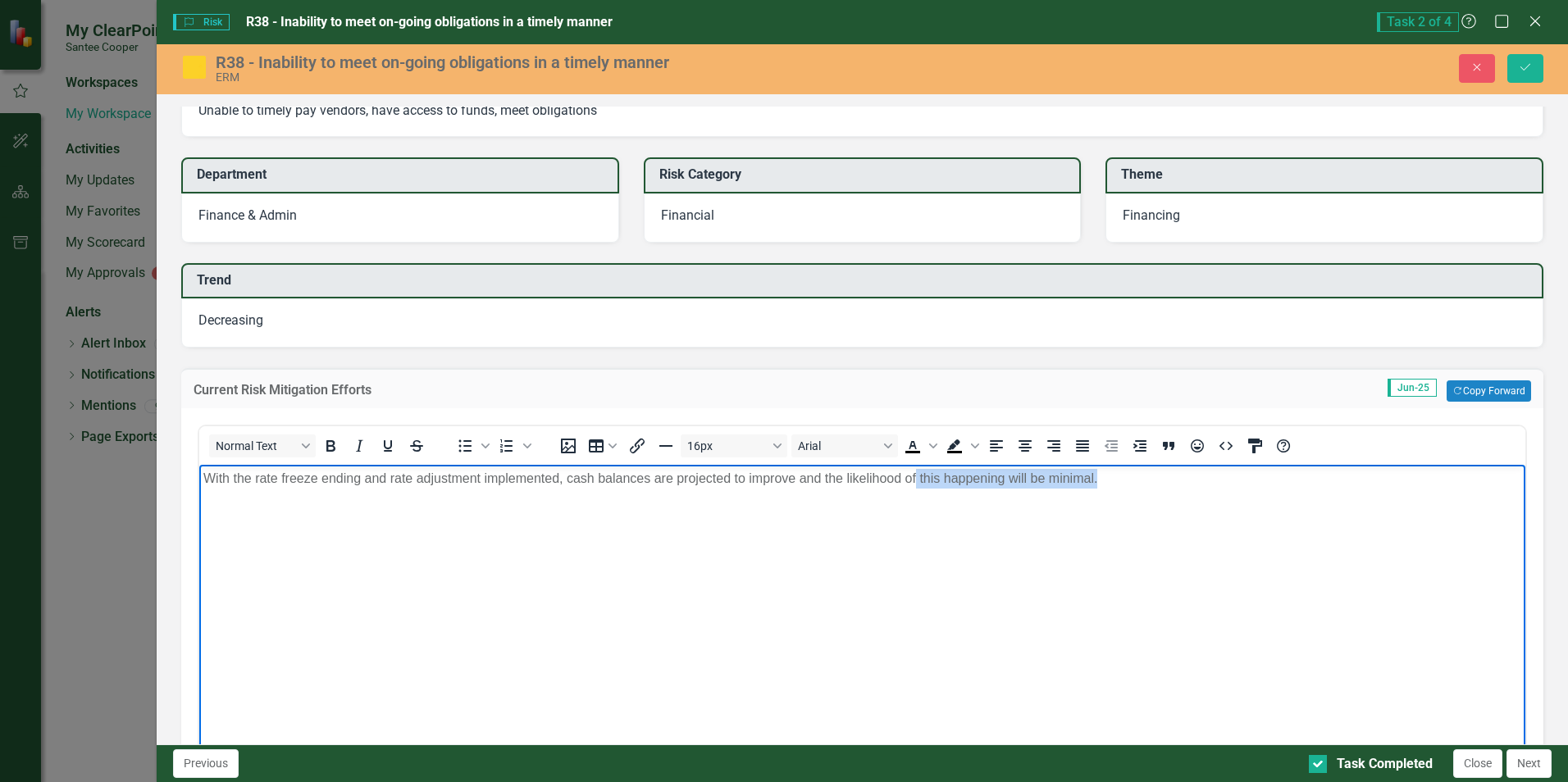 drag, startPoint x: 917, startPoint y: 477, endPoint x: 1130, endPoint y: 478, distance: 213.00235 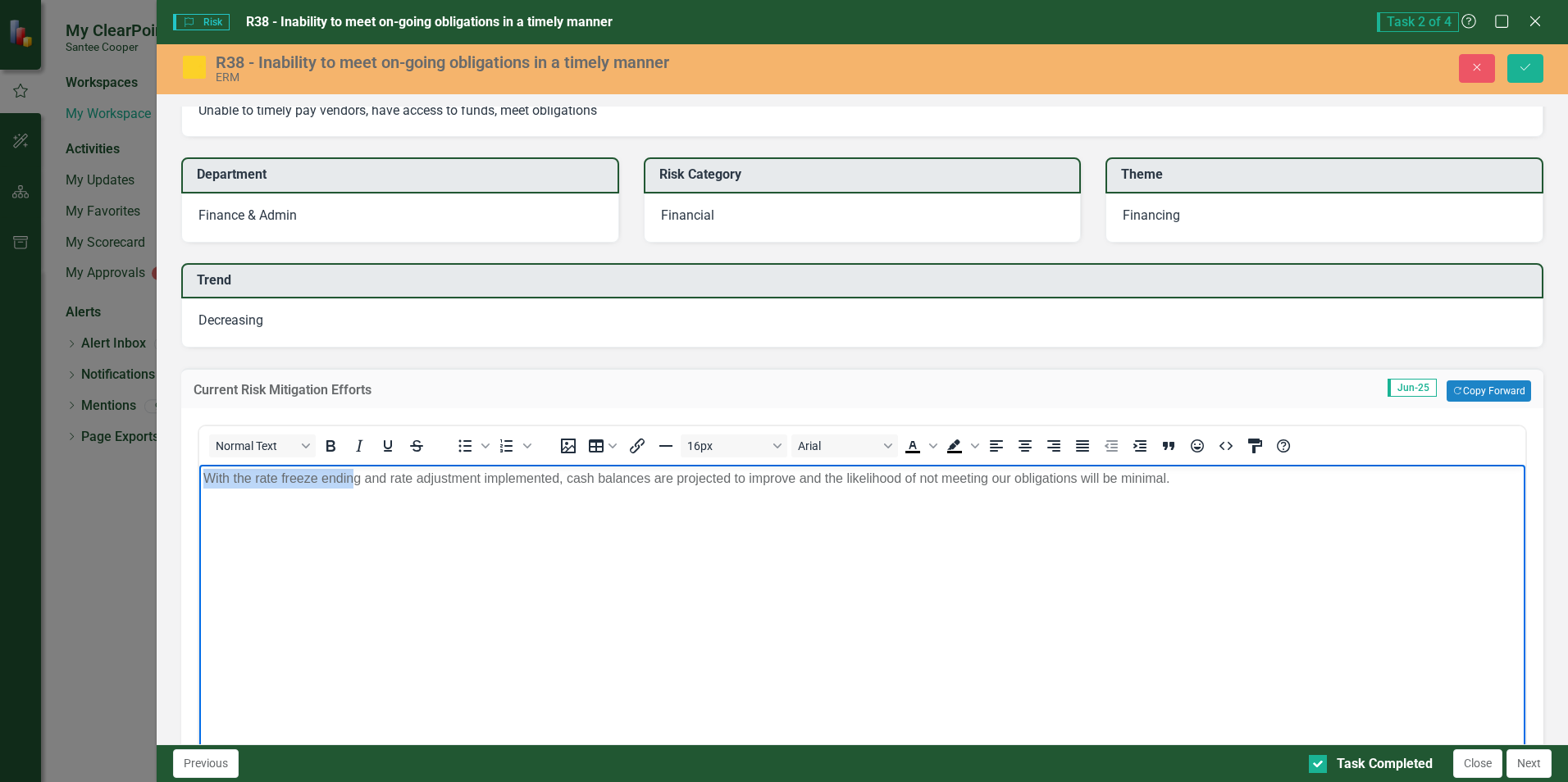 drag, startPoint x: 204, startPoint y: 479, endPoint x: 352, endPoint y: 484, distance: 148.08444 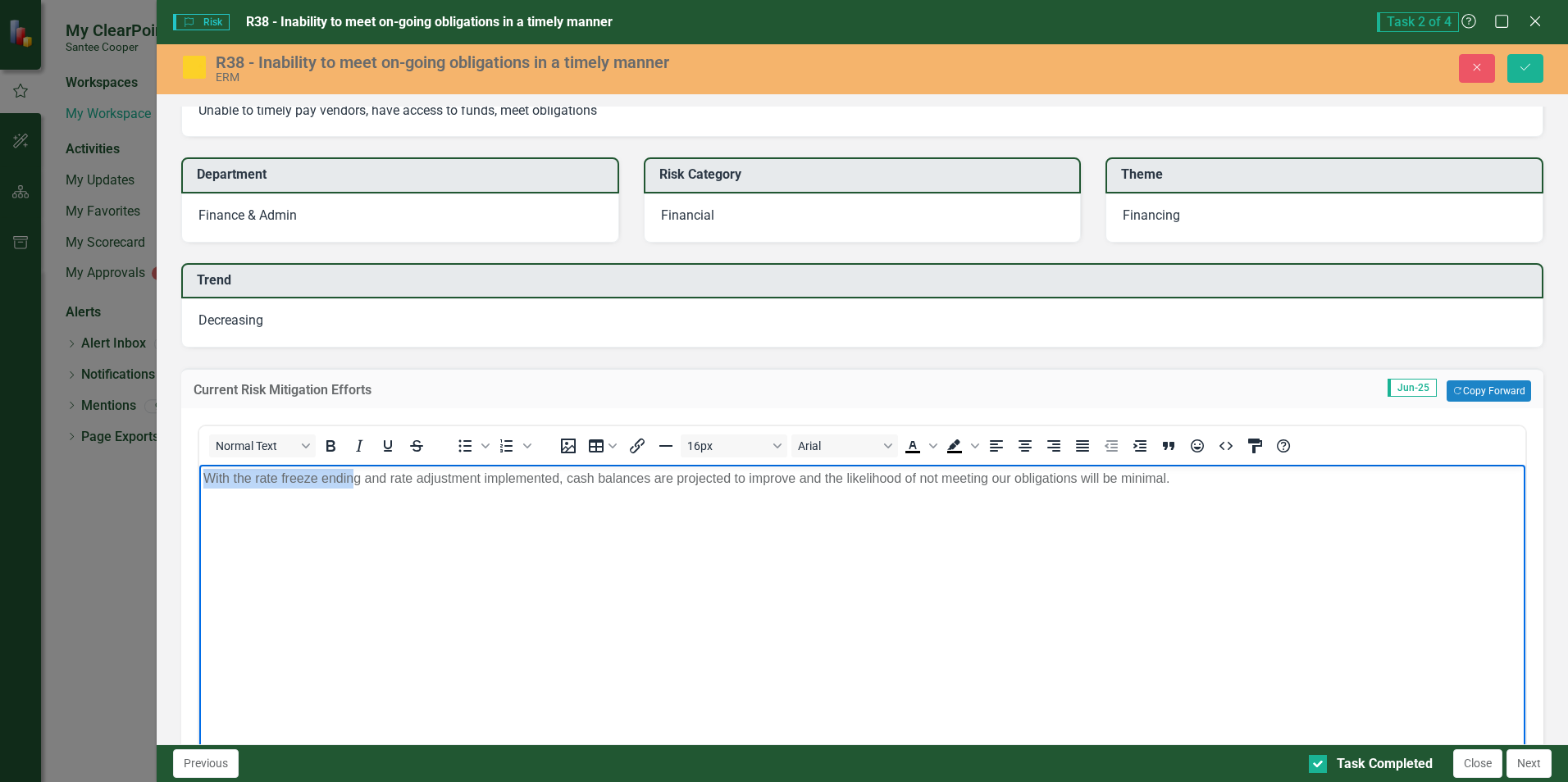 click on "With the rate freeze ending and rate adjustment implemented, cash balances are projected to improve and the likelihood of not meeting our obligations will be minimal." at bounding box center (862, 479) 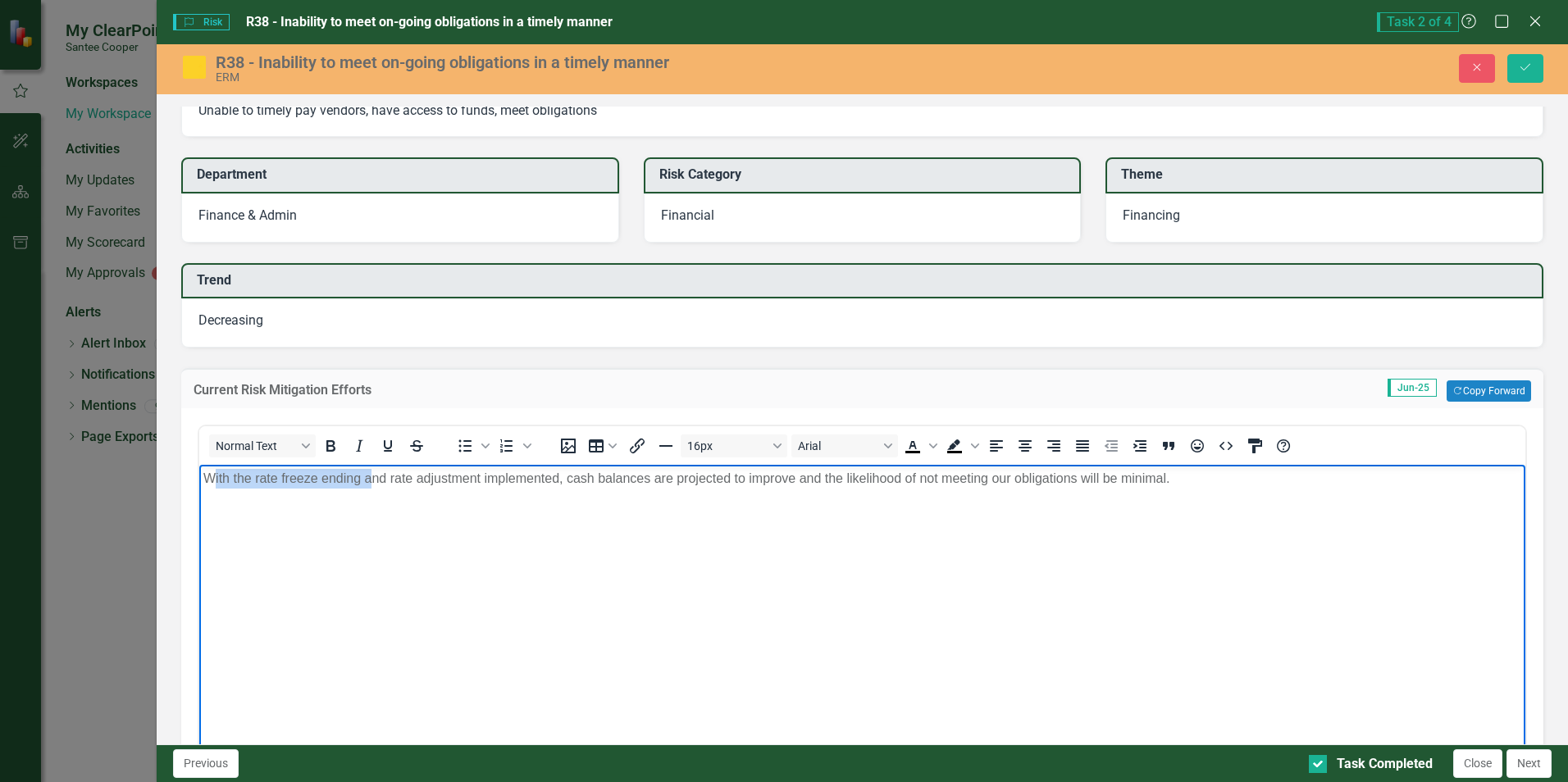 drag, startPoint x: 216, startPoint y: 477, endPoint x: 372, endPoint y: 480, distance: 156.02884 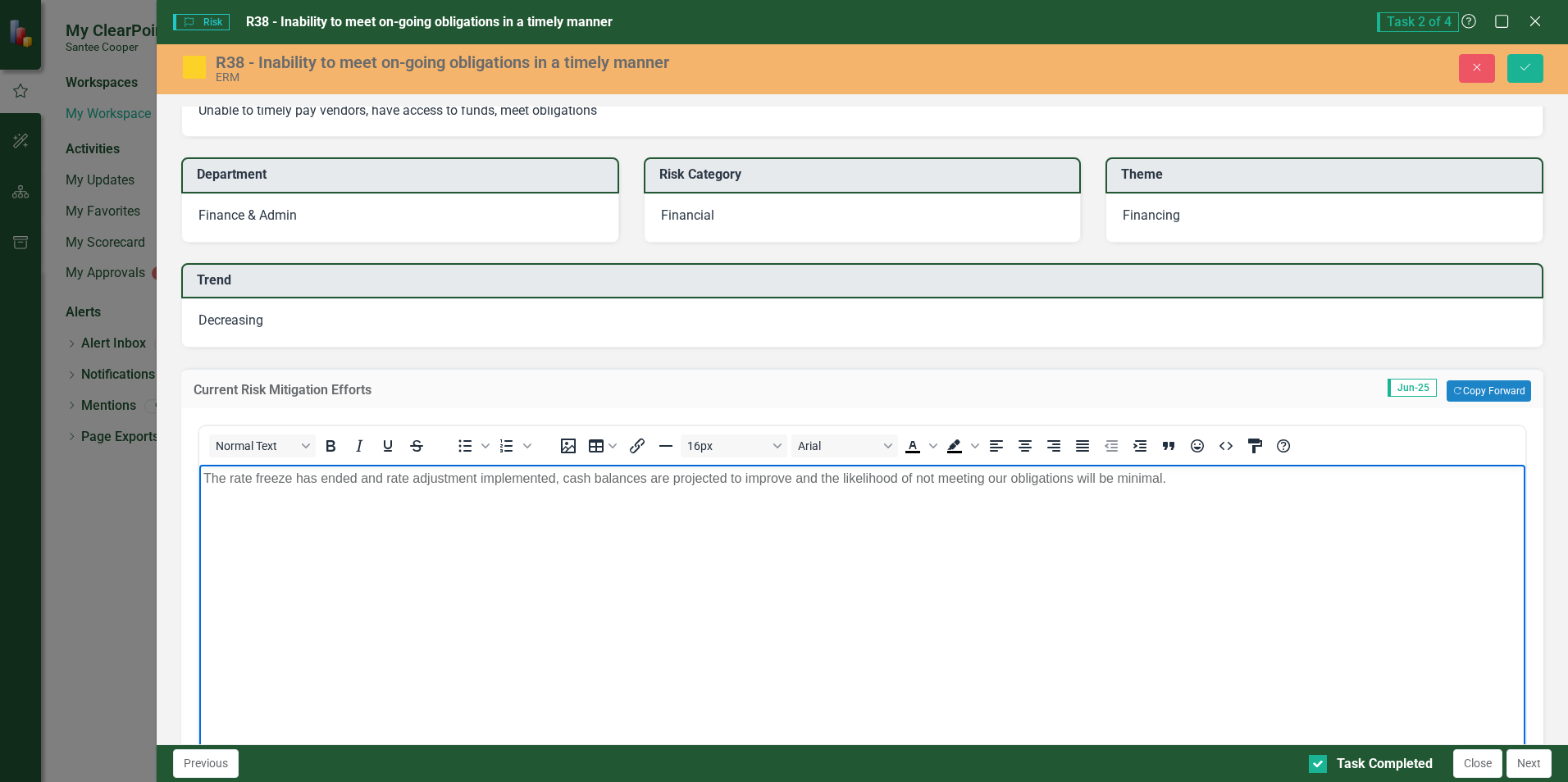 click on "The rate freeze has ended and rate adjustment implemented, cash balances are projected to improve and the likelihood of not meeting our obligations will be minimal." at bounding box center (862, 479) 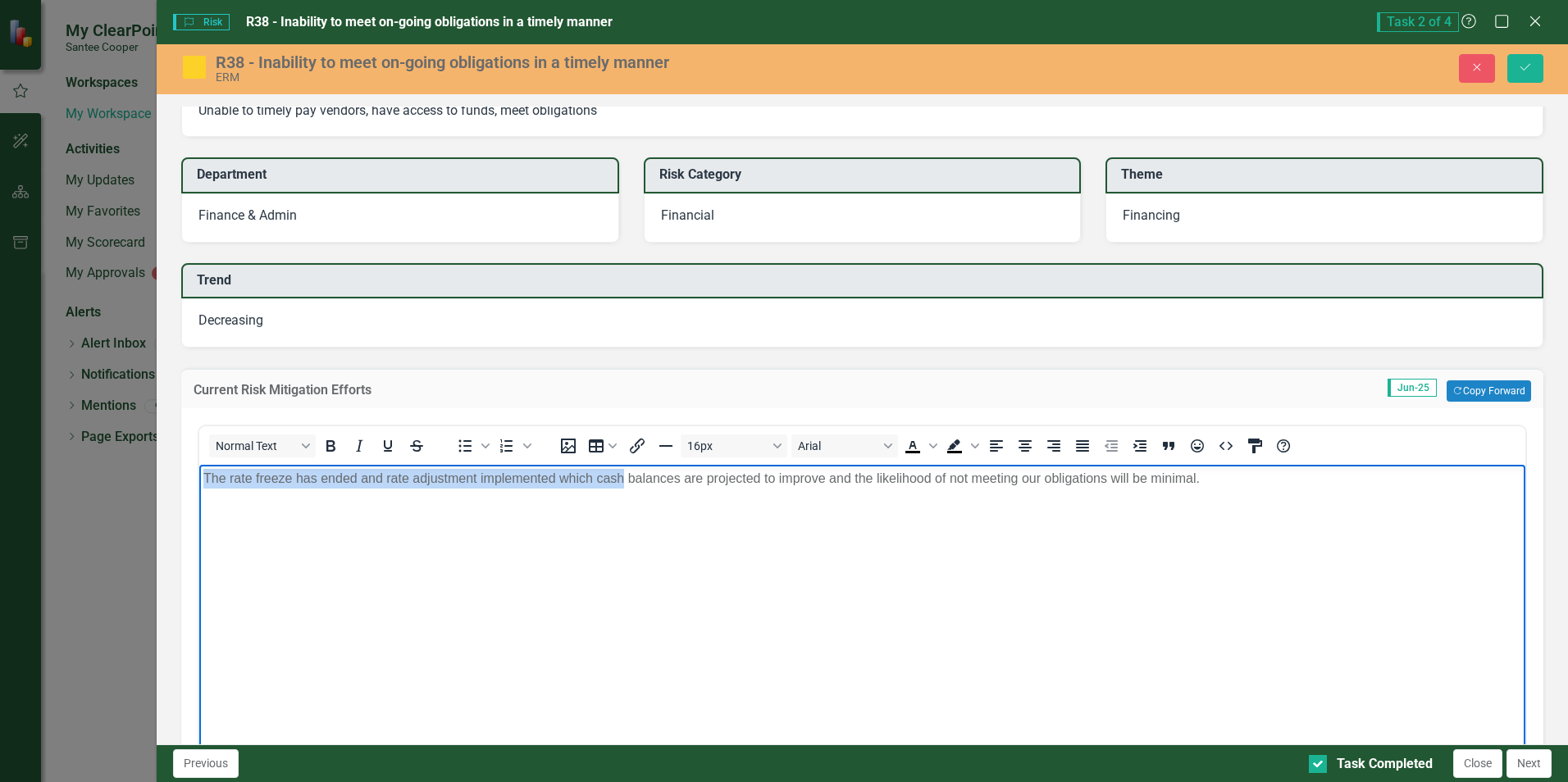 drag, startPoint x: 206, startPoint y: 477, endPoint x: 621, endPoint y: 517, distance: 416.923 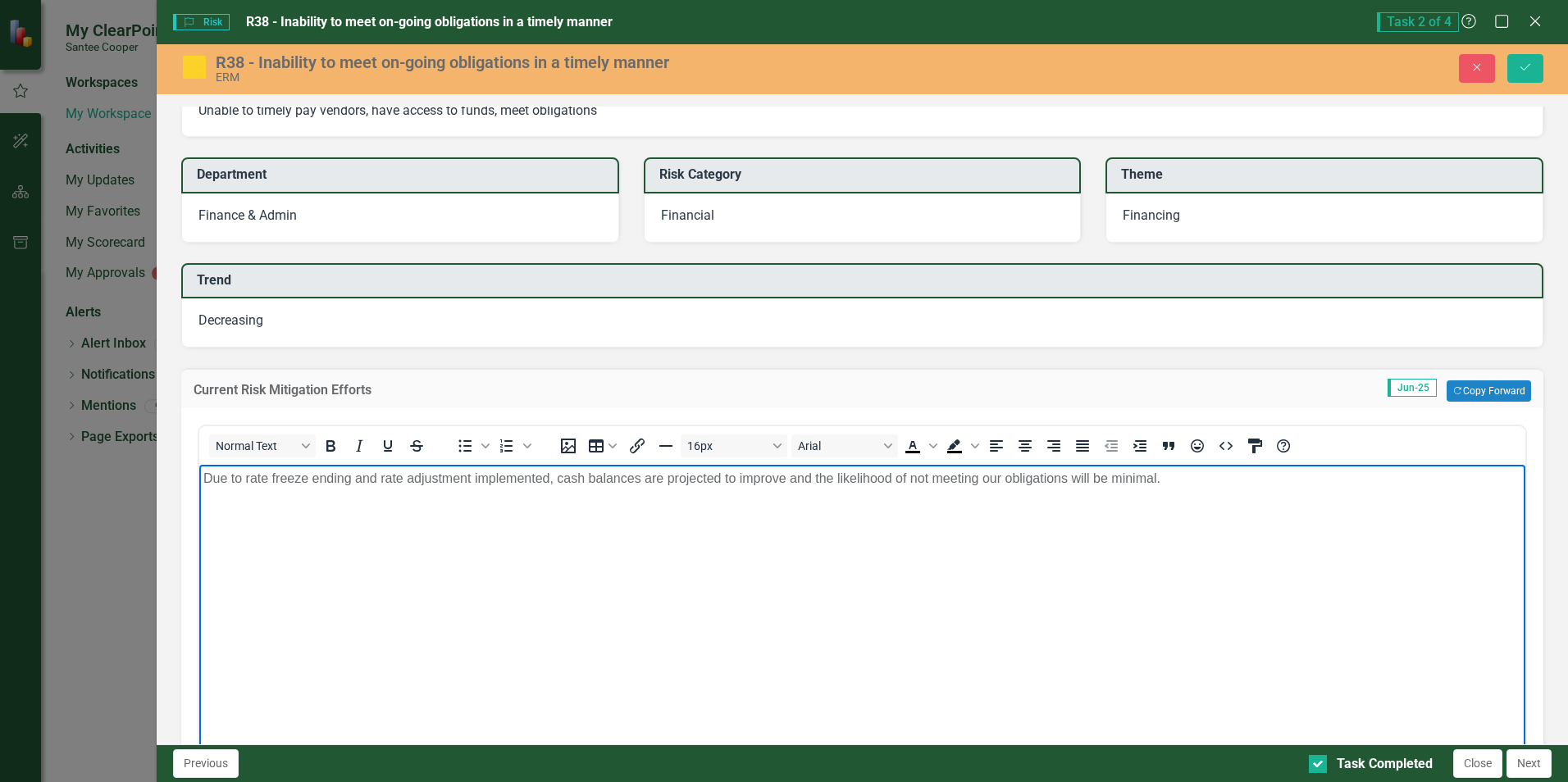 drag, startPoint x: 1155, startPoint y: 476, endPoint x: 1224, endPoint y: 475, distance: 69.00725 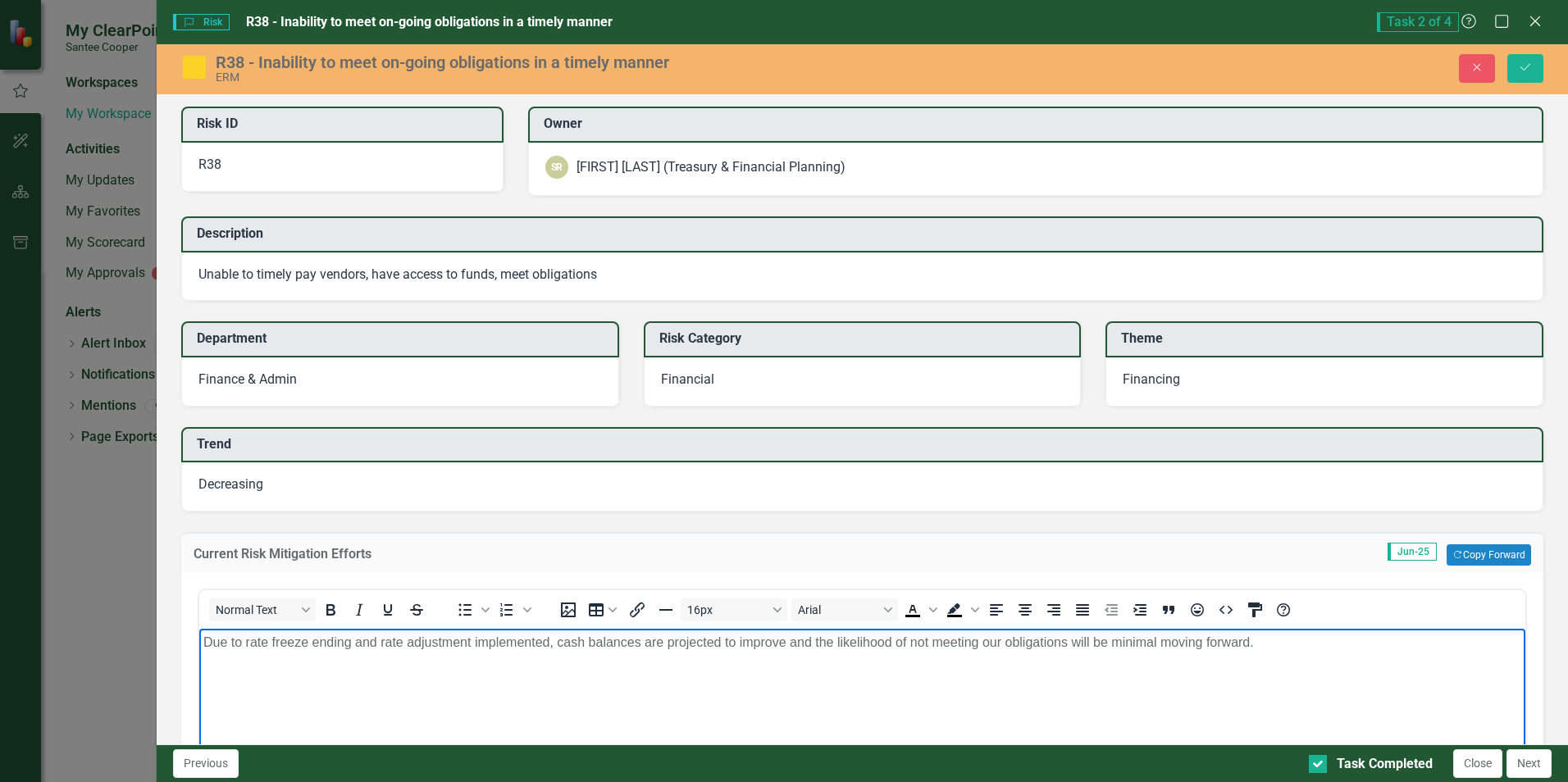 scroll, scrollTop: 0, scrollLeft: 0, axis: both 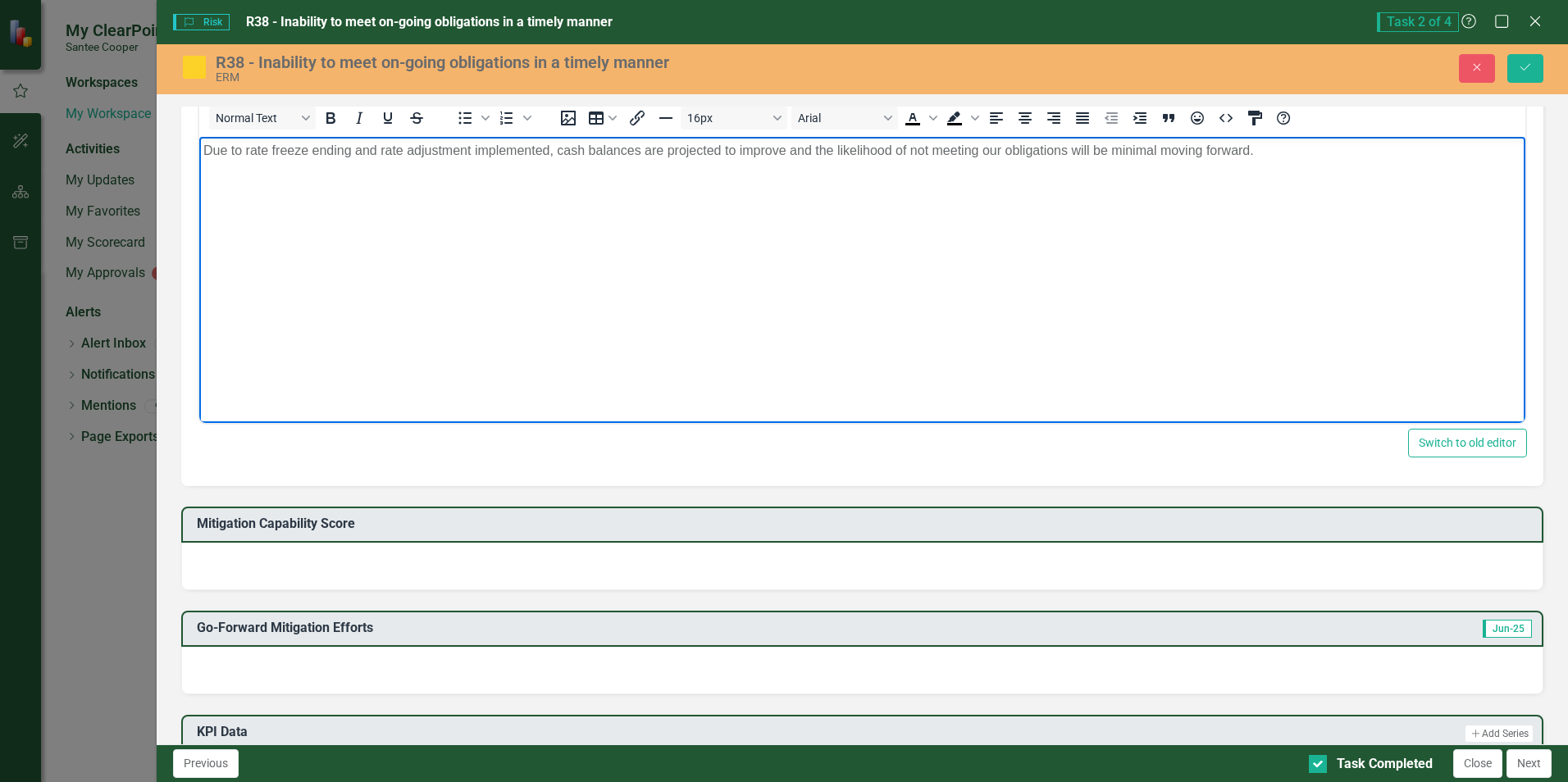 click at bounding box center (862, 566) 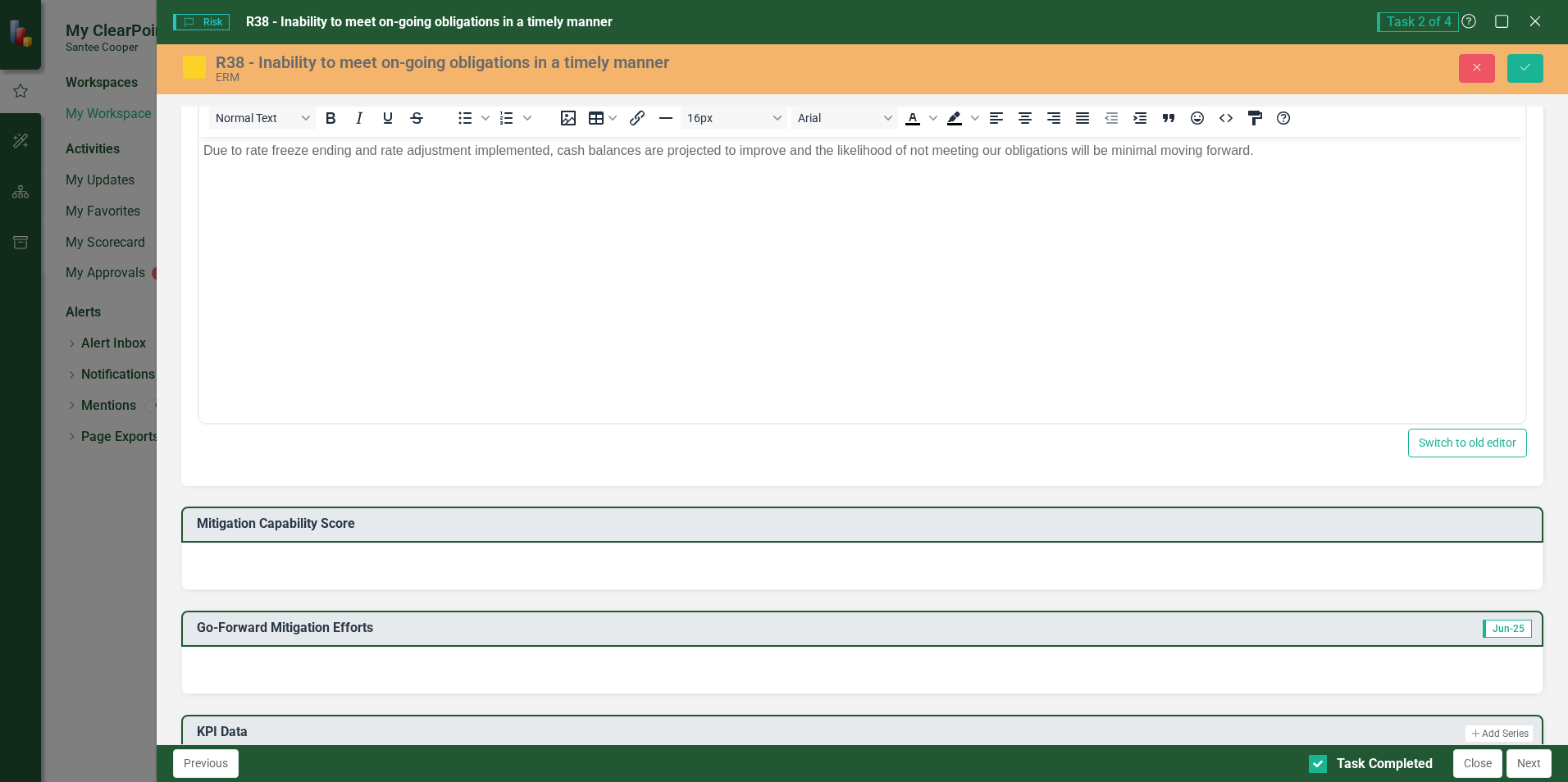 click at bounding box center (862, 566) 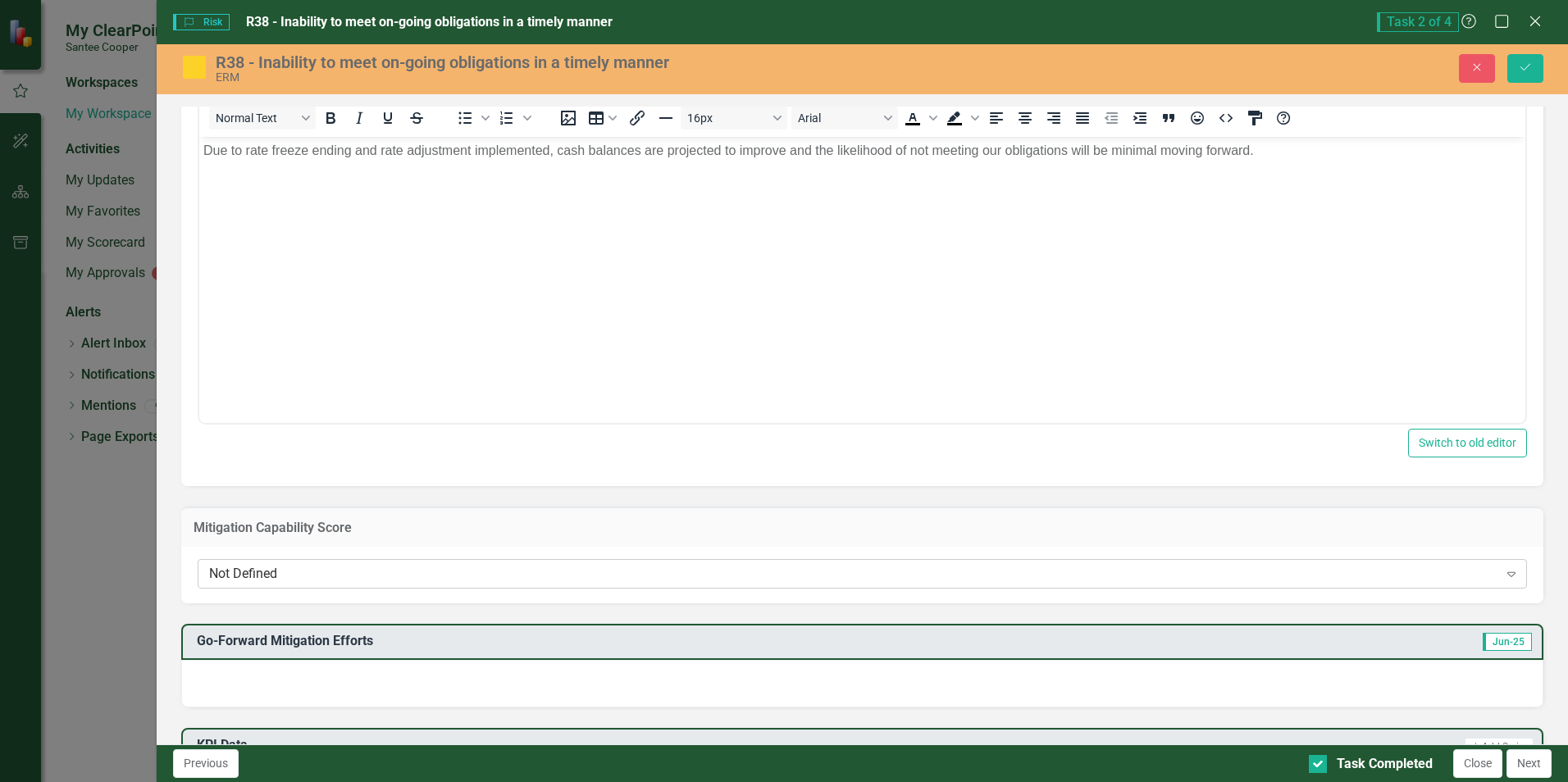 click on "Not Defined" at bounding box center (853, 574) 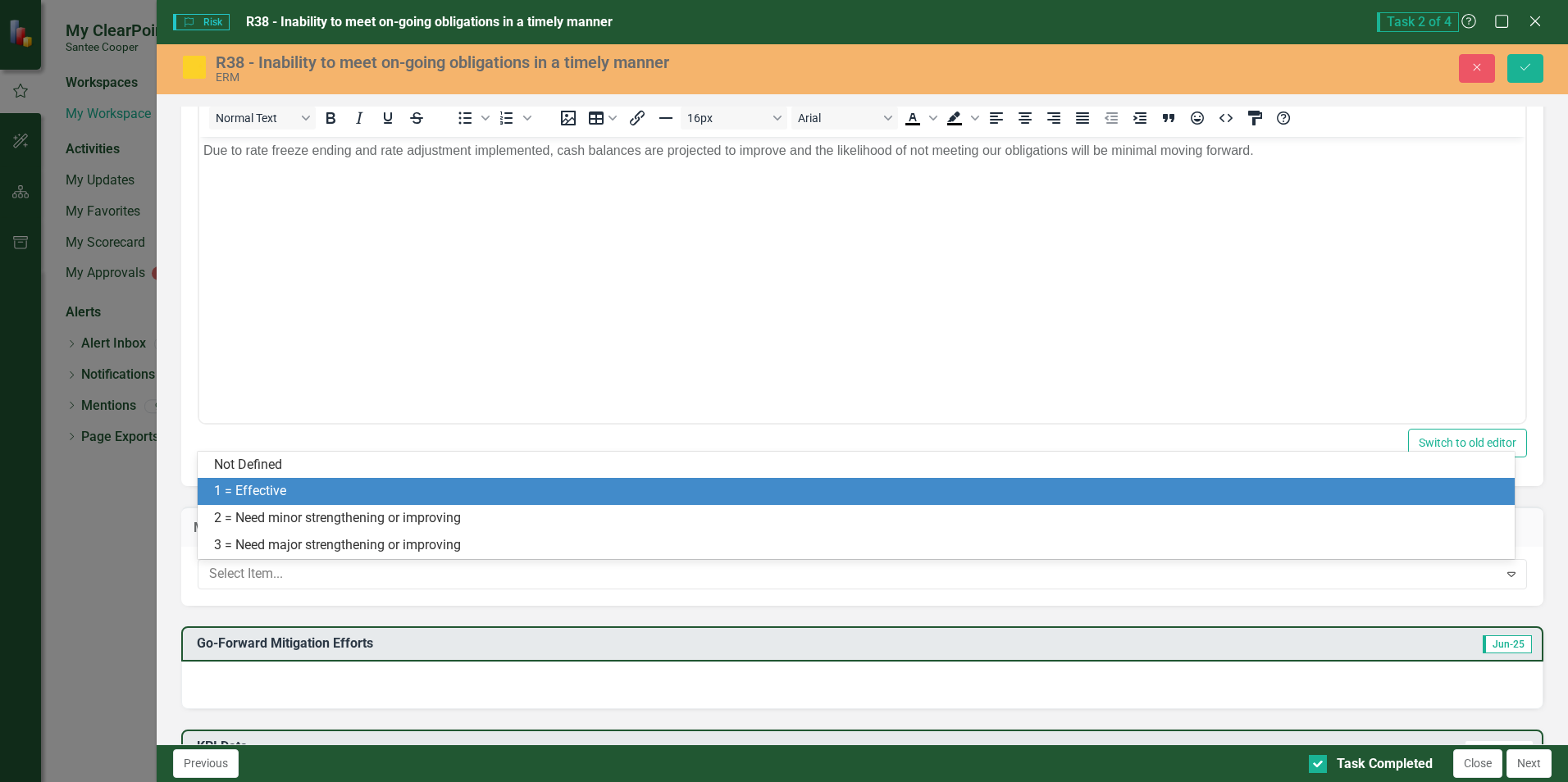 click on "1 = Effective" at bounding box center [859, 491] 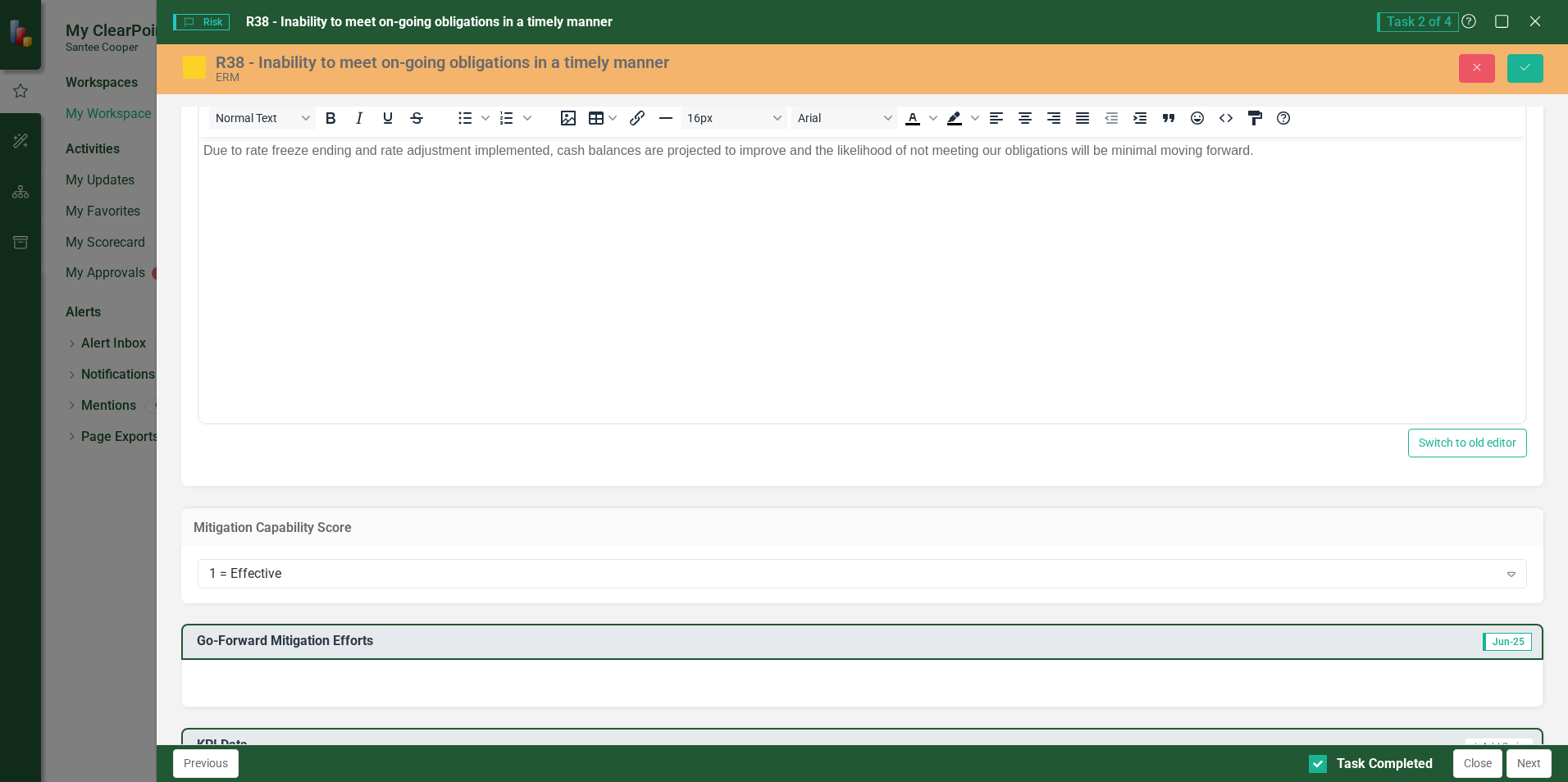 click at bounding box center (862, 684) 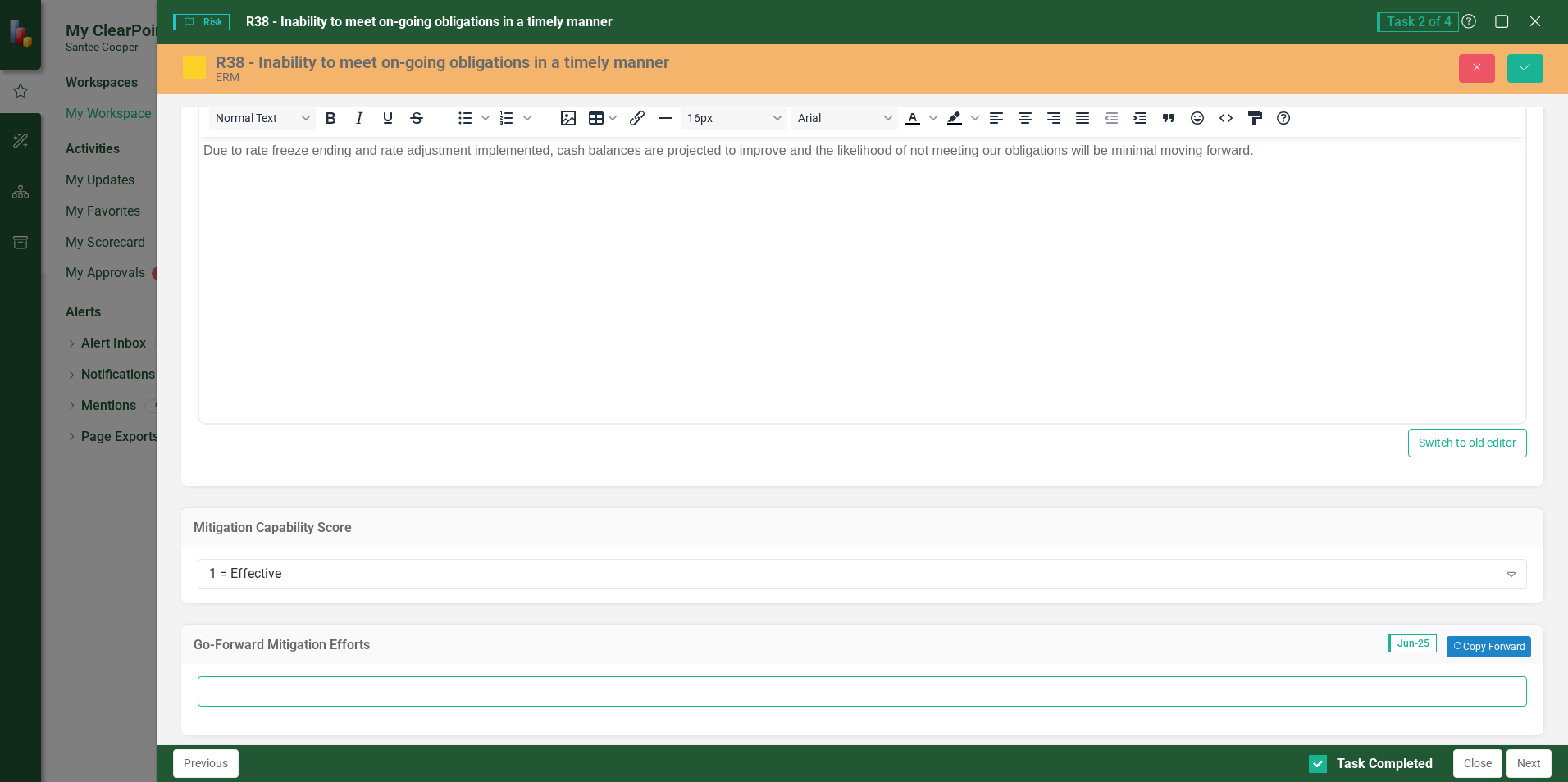 click at bounding box center (862, 691) 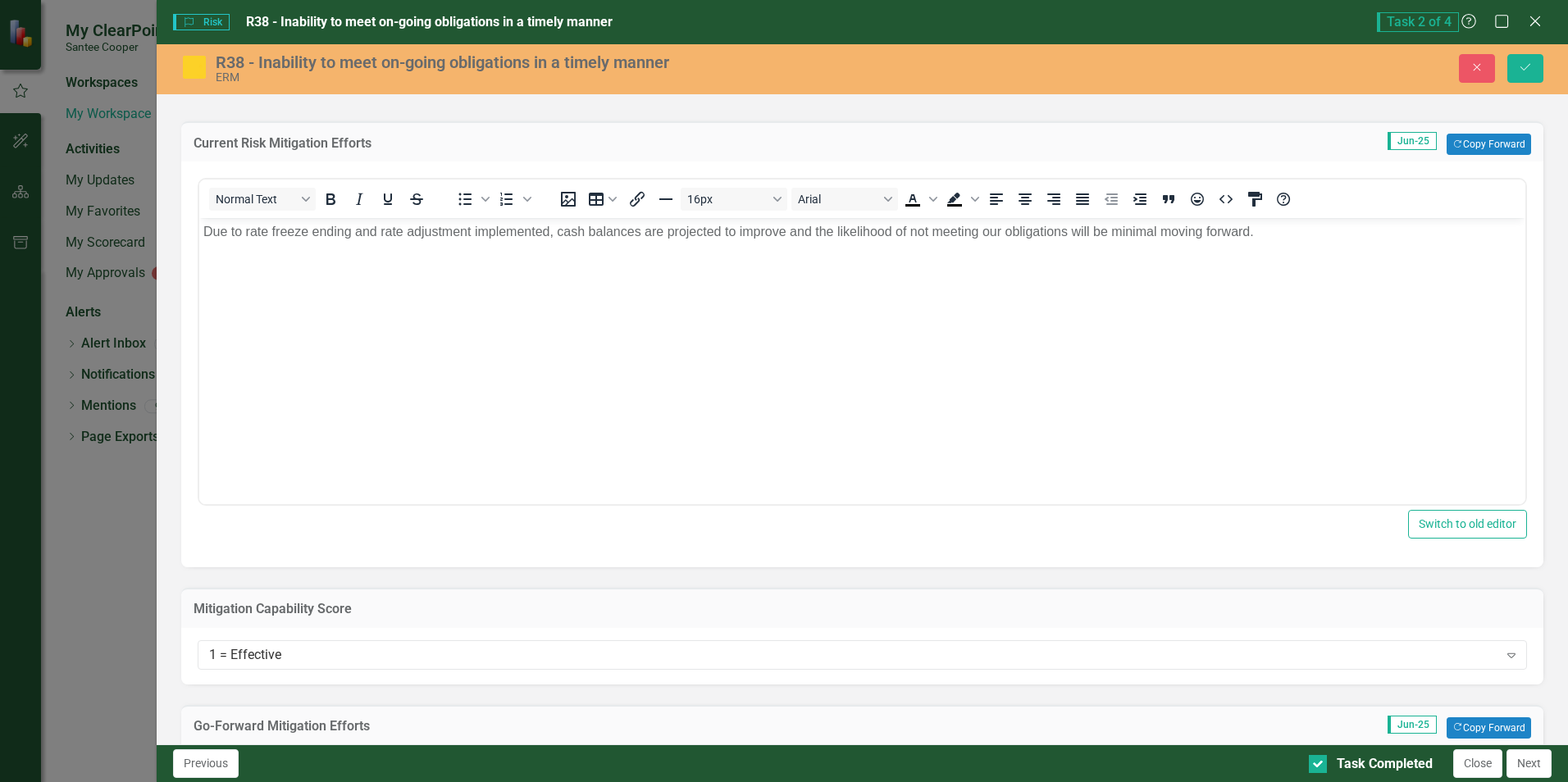 scroll, scrollTop: 410, scrollLeft: 0, axis: vertical 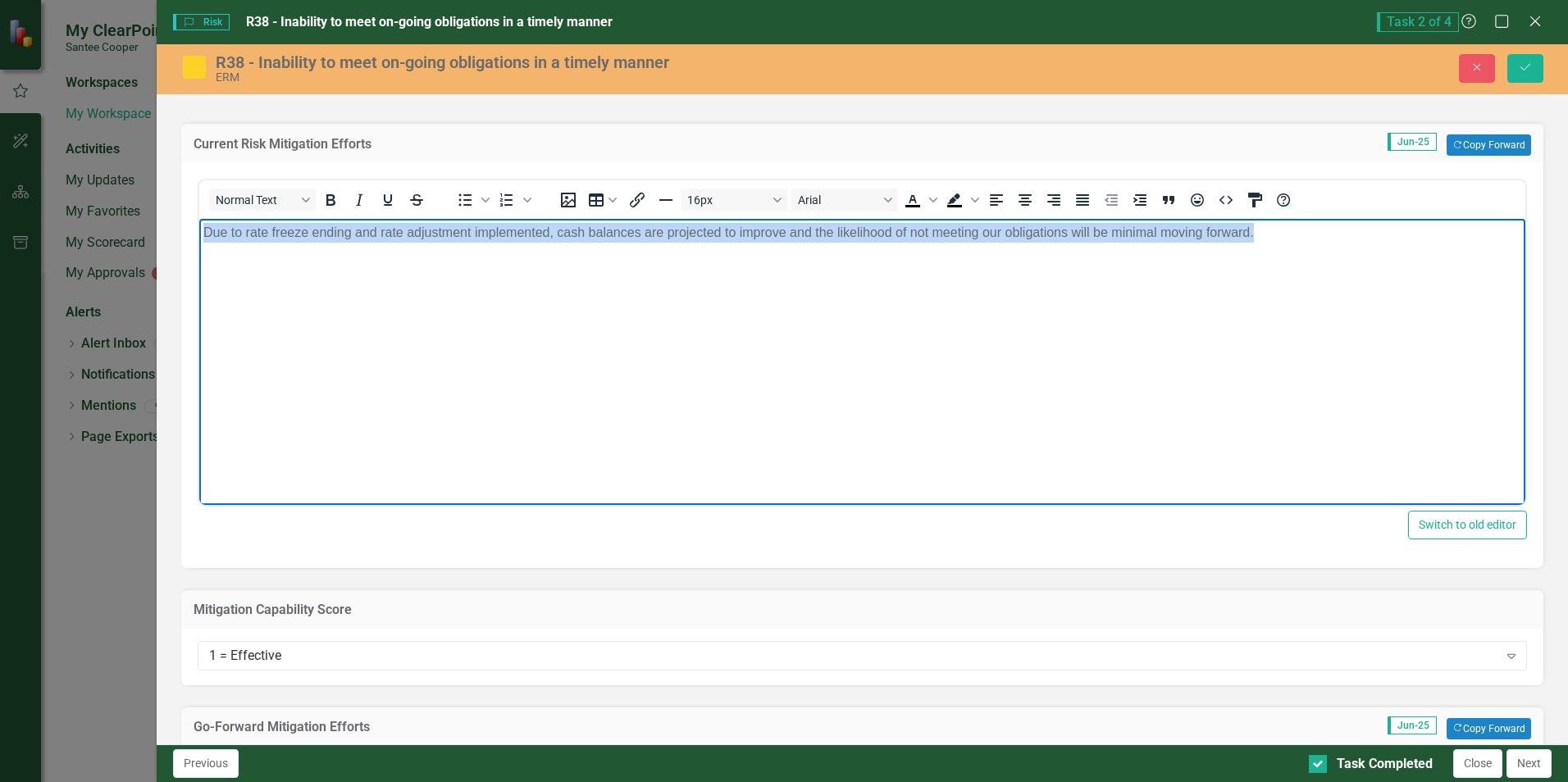 drag, startPoint x: 204, startPoint y: 234, endPoint x: 1274, endPoint y: 207, distance: 1070.3406 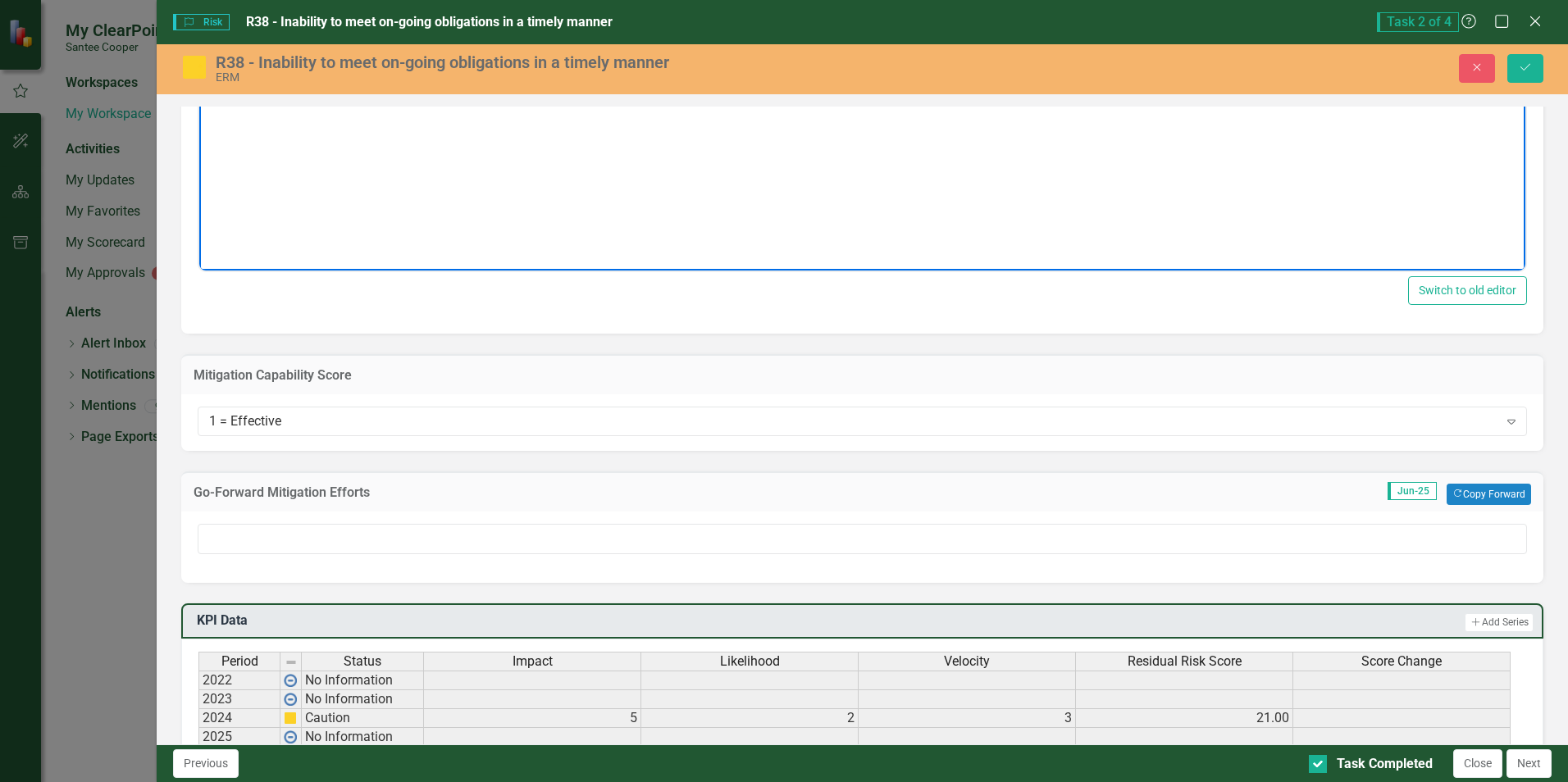 scroll, scrollTop: 656, scrollLeft: 0, axis: vertical 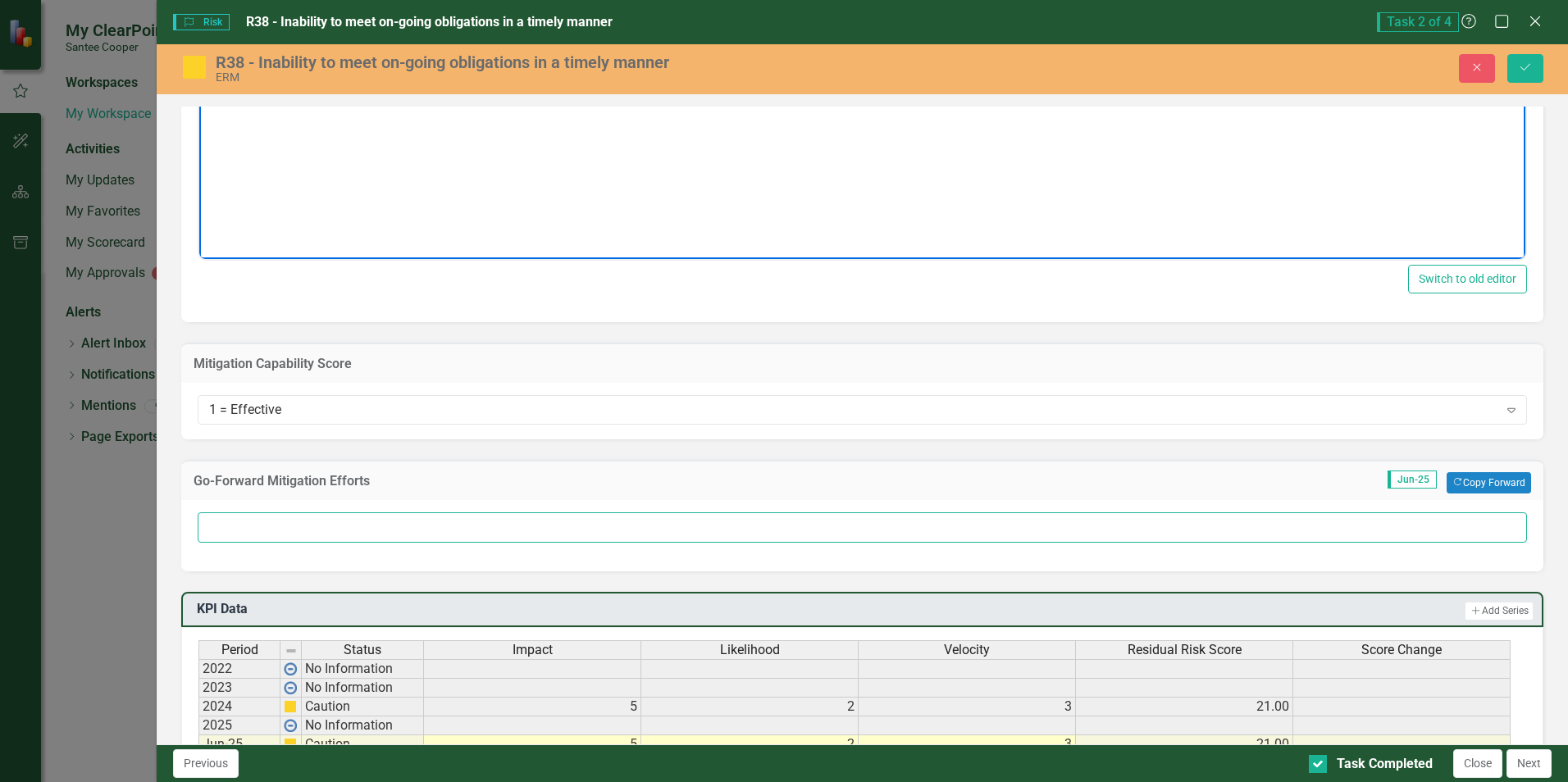 click at bounding box center (862, 527) 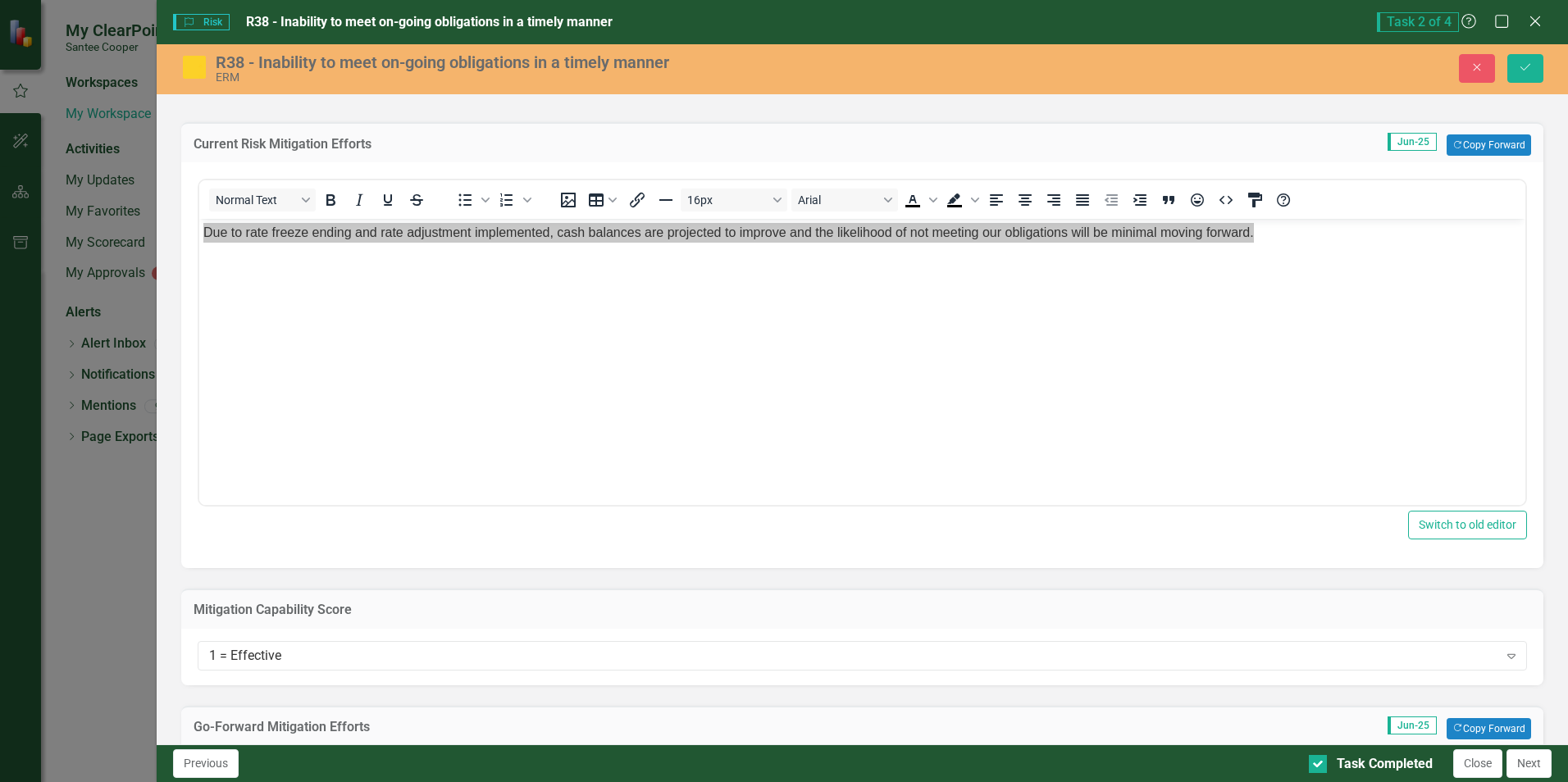 scroll, scrollTop: 246, scrollLeft: 0, axis: vertical 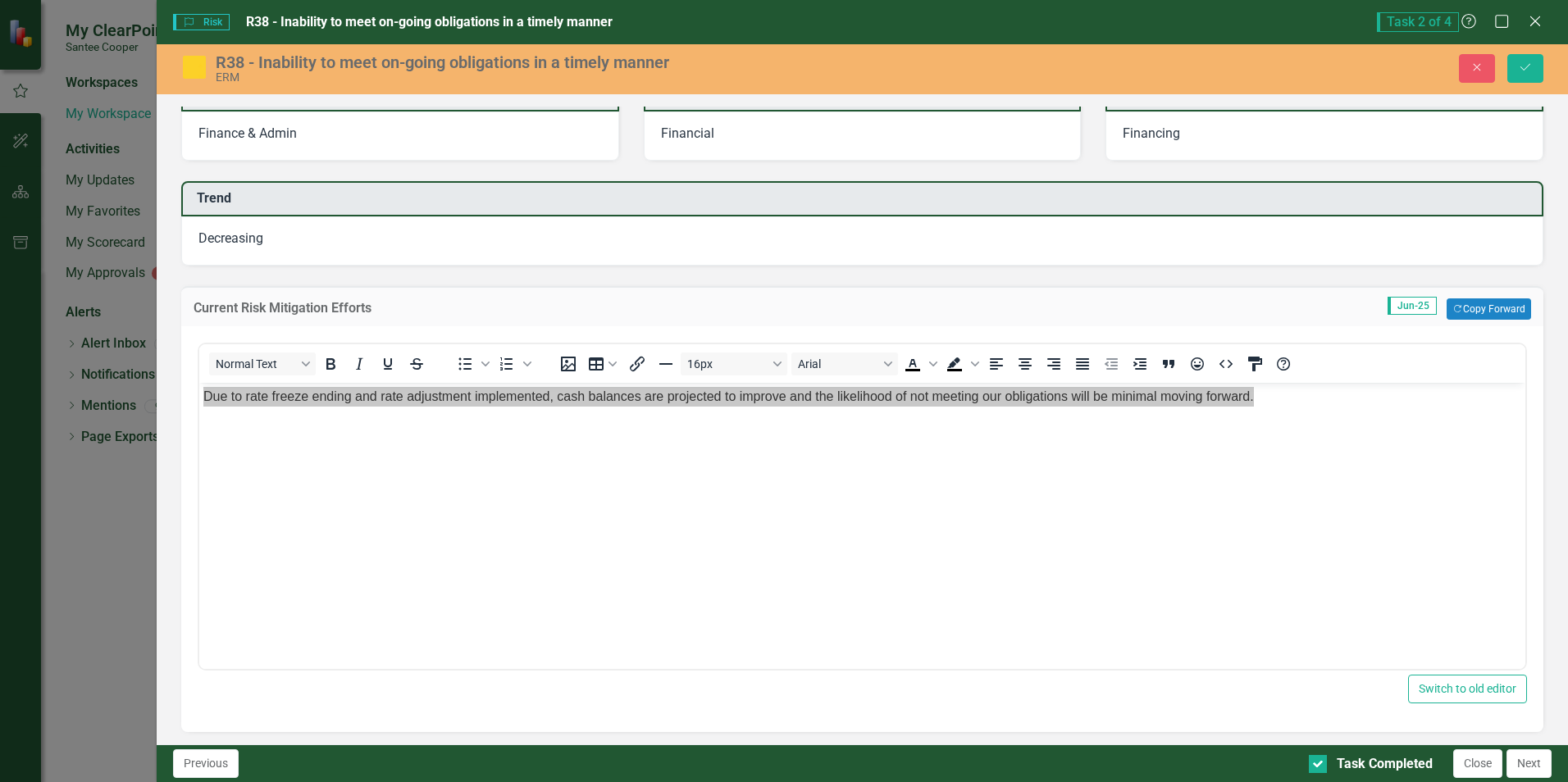 type on "Adjust rates as needed to ensure we collect enough revenues to cover our costs." 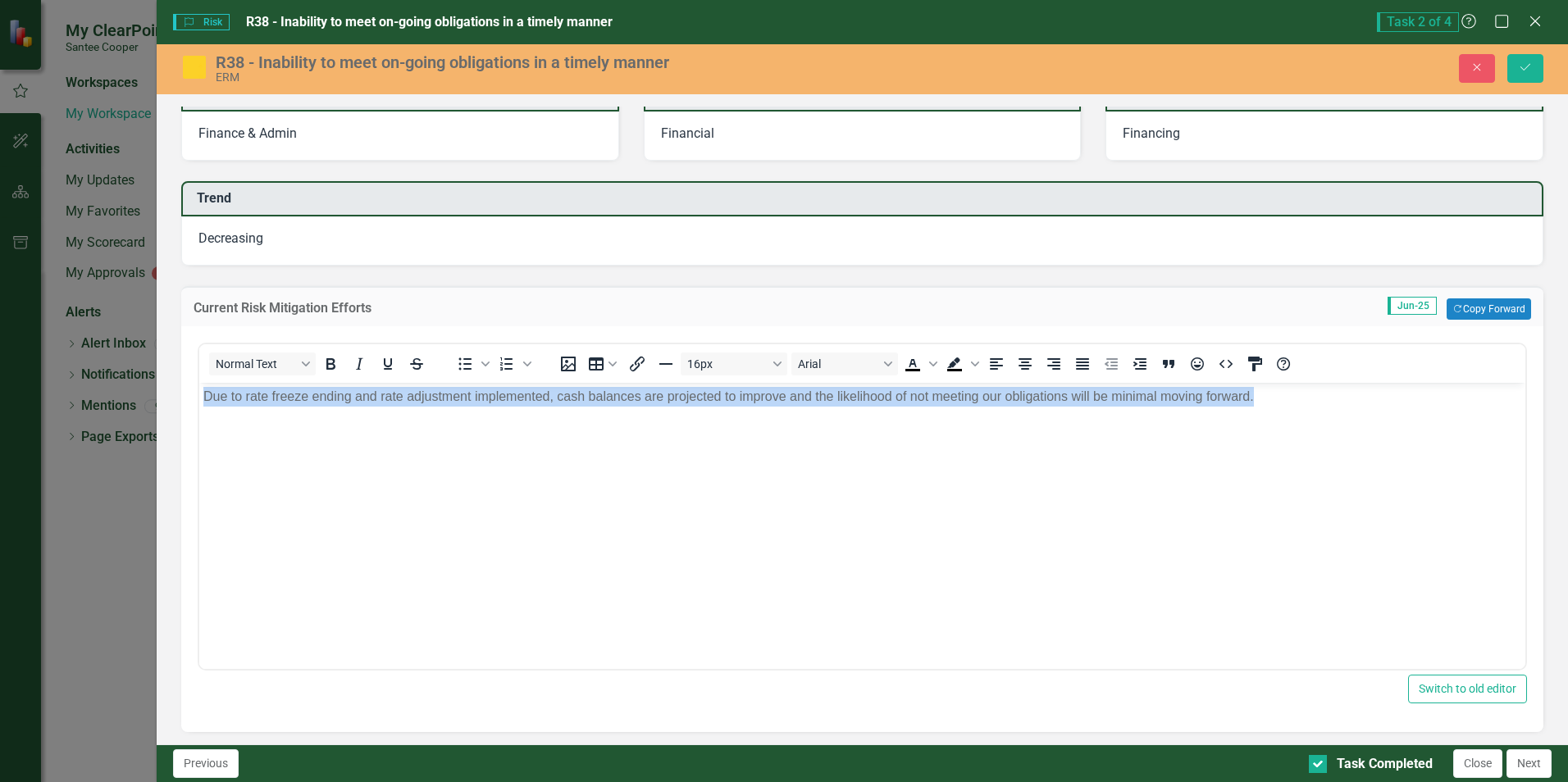 click on "Due to rate freeze ending and rate adjustment implemented, cash balances are projected to improve and the likelihood of not meeting our obligations will be minimal moving forward." at bounding box center (862, 506) 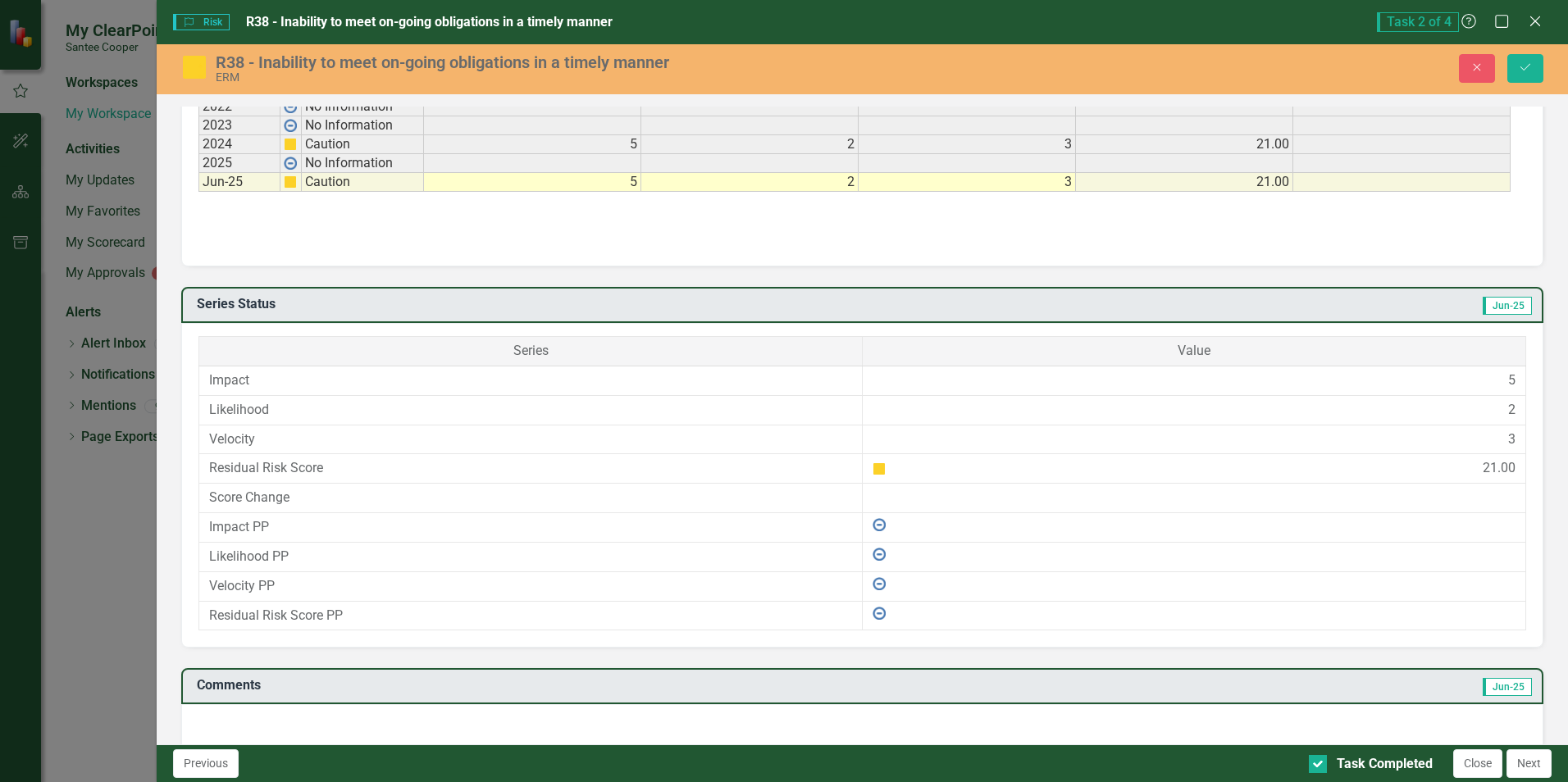 scroll, scrollTop: 1242, scrollLeft: 0, axis: vertical 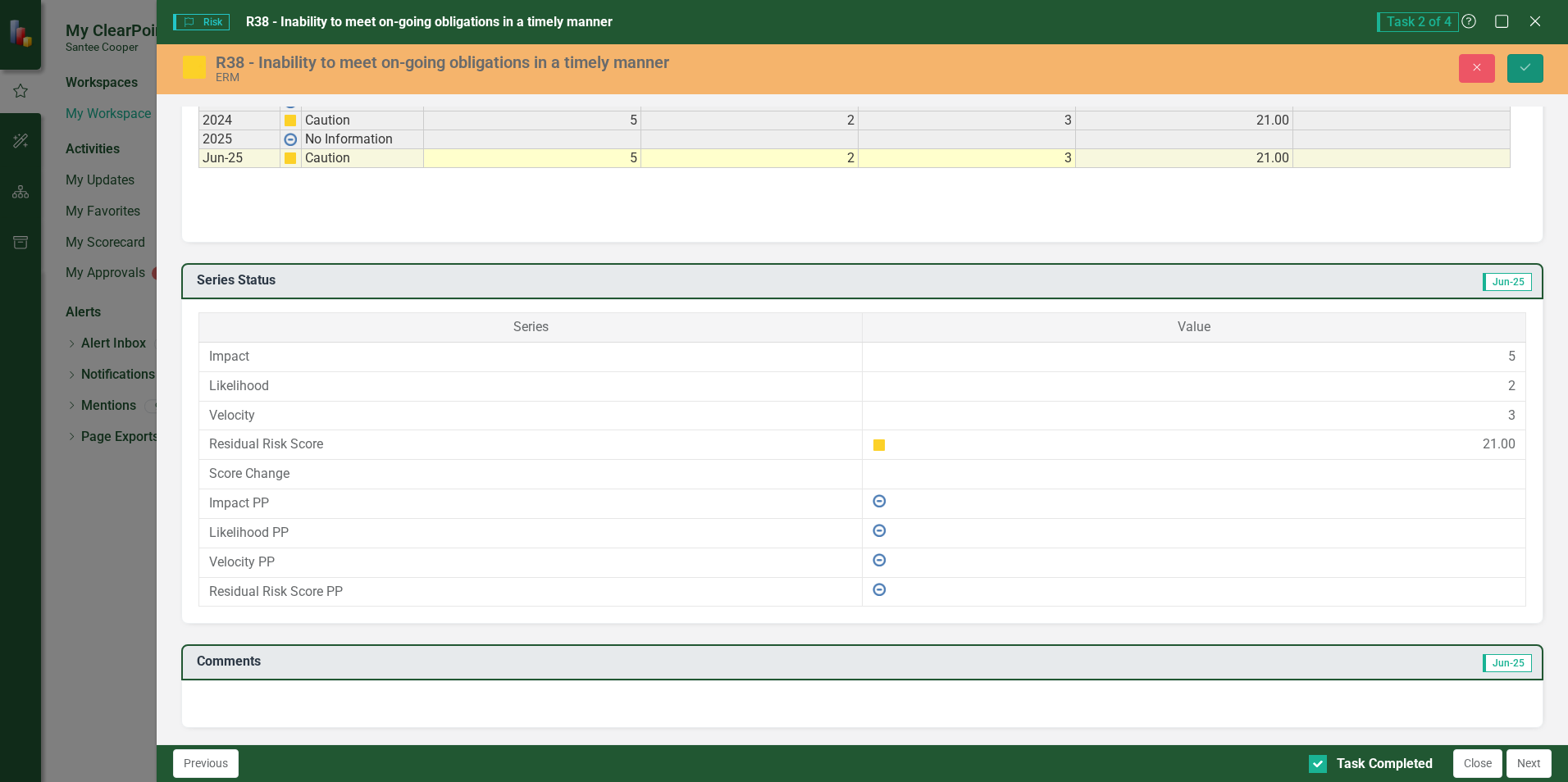 click on "Save" 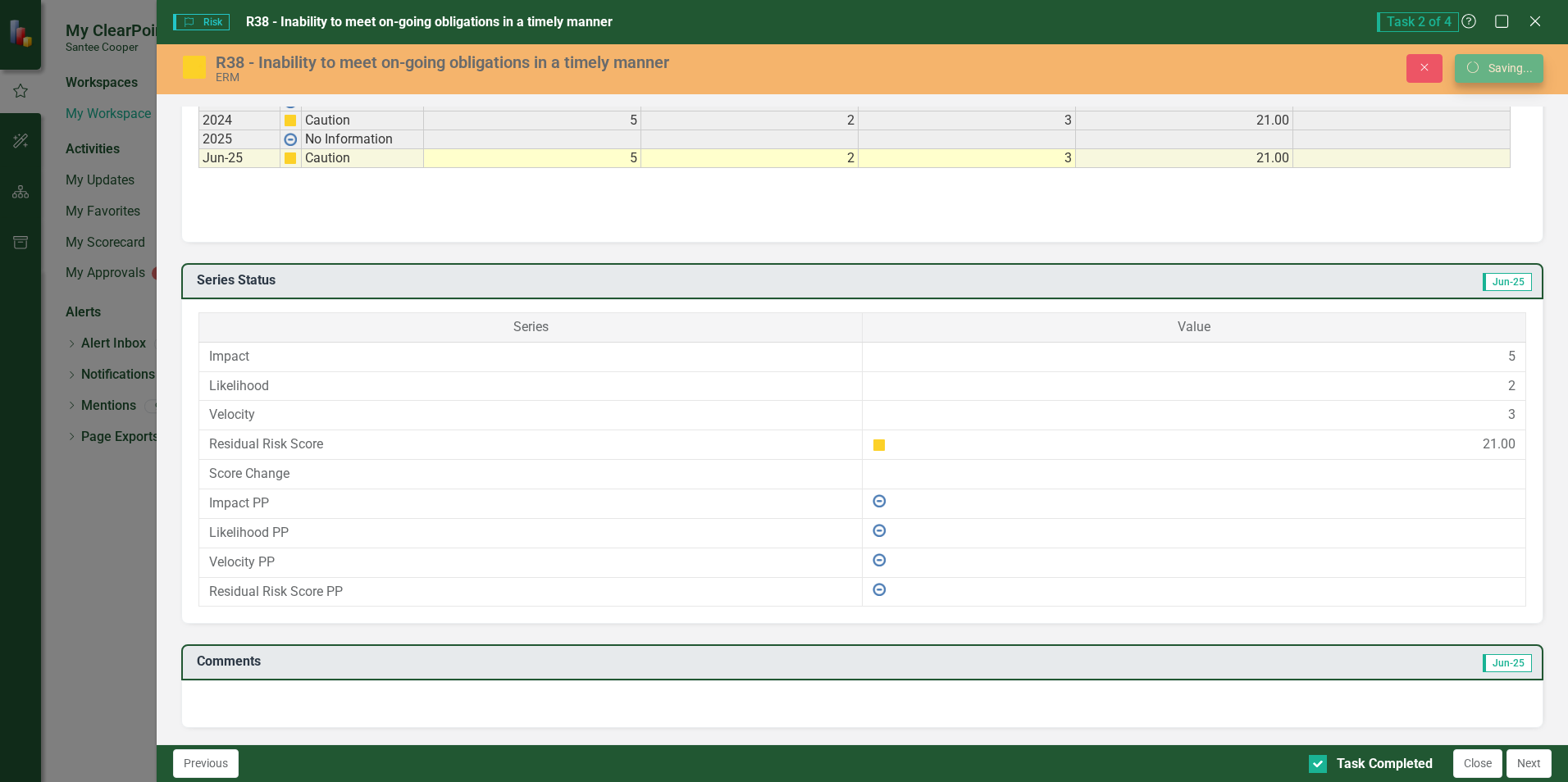 scroll, scrollTop: 841, scrollLeft: 0, axis: vertical 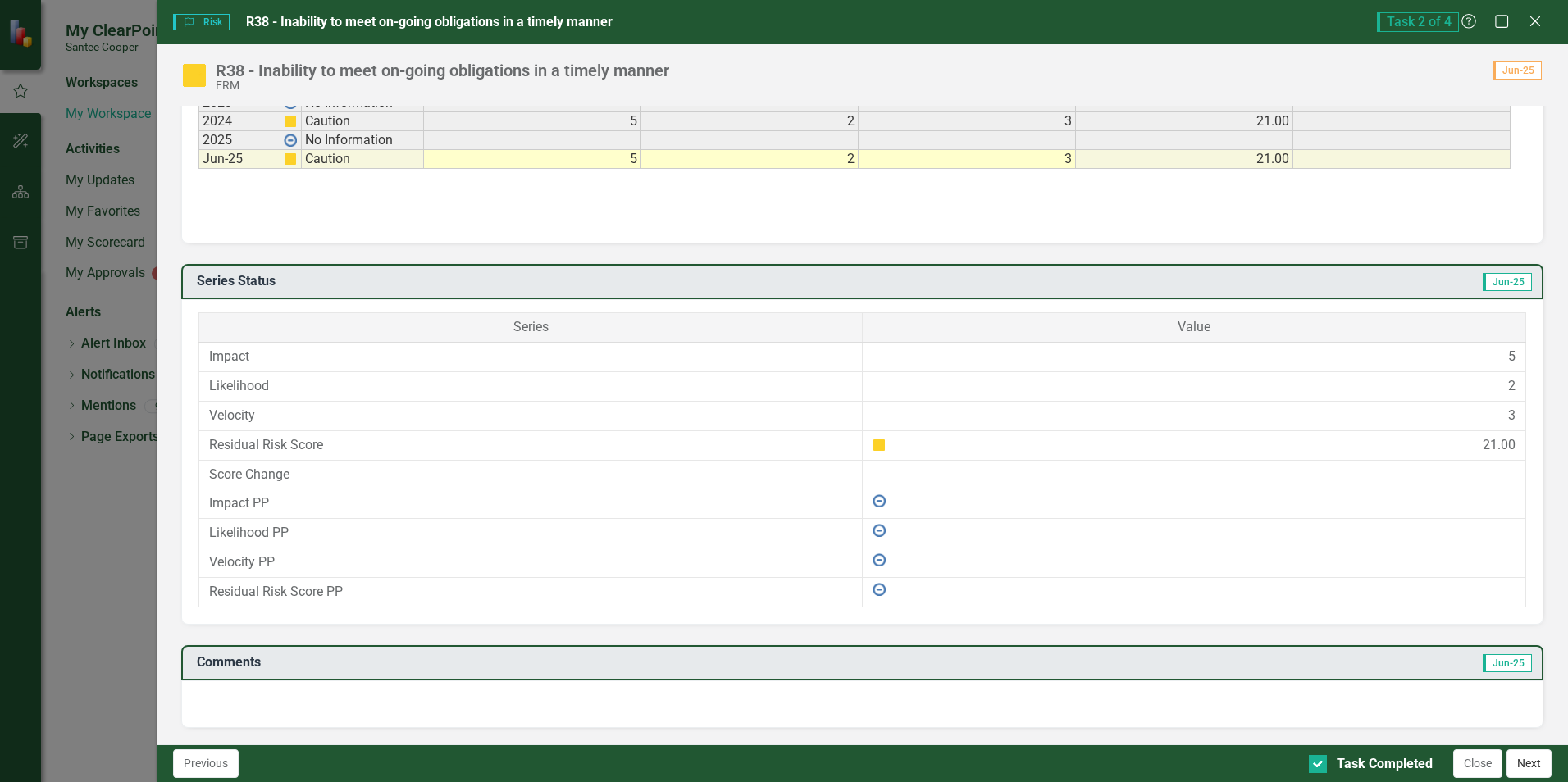 click on "Next" at bounding box center (1529, 763) 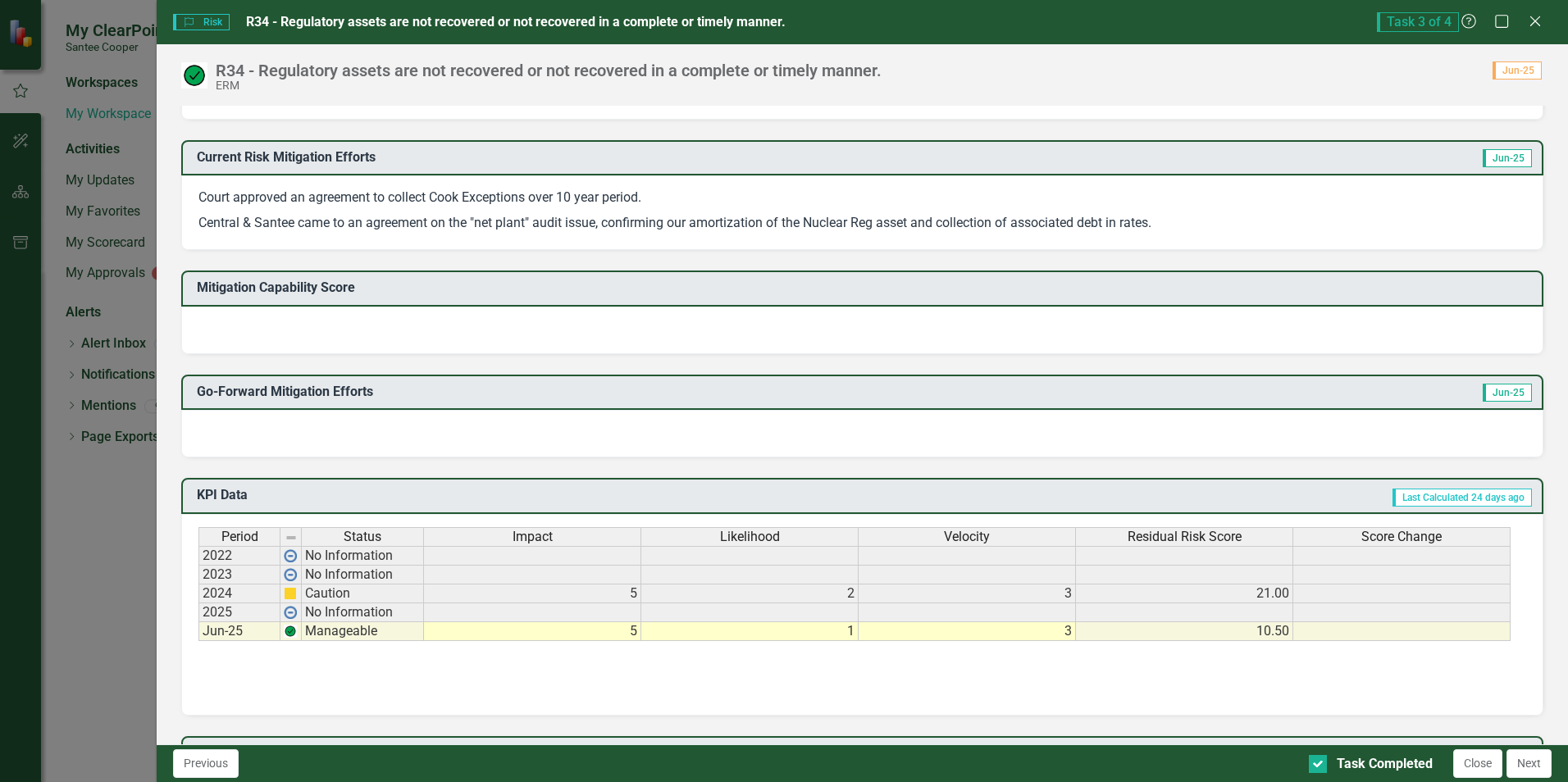 scroll, scrollTop: 328, scrollLeft: 0, axis: vertical 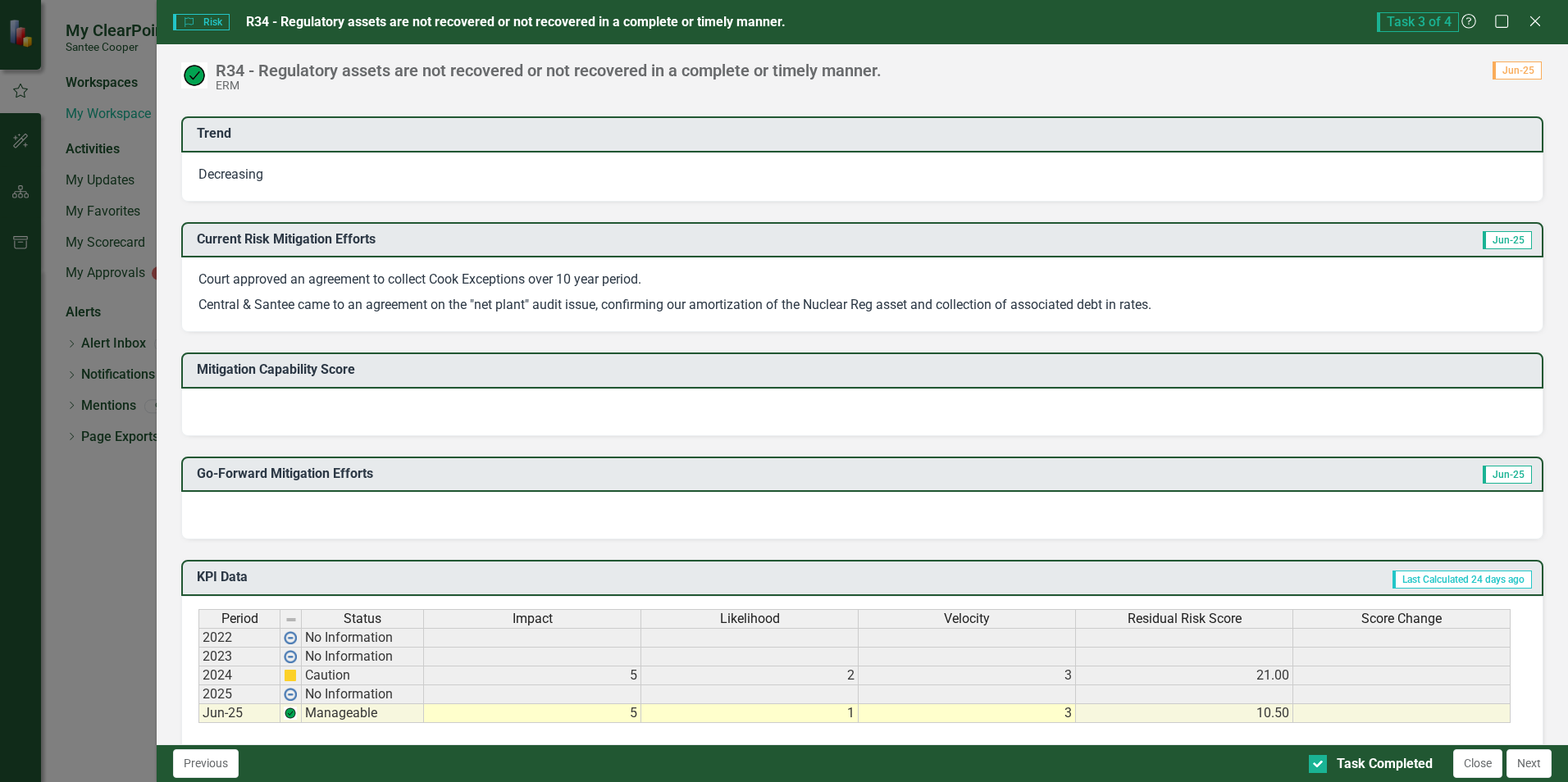 click at bounding box center (862, 412) 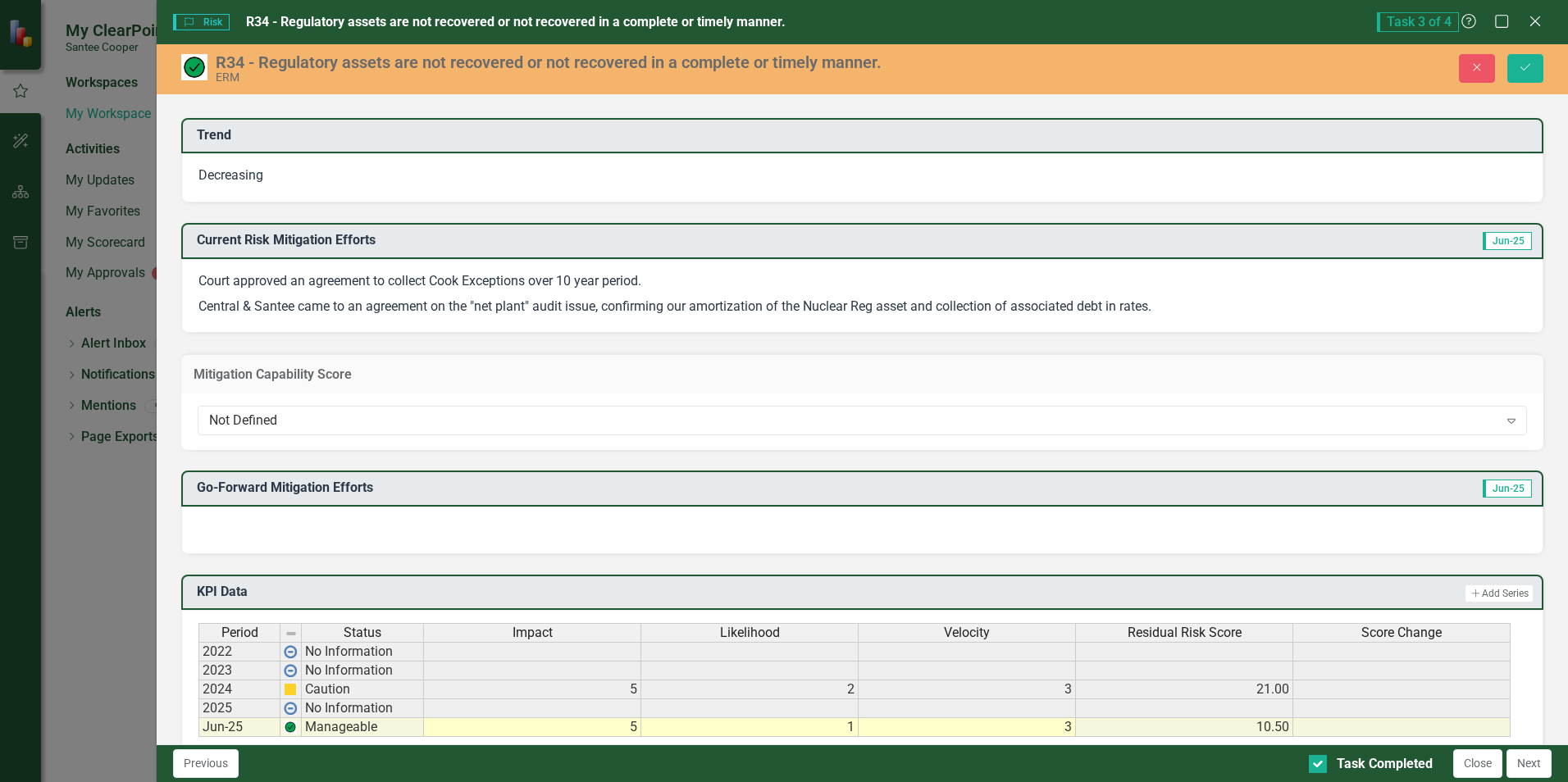 click on "Not Defined" at bounding box center (853, 421) 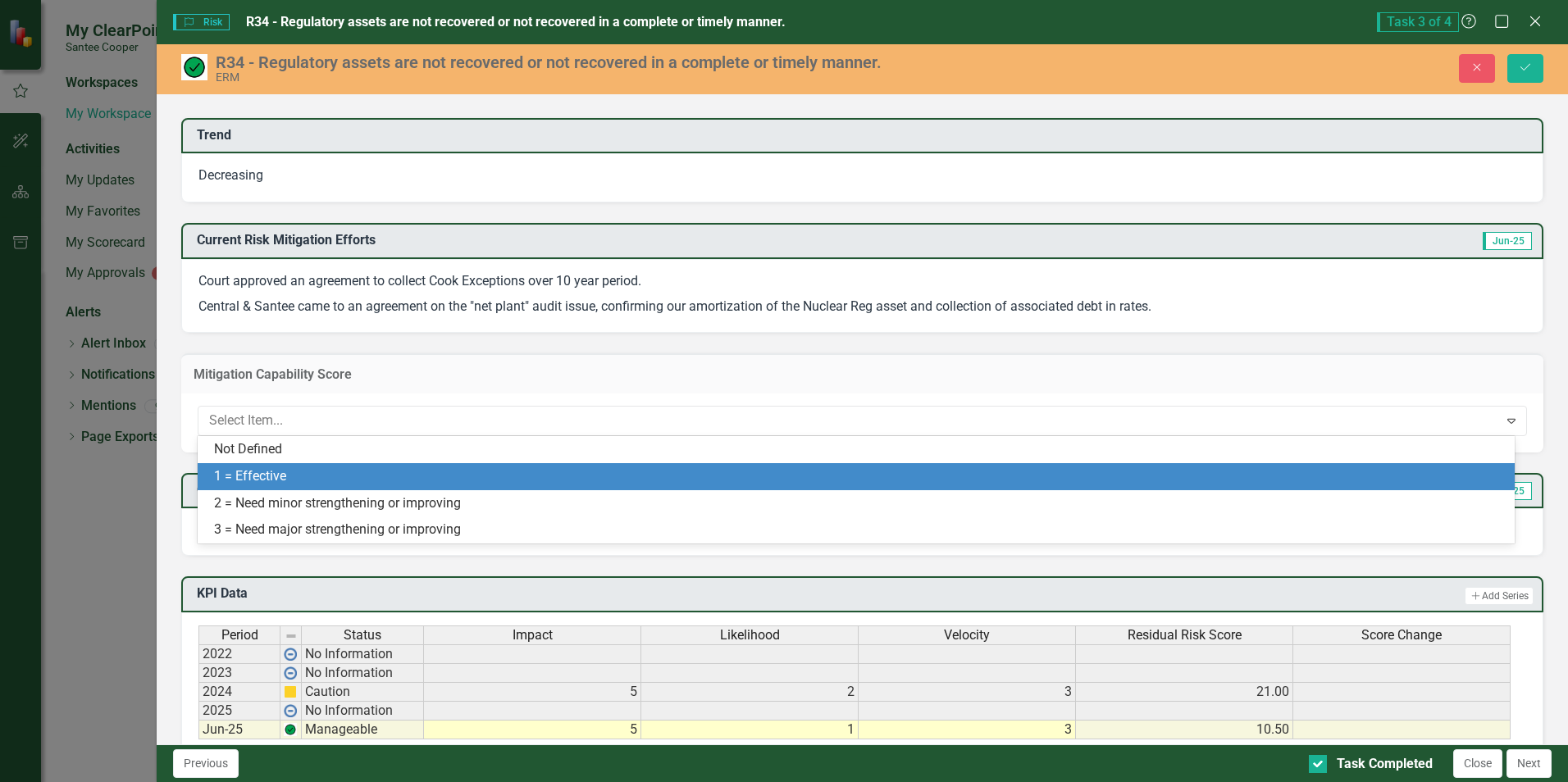 click on "1 = Effective" at bounding box center [856, 476] 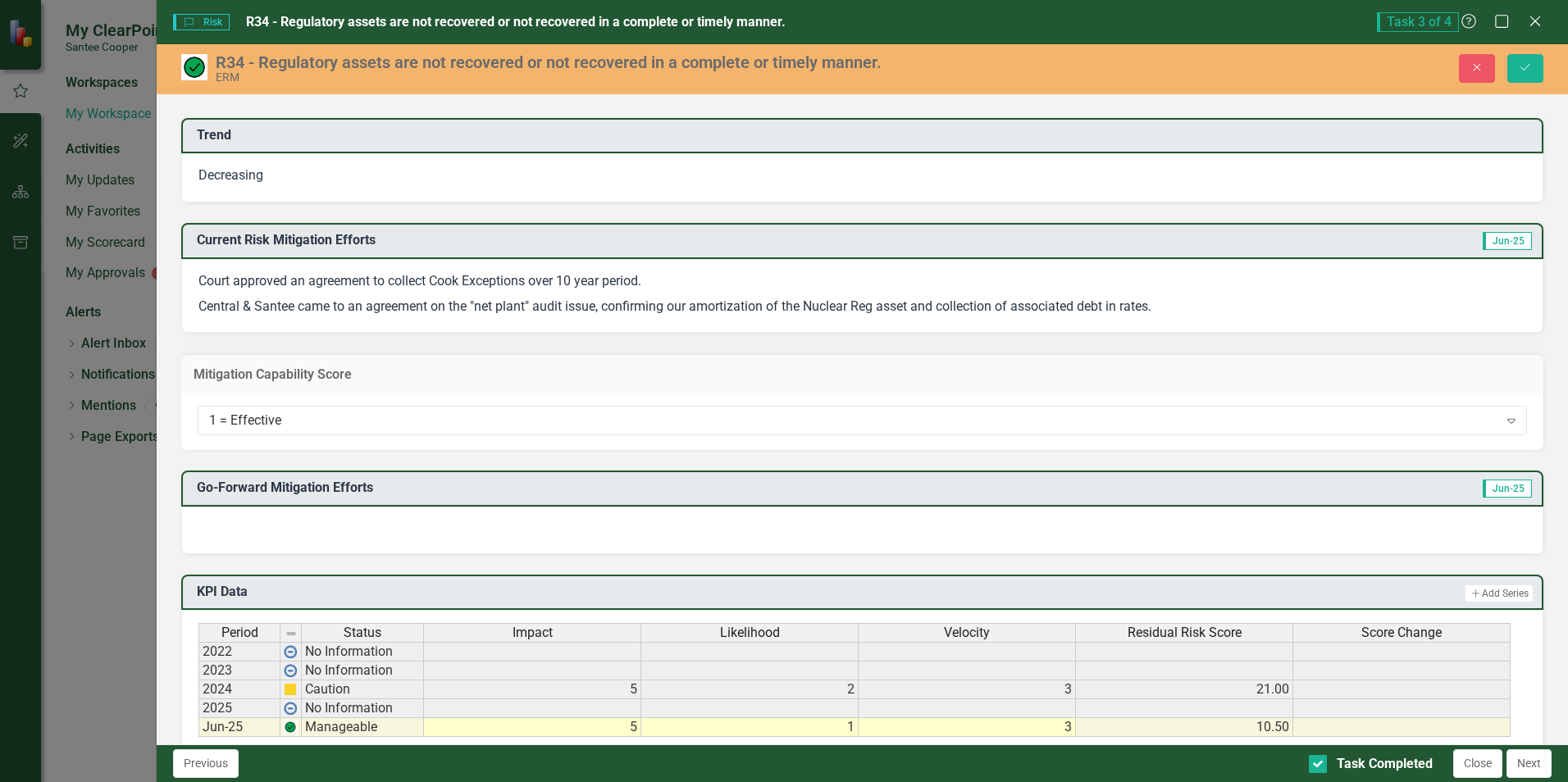 click at bounding box center (862, 530) 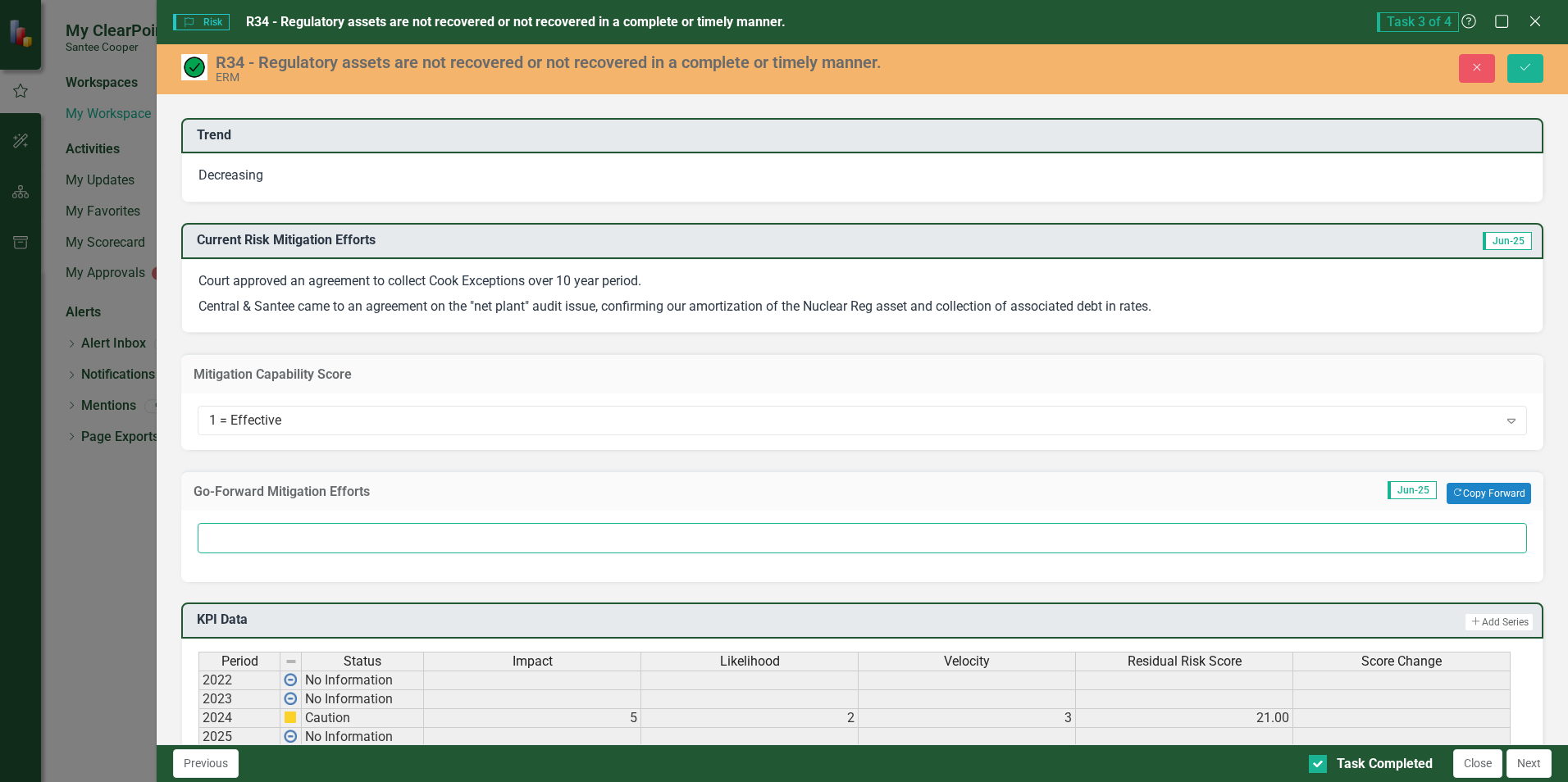 click at bounding box center (862, 538) 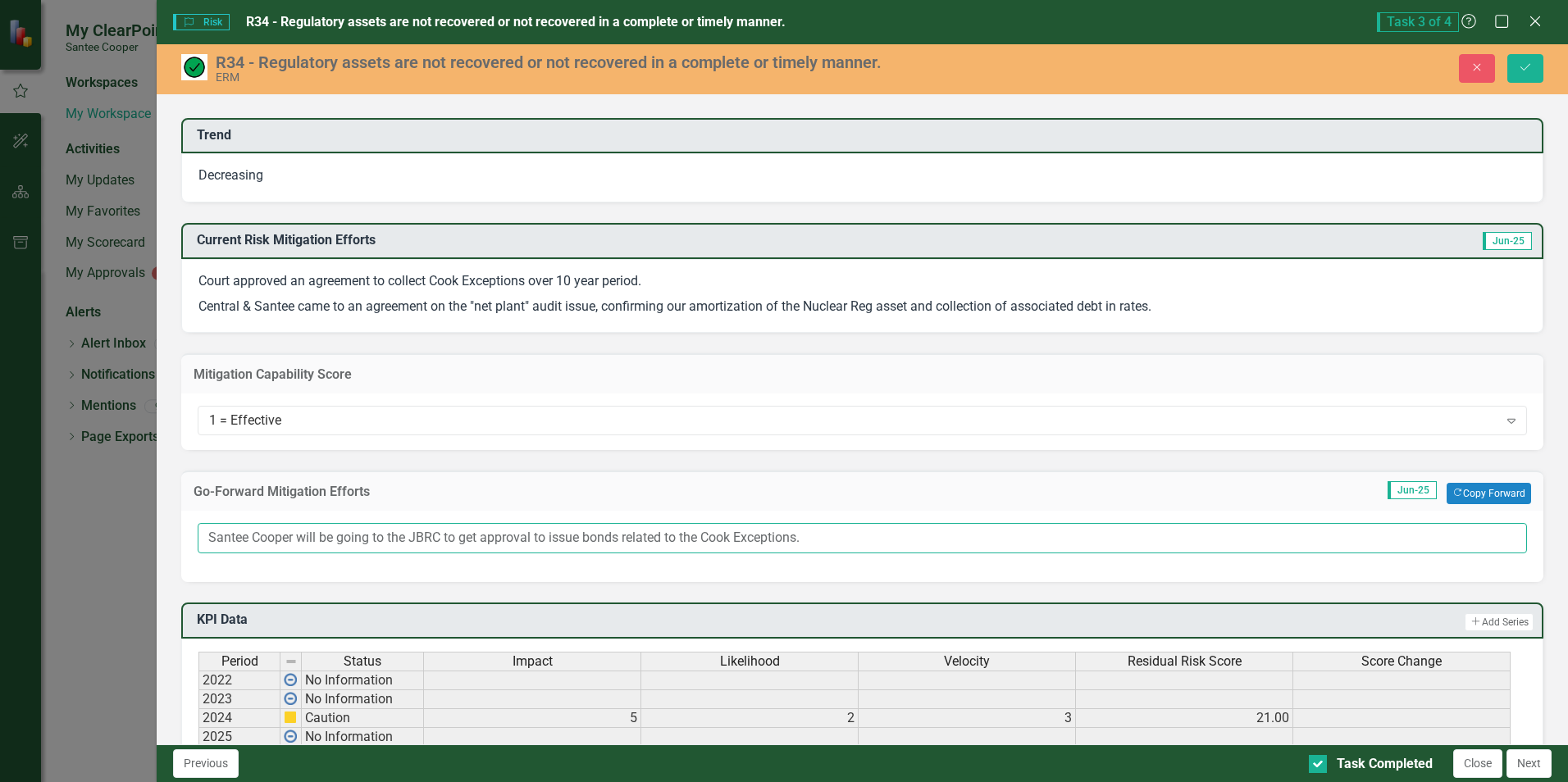 click on "Santee Cooper will be going to the JBRC to get approval to issue bonds related to the Cook Exceptions." at bounding box center (862, 538) 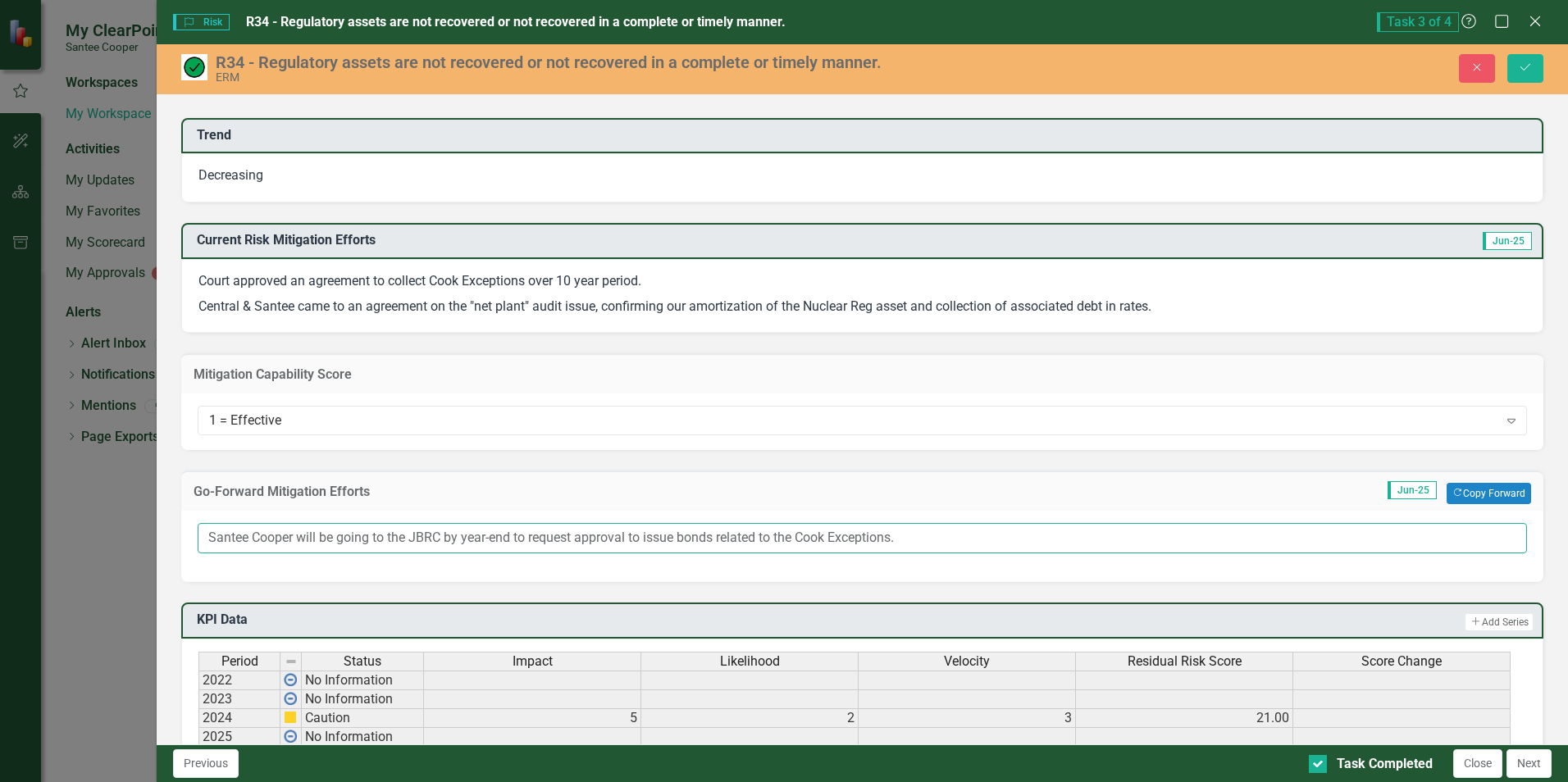 click on "Santee Cooper will be going to the JBRC by year-end to request approval to issue bonds related to the Cook Exceptions." at bounding box center (862, 538) 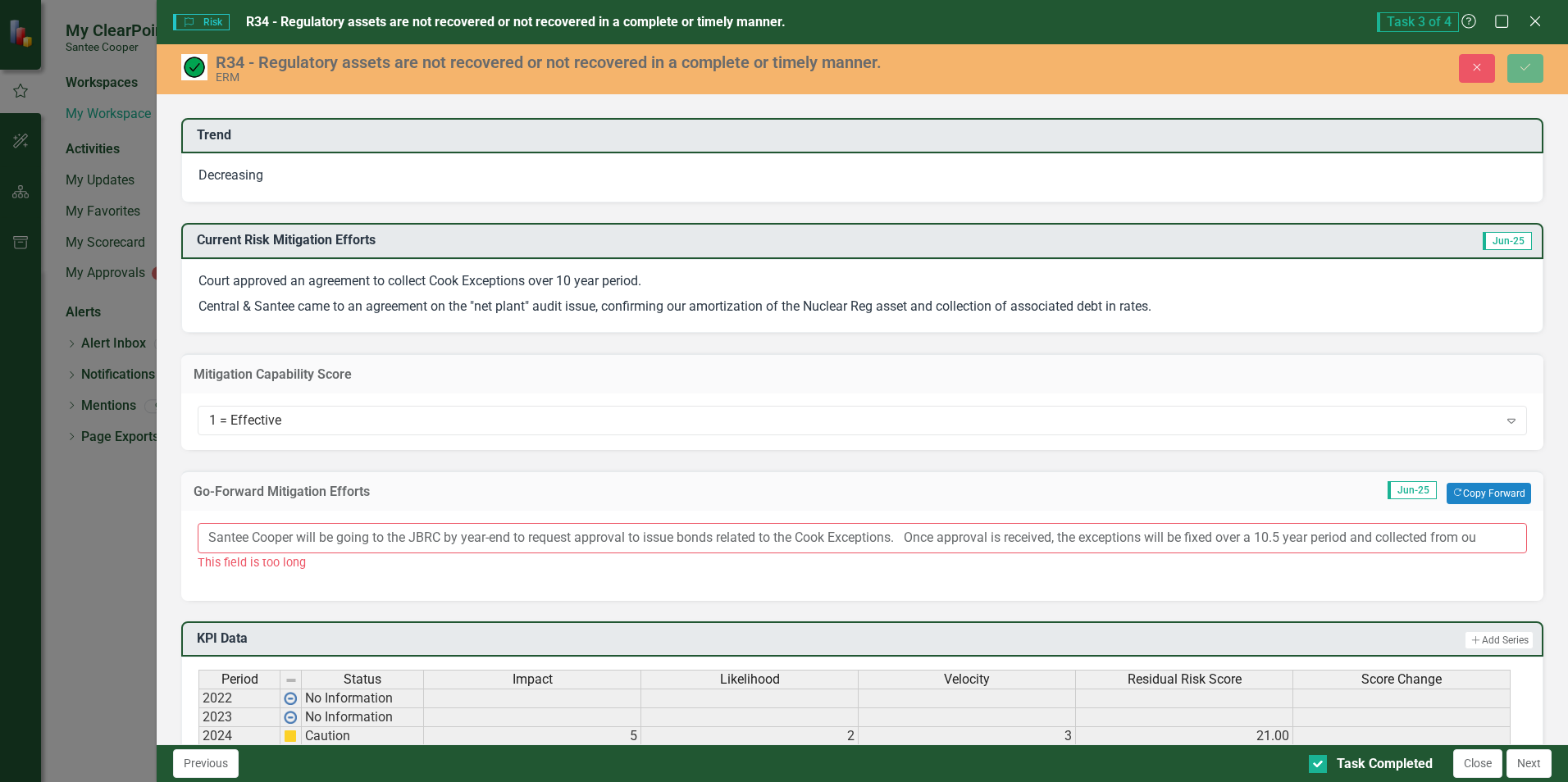 scroll, scrollTop: 0, scrollLeft: 0, axis: both 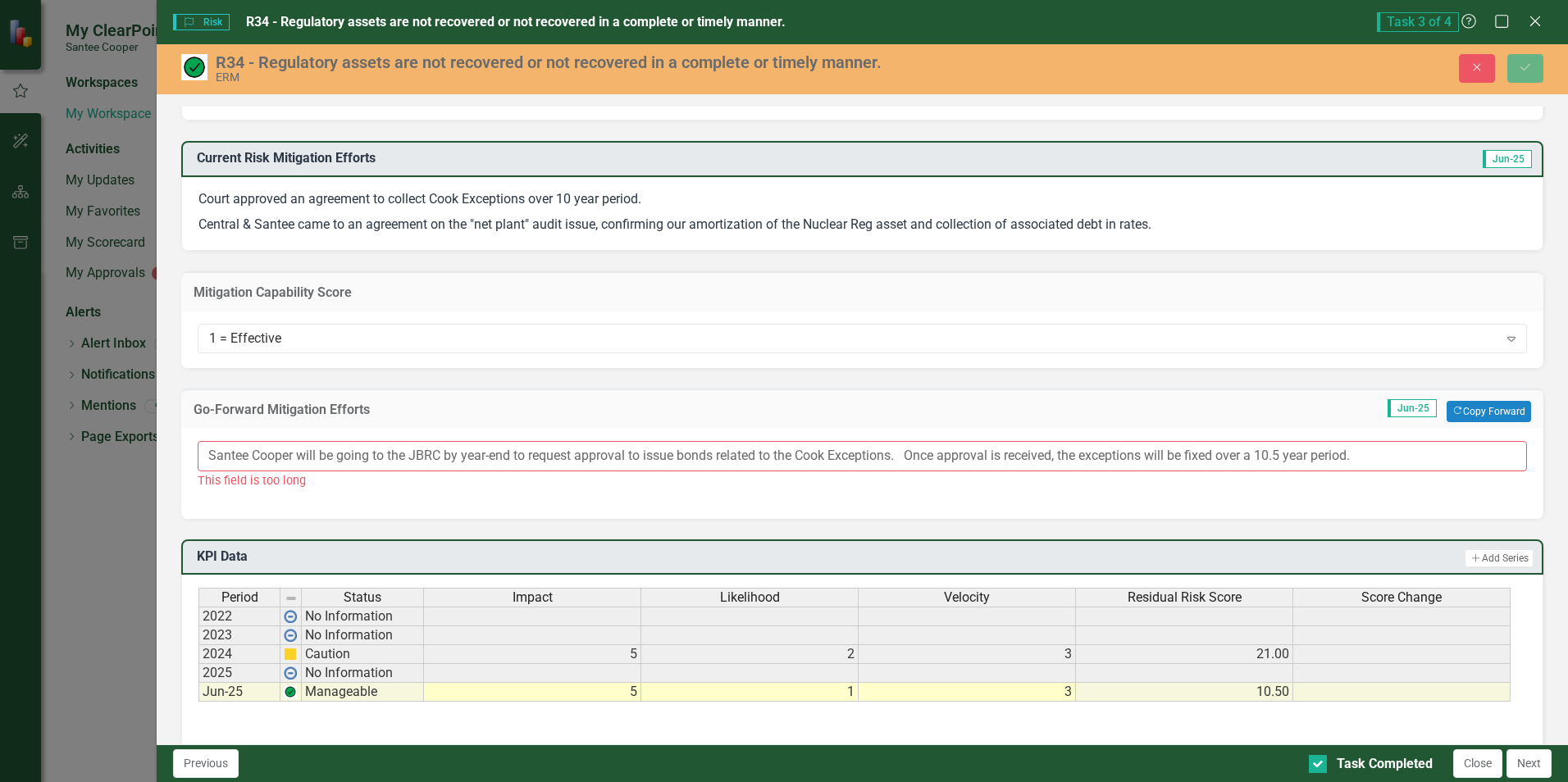 drag, startPoint x: 909, startPoint y: 453, endPoint x: 1393, endPoint y: 457, distance: 484.0165 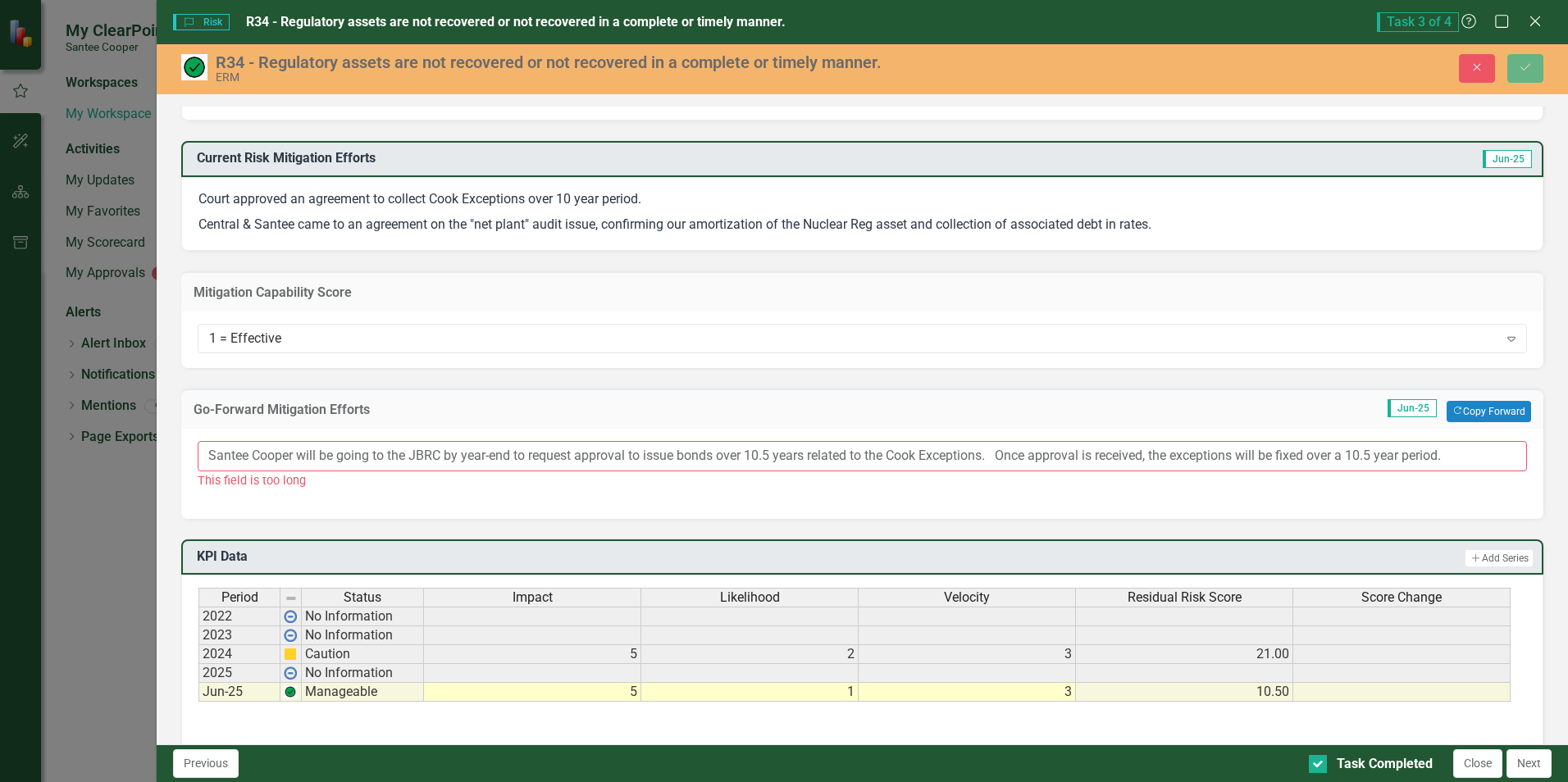drag, startPoint x: 1005, startPoint y: 456, endPoint x: 1480, endPoint y: 457, distance: 475.0011 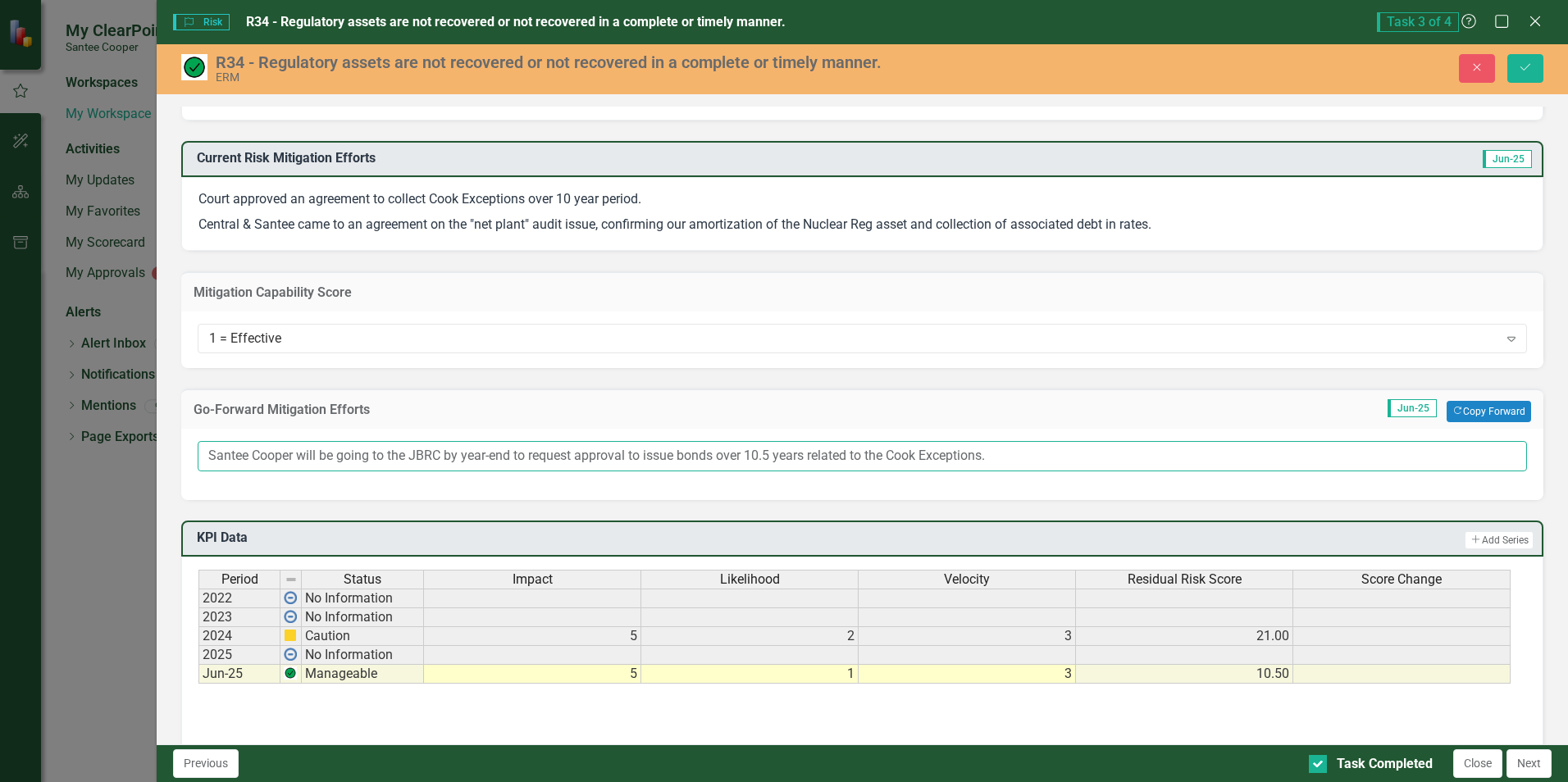drag, startPoint x: 299, startPoint y: 457, endPoint x: 406, endPoint y: 456, distance: 107.00467 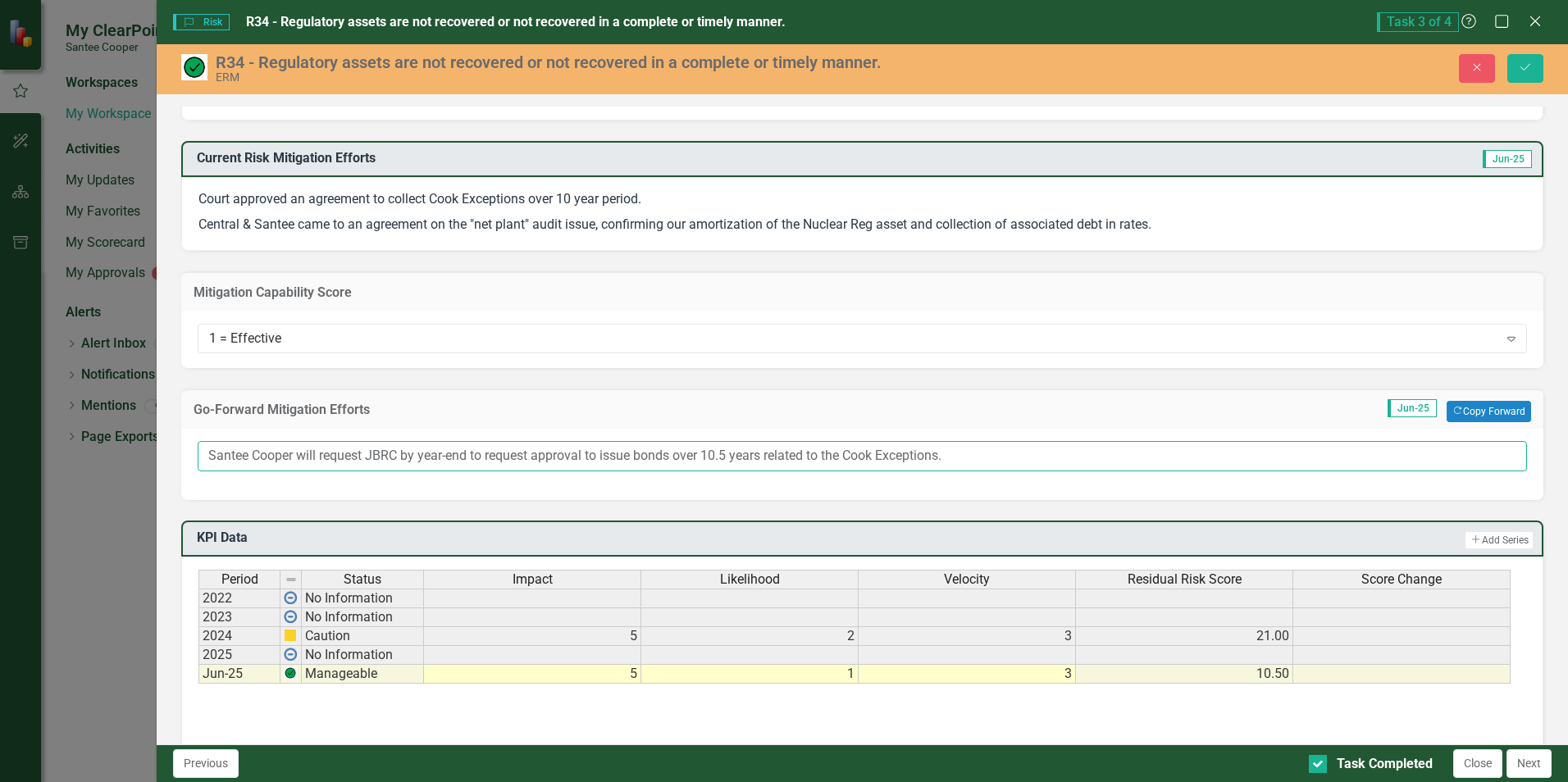click on "Santee Cooper will request JBRC by year-end to request approval to issue bonds over 10.5 years related to the Cook Exceptions." at bounding box center (862, 456) 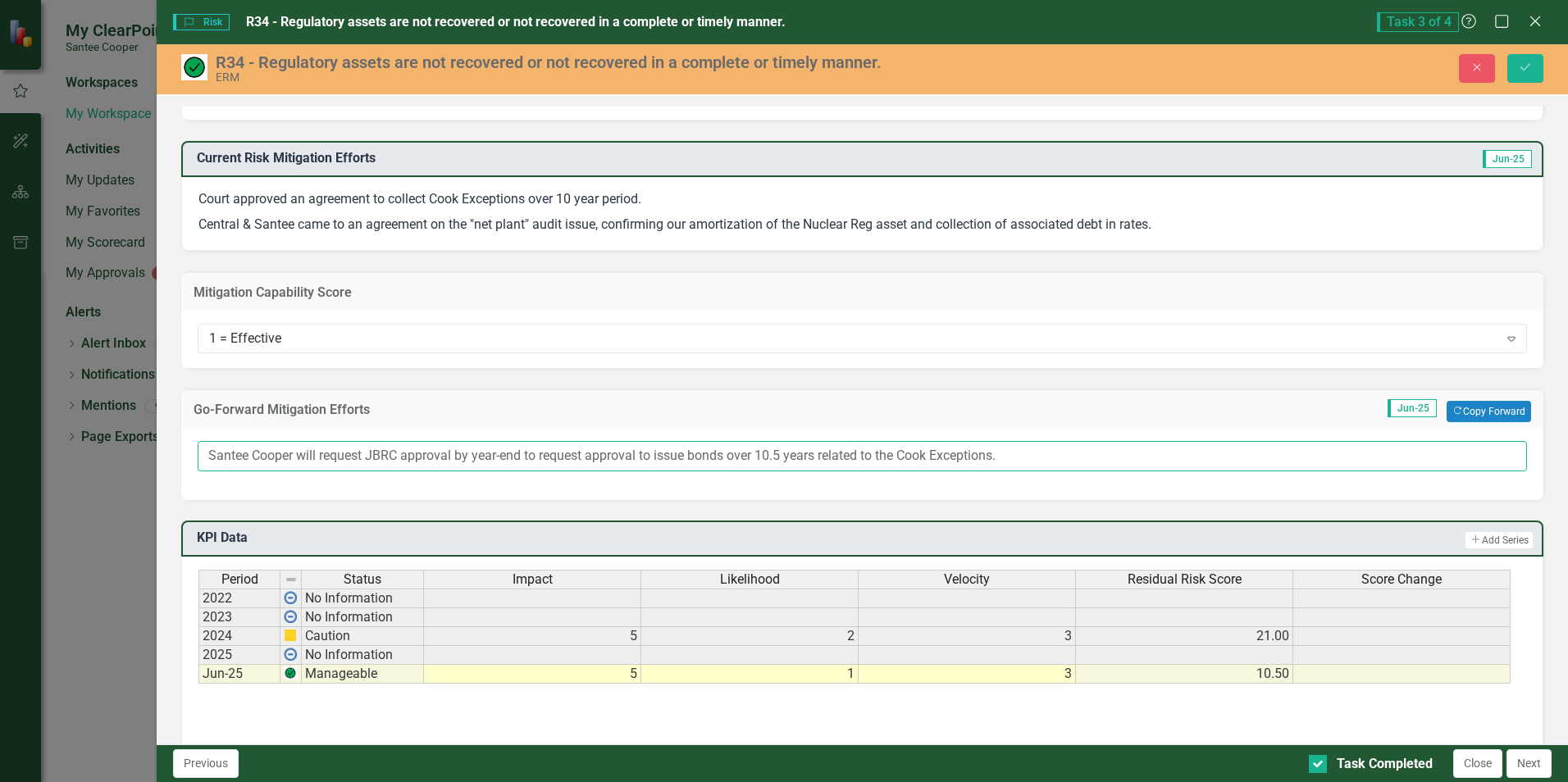 drag, startPoint x: 526, startPoint y: 455, endPoint x: 657, endPoint y: 464, distance: 131.3088 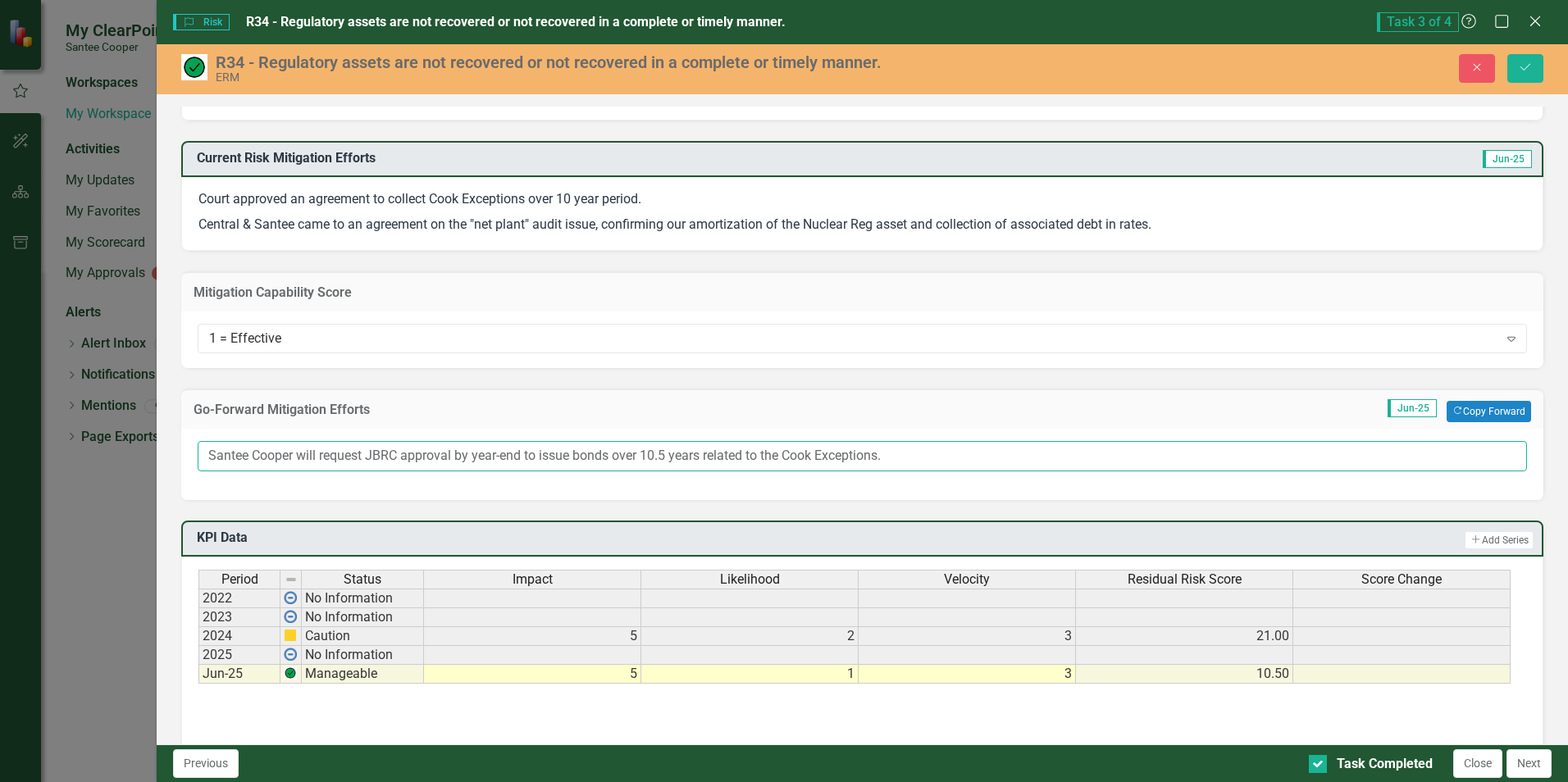 drag, startPoint x: 619, startPoint y: 455, endPoint x: 745, endPoint y: 459, distance: 126.06348 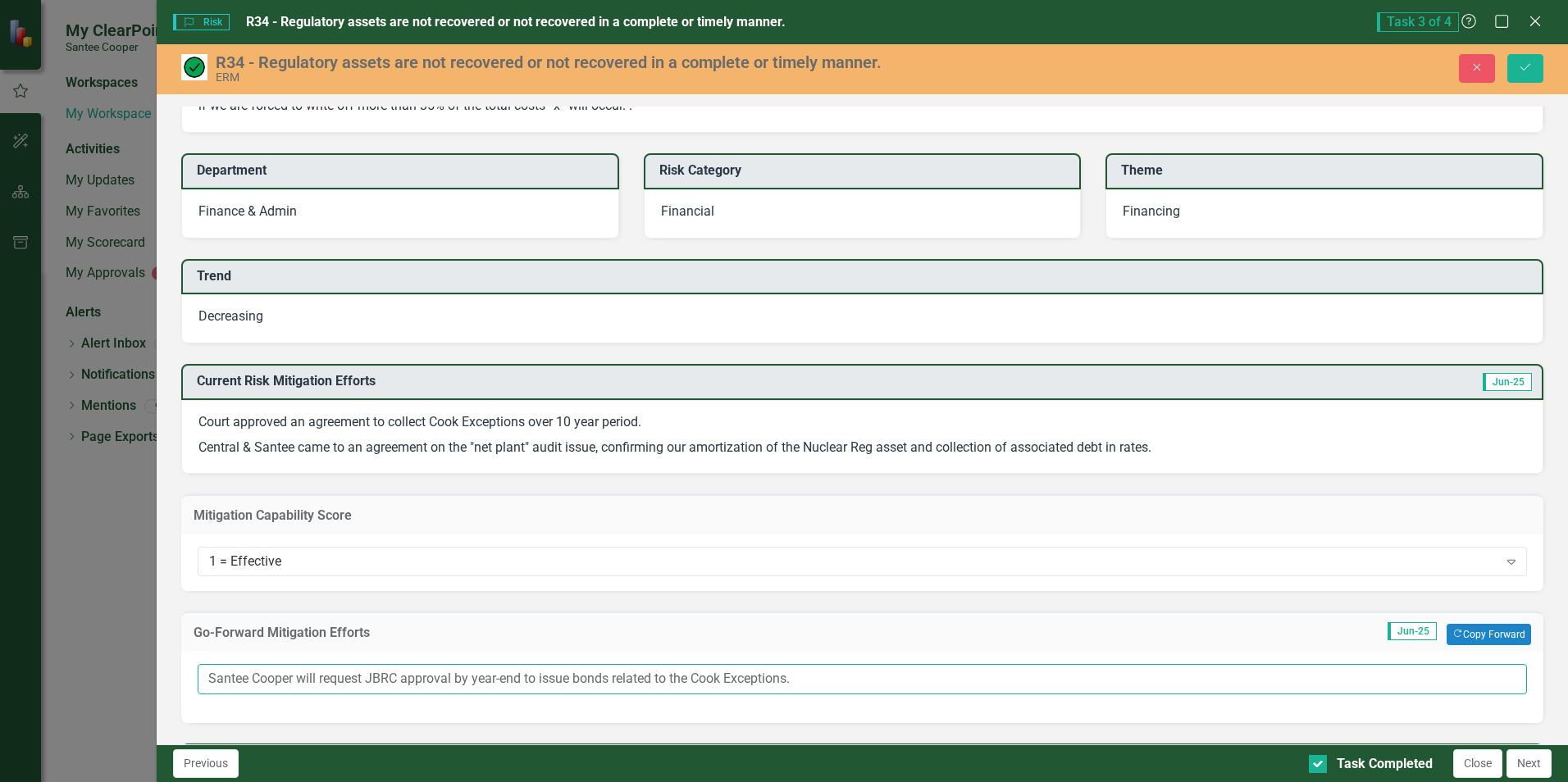 scroll, scrollTop: 107, scrollLeft: 0, axis: vertical 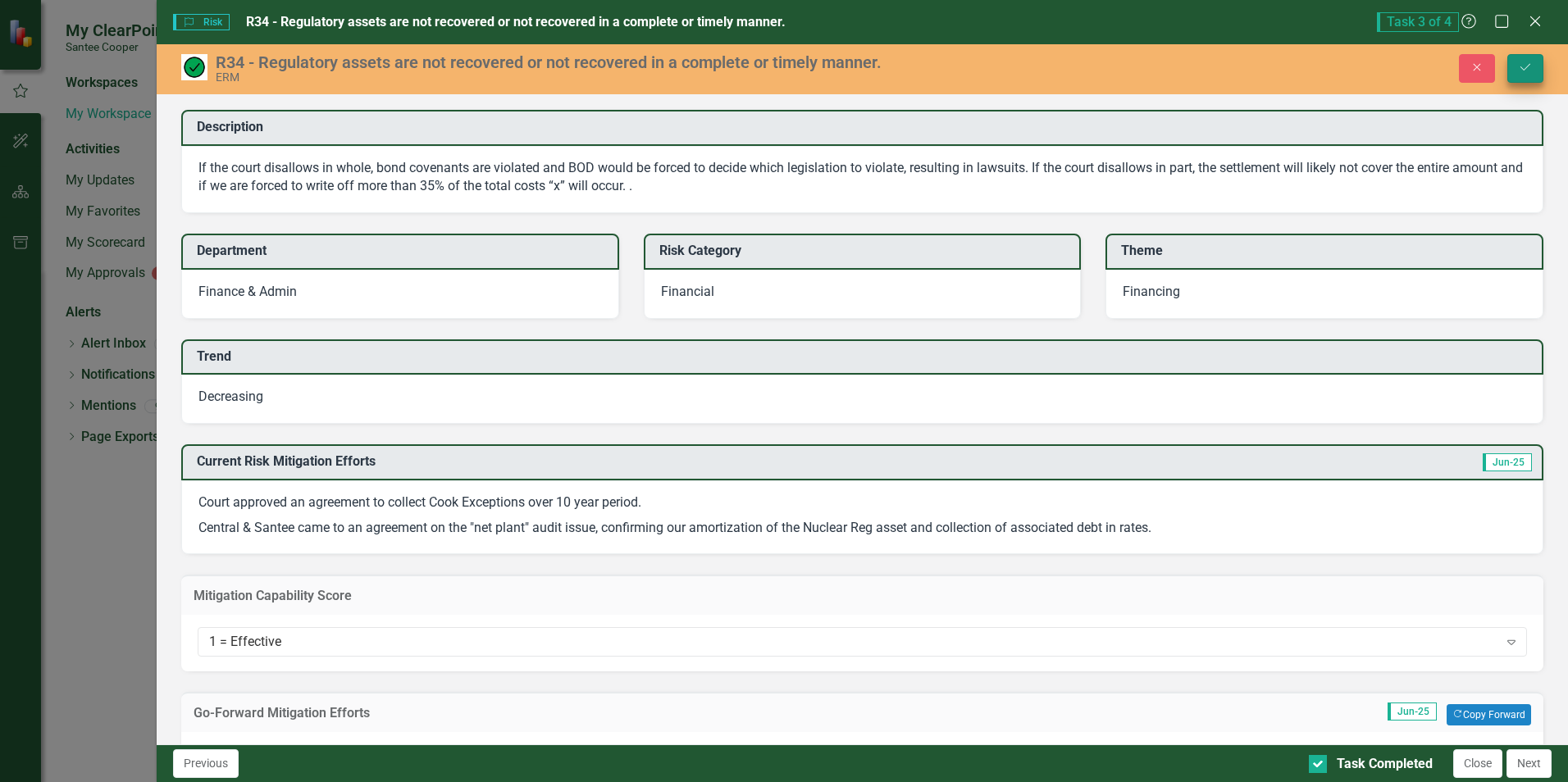 type on "Santee Cooper will request JBRC approval by year-end to issue bonds related to the Cook Exceptions." 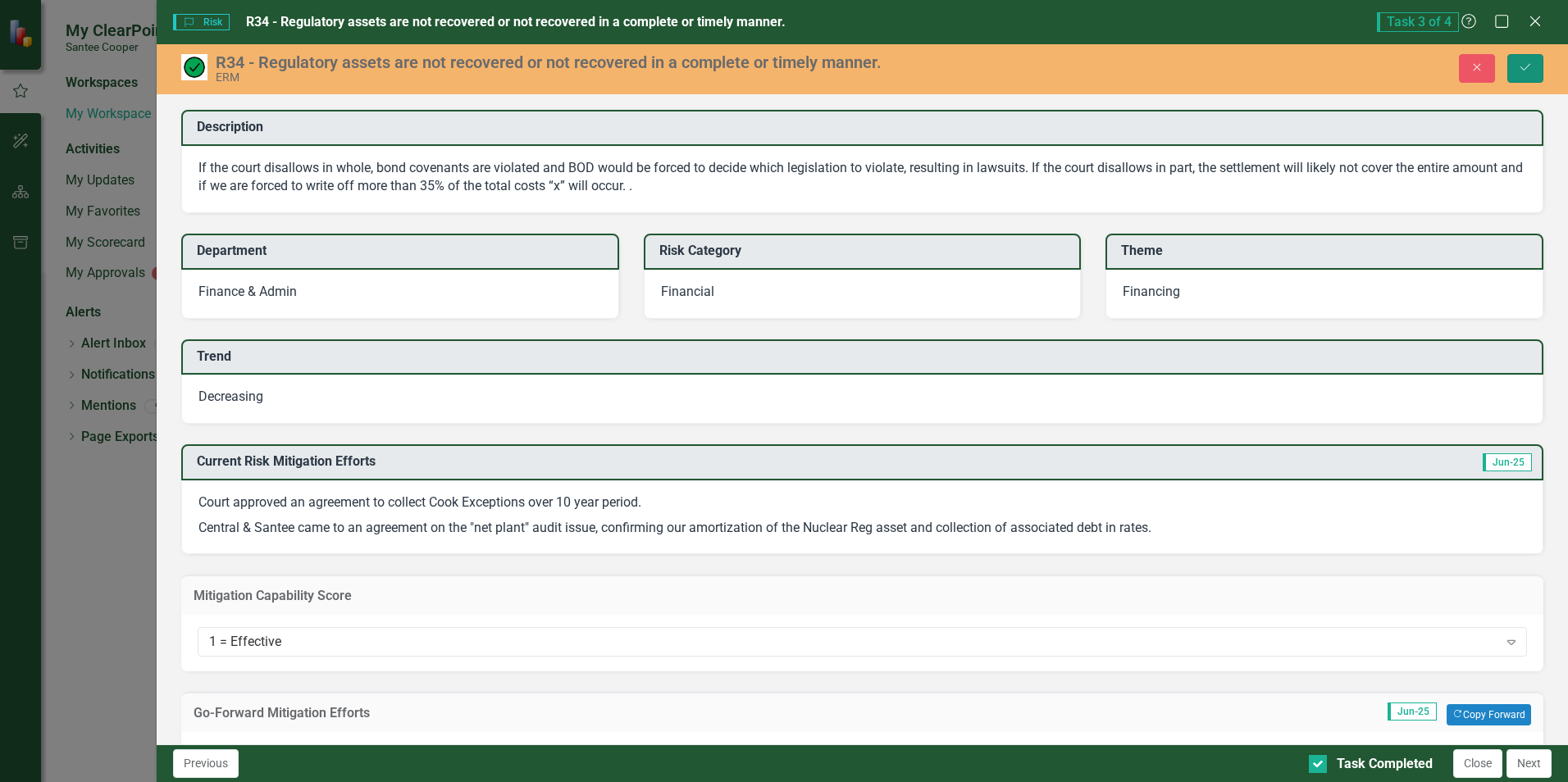 click on "Save" at bounding box center (1525, 68) 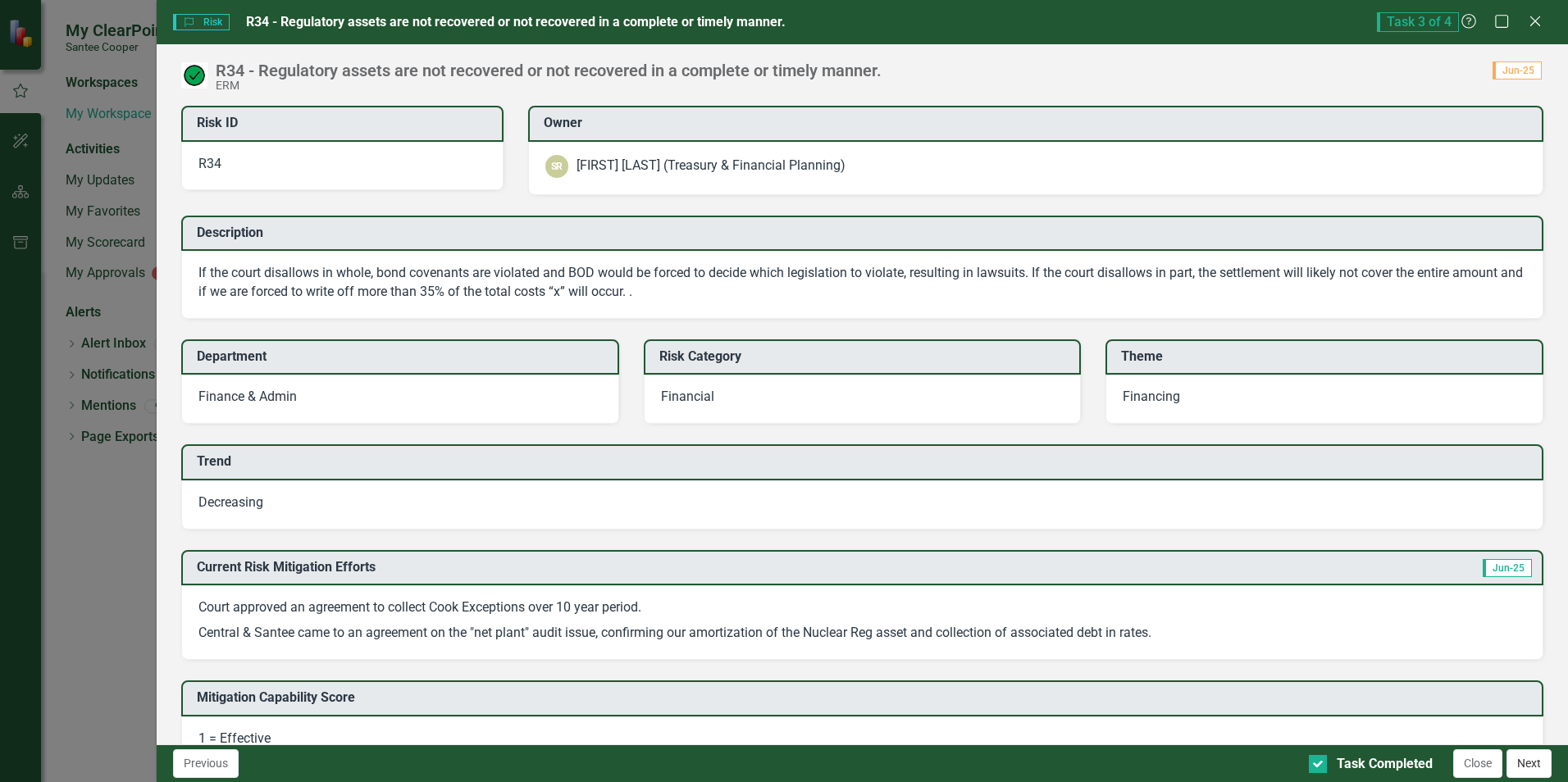 click on "Next" at bounding box center (1529, 763) 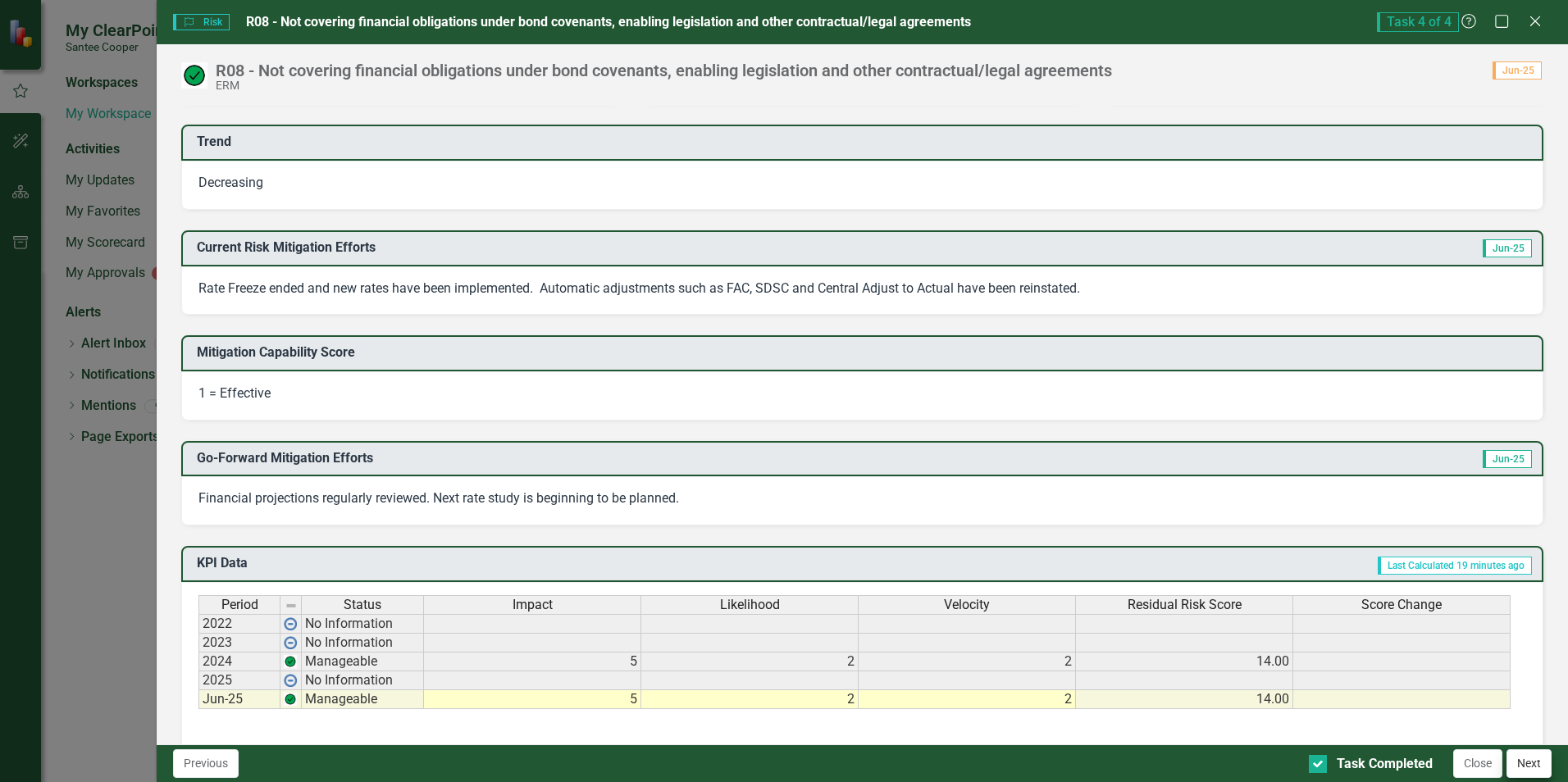 scroll, scrollTop: 328, scrollLeft: 0, axis: vertical 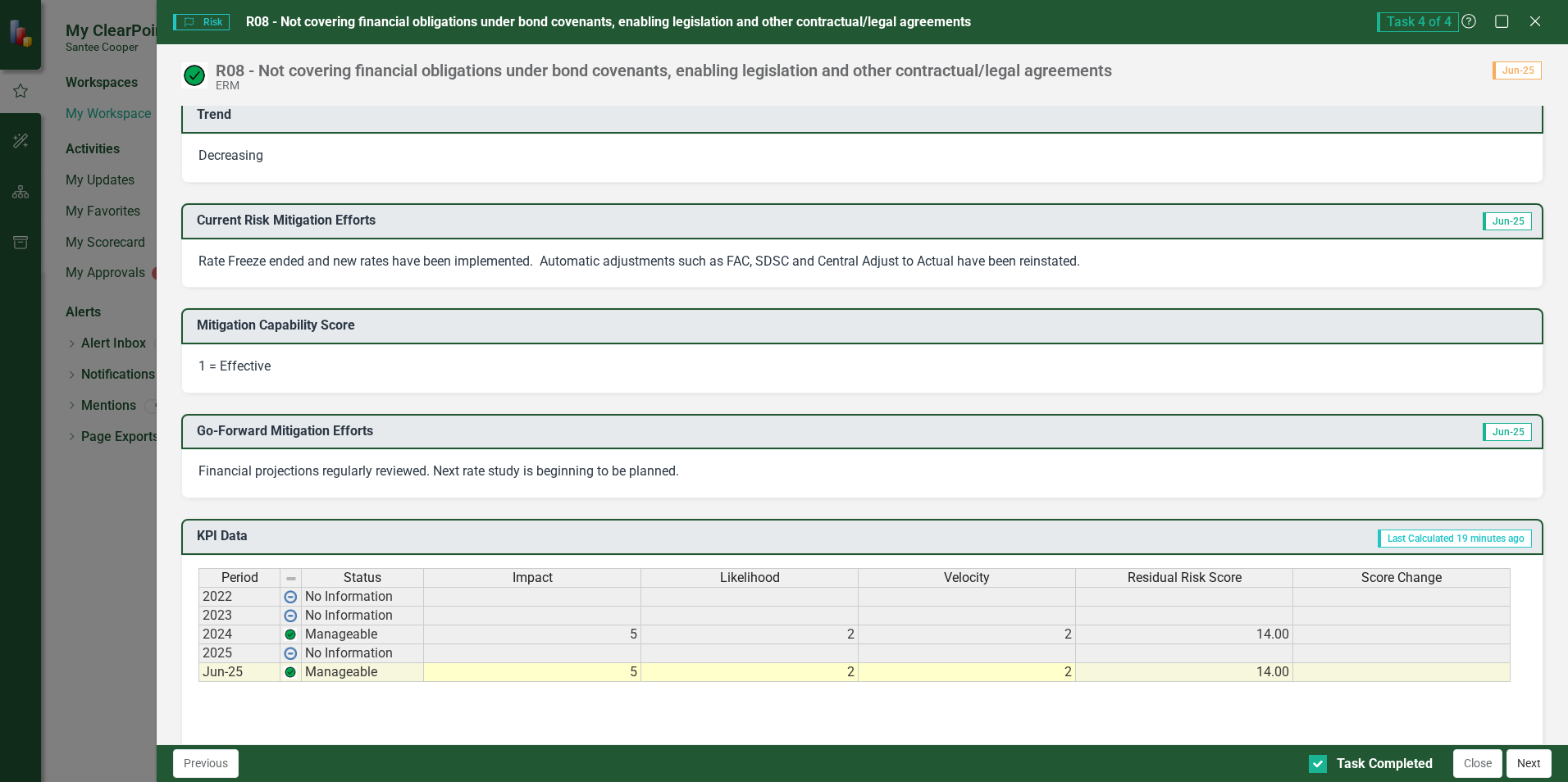 click on "Next" at bounding box center [1529, 763] 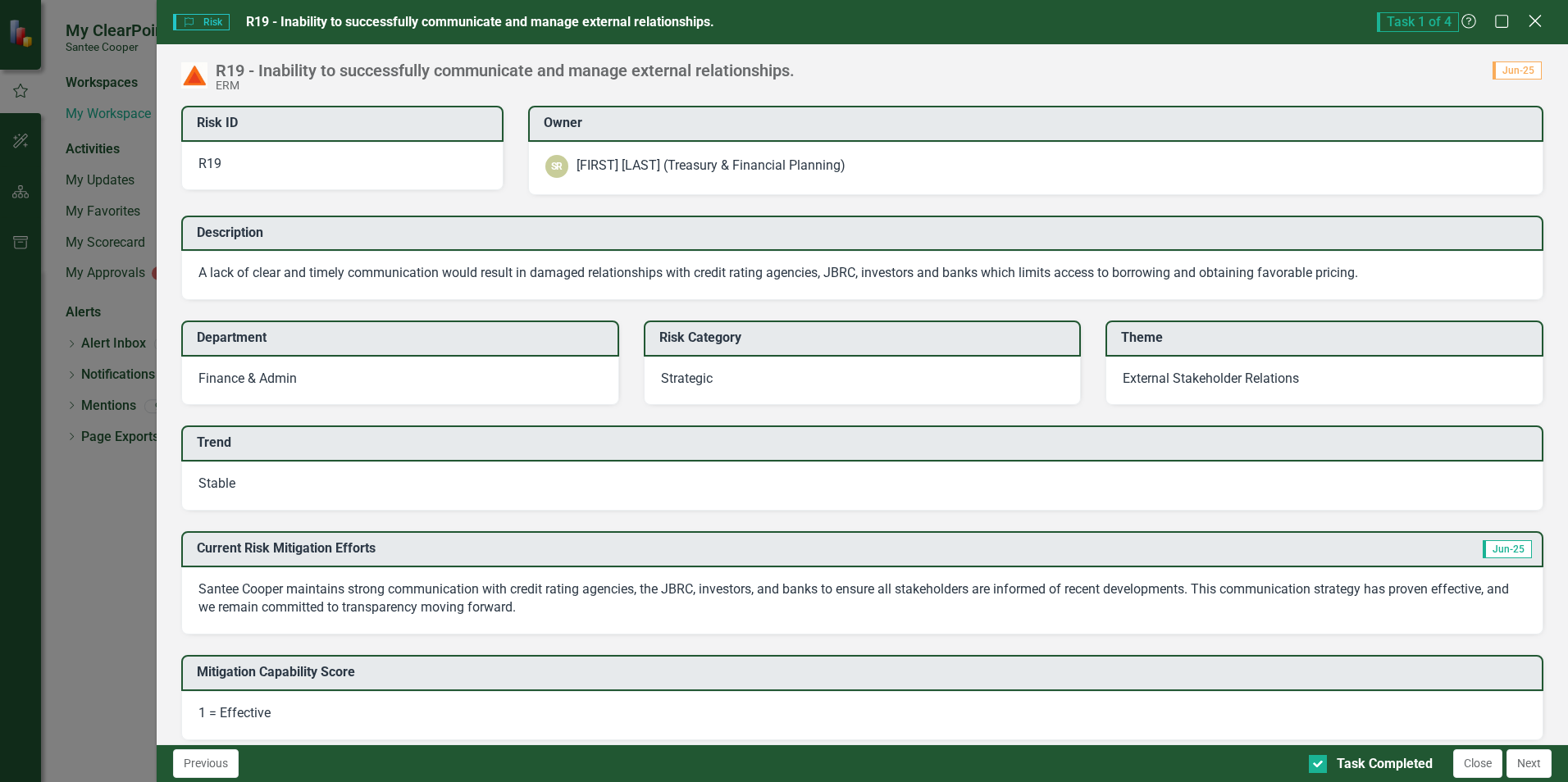 click on "Close" 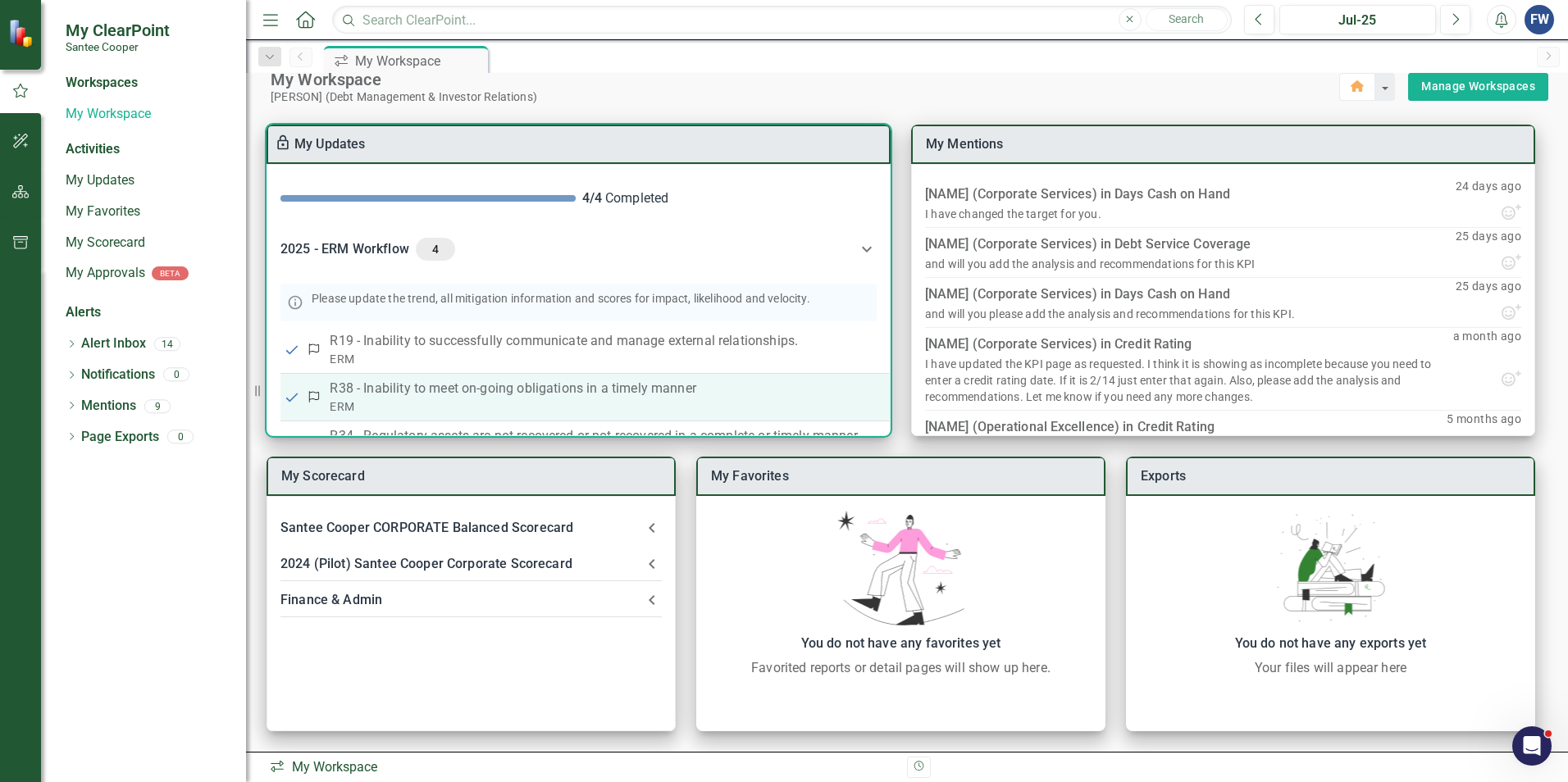 scroll, scrollTop: 0, scrollLeft: 0, axis: both 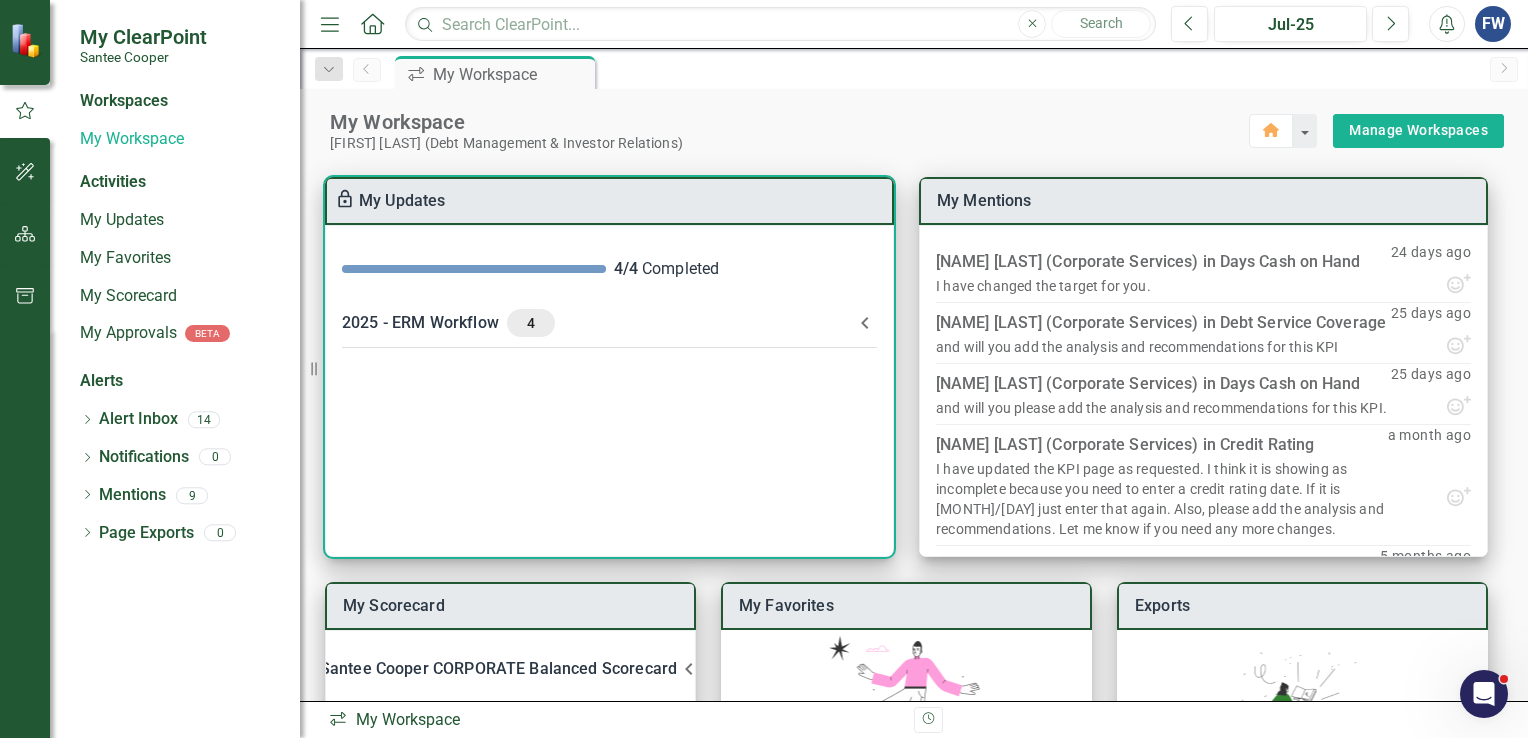 click on "2025 - ERM Workflow 4" at bounding box center [597, 323] 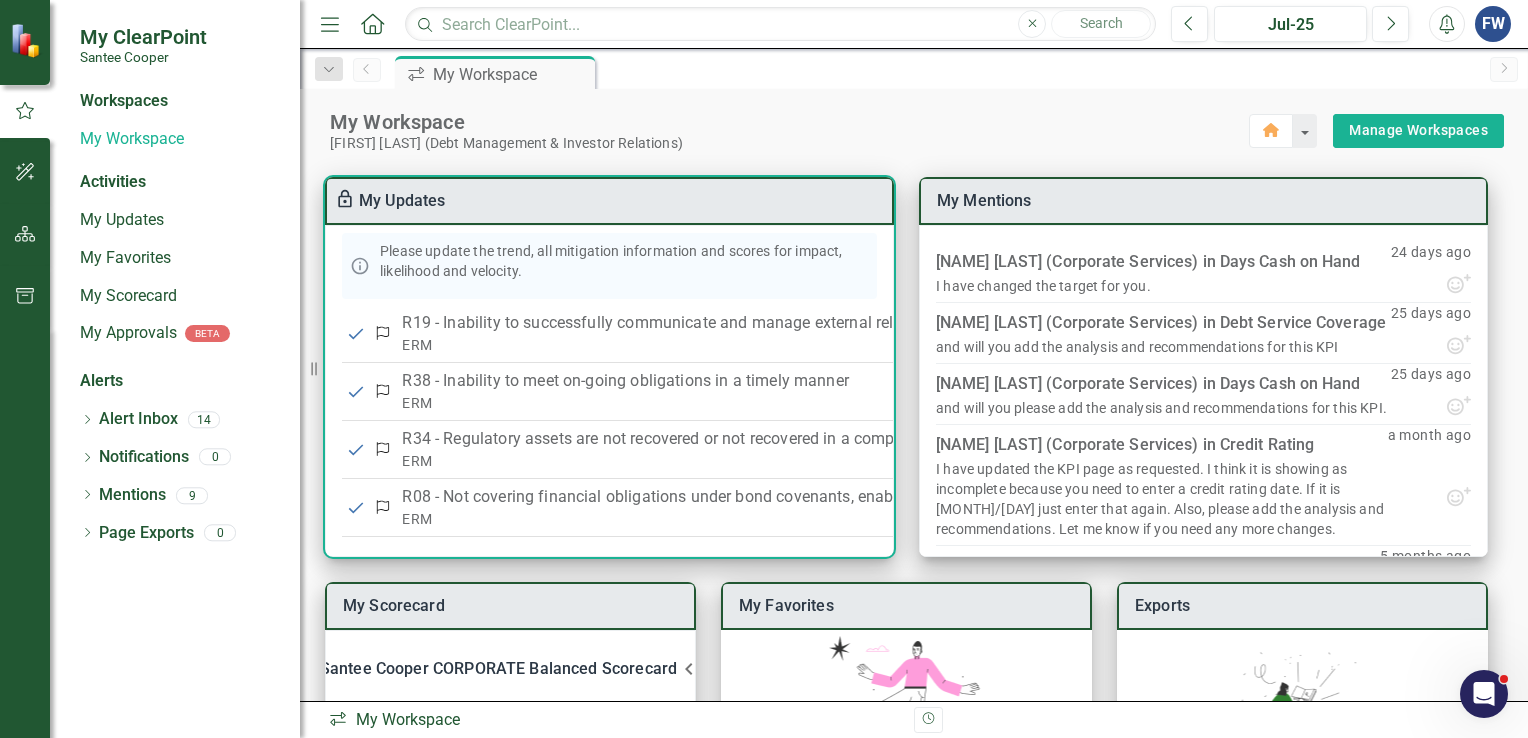 scroll, scrollTop: 158, scrollLeft: 0, axis: vertical 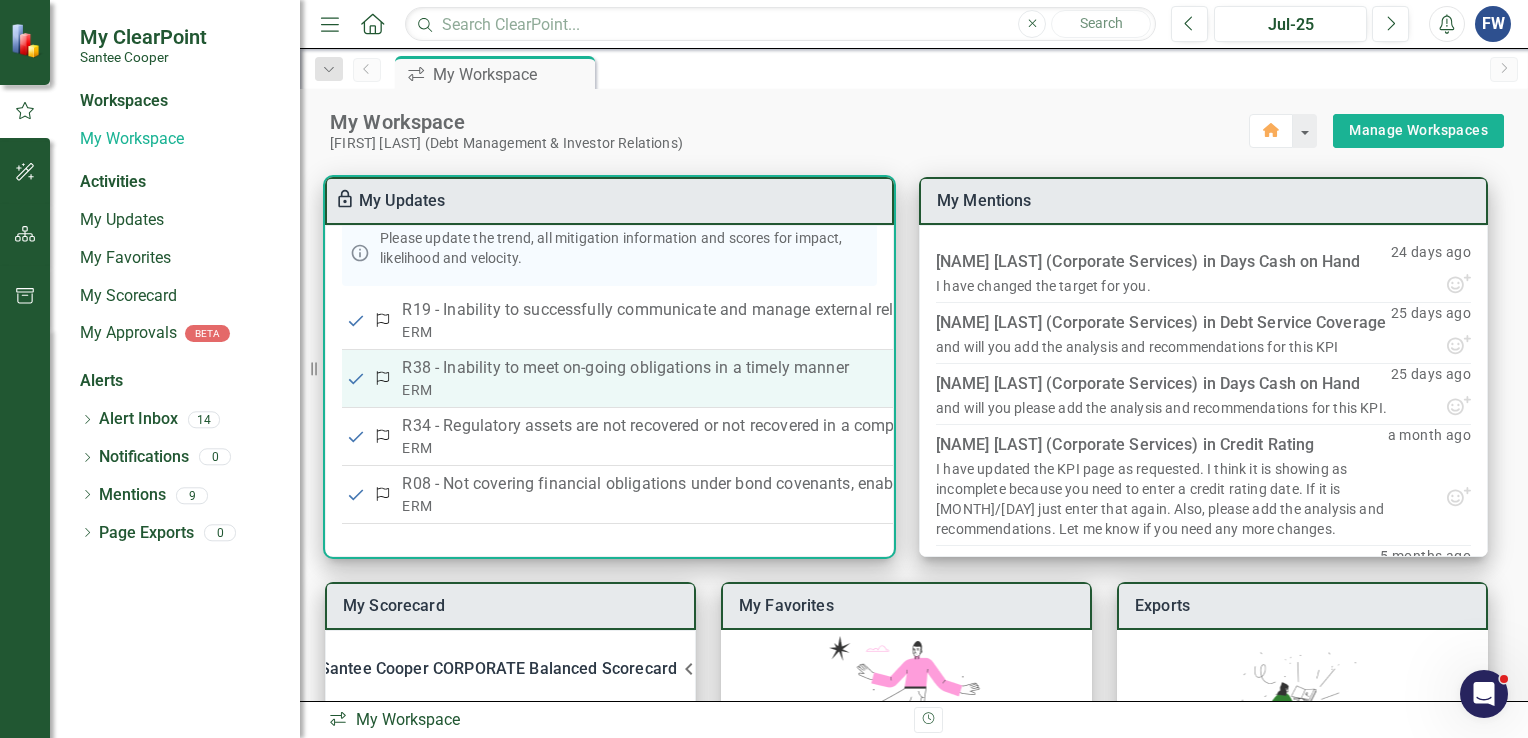 click on "R38 - Inability to meet on-going obligations in a timely manner" at bounding box center [844, 368] 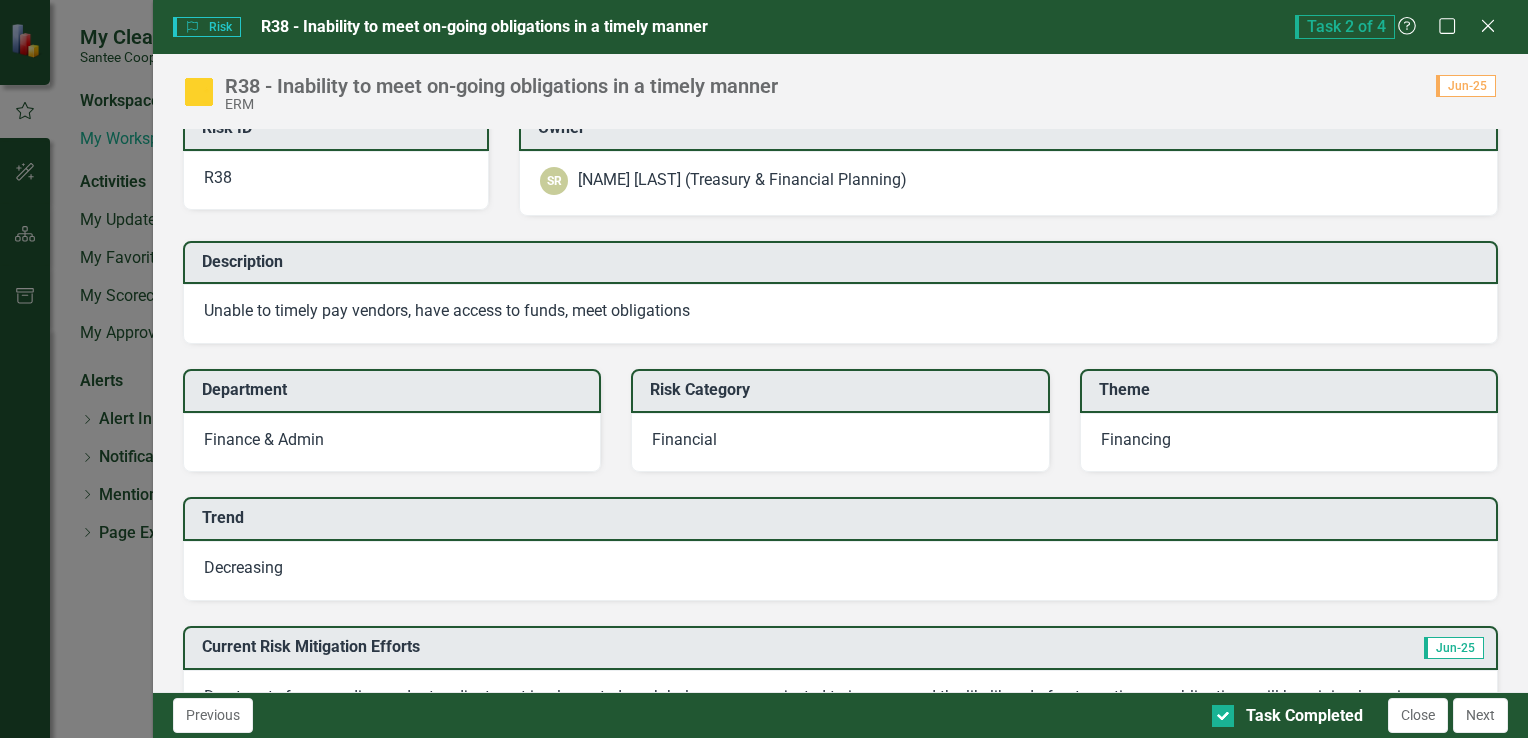 scroll, scrollTop: 0, scrollLeft: 0, axis: both 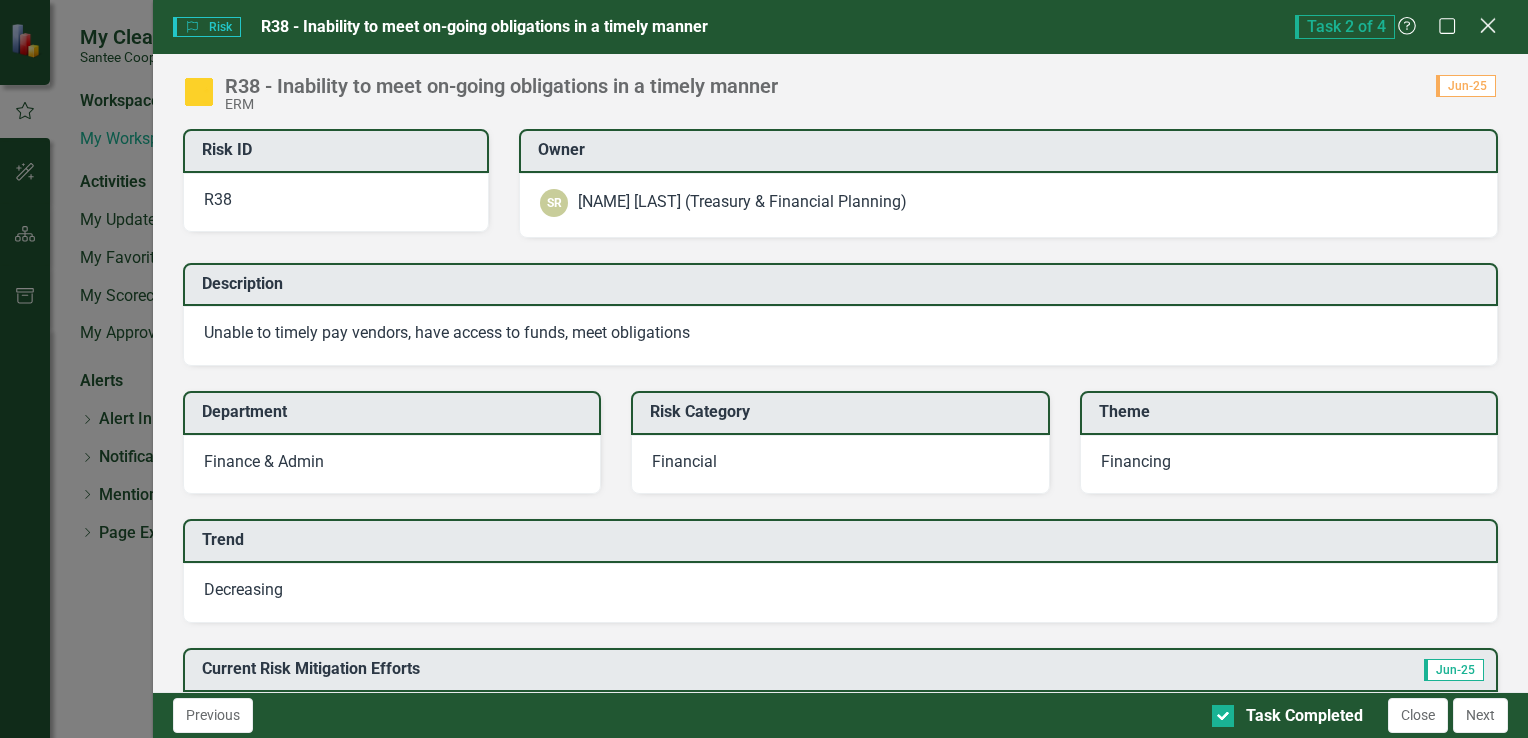 click on "Close" 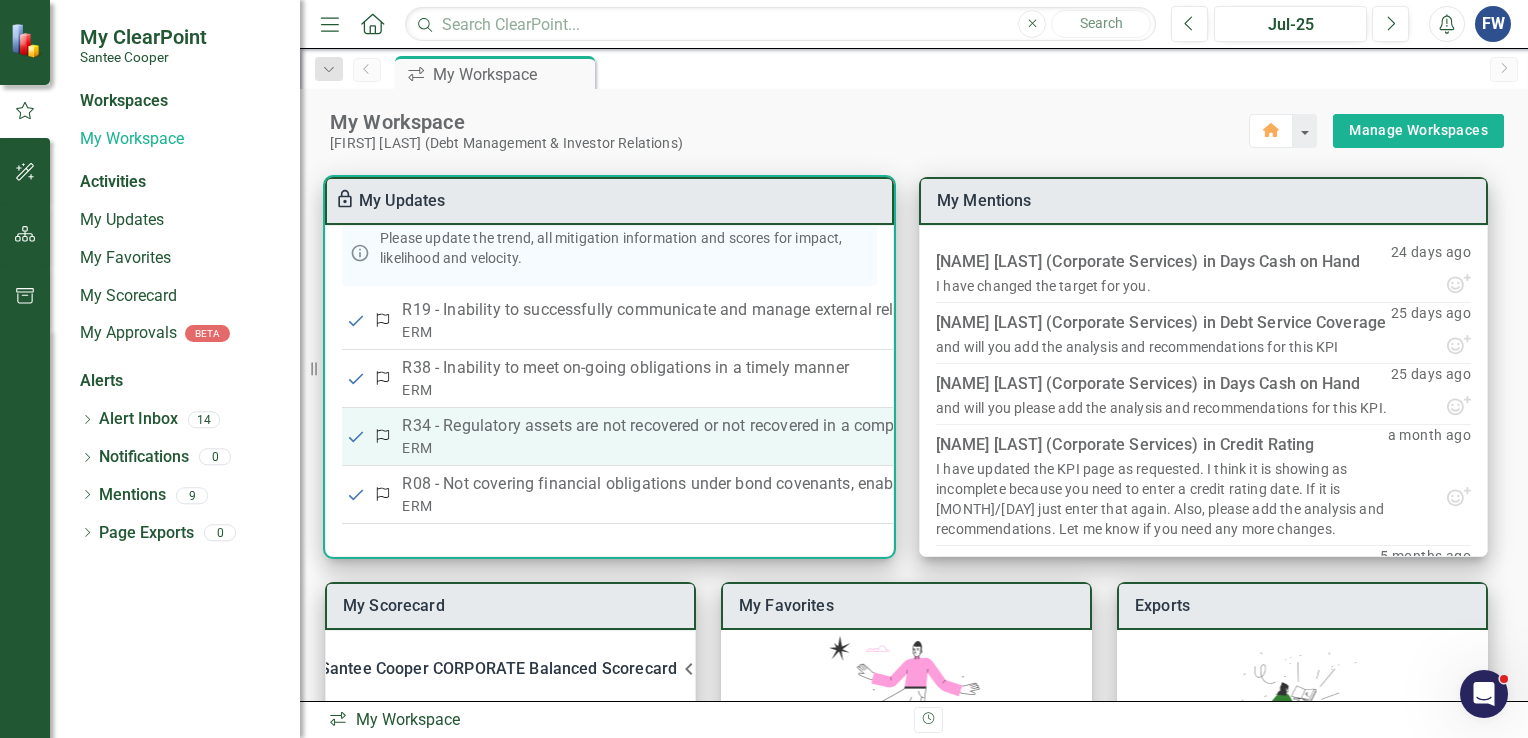click on "R34 - Regulatory assets are not recovered or not recovered in a complete or timely manner." at bounding box center (844, 426) 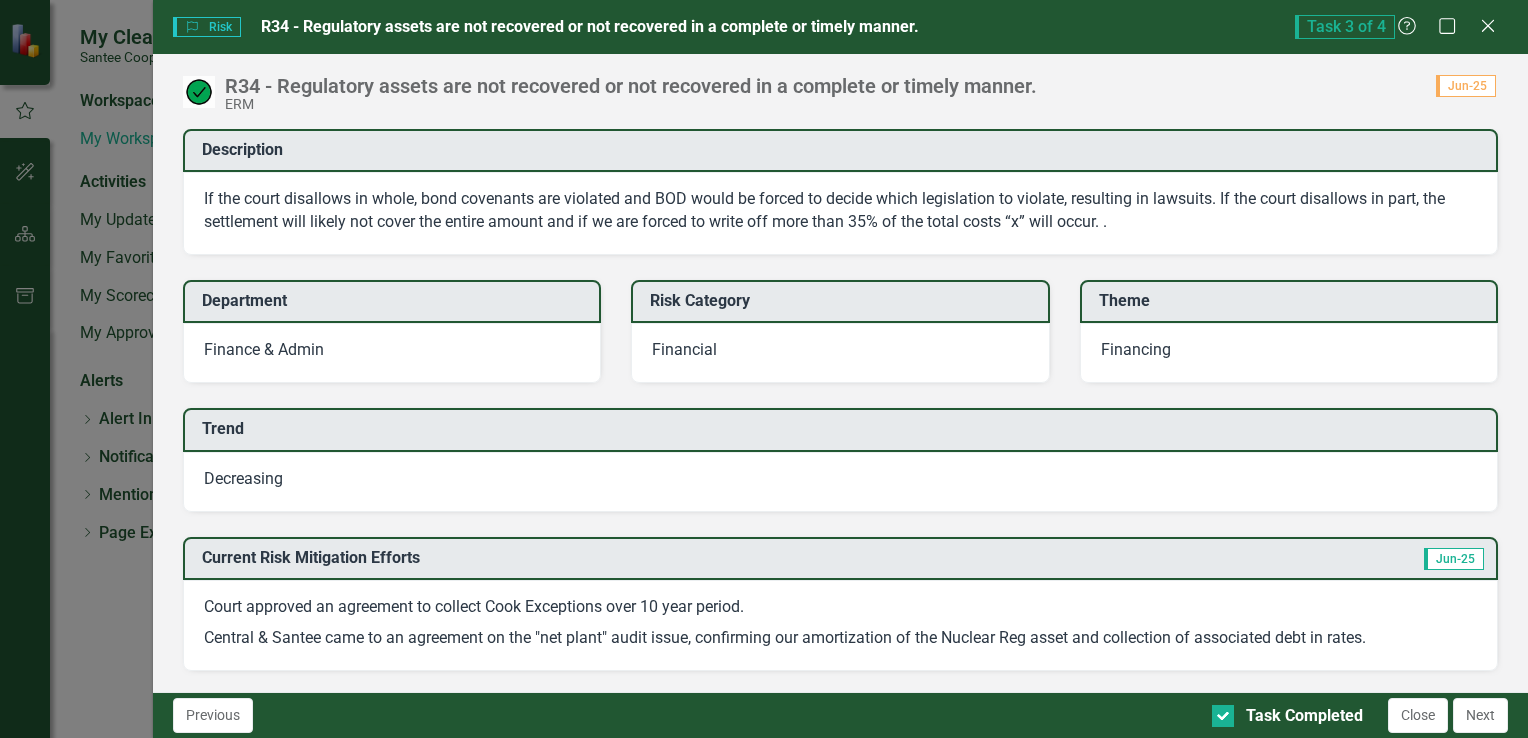 scroll, scrollTop: 0, scrollLeft: 0, axis: both 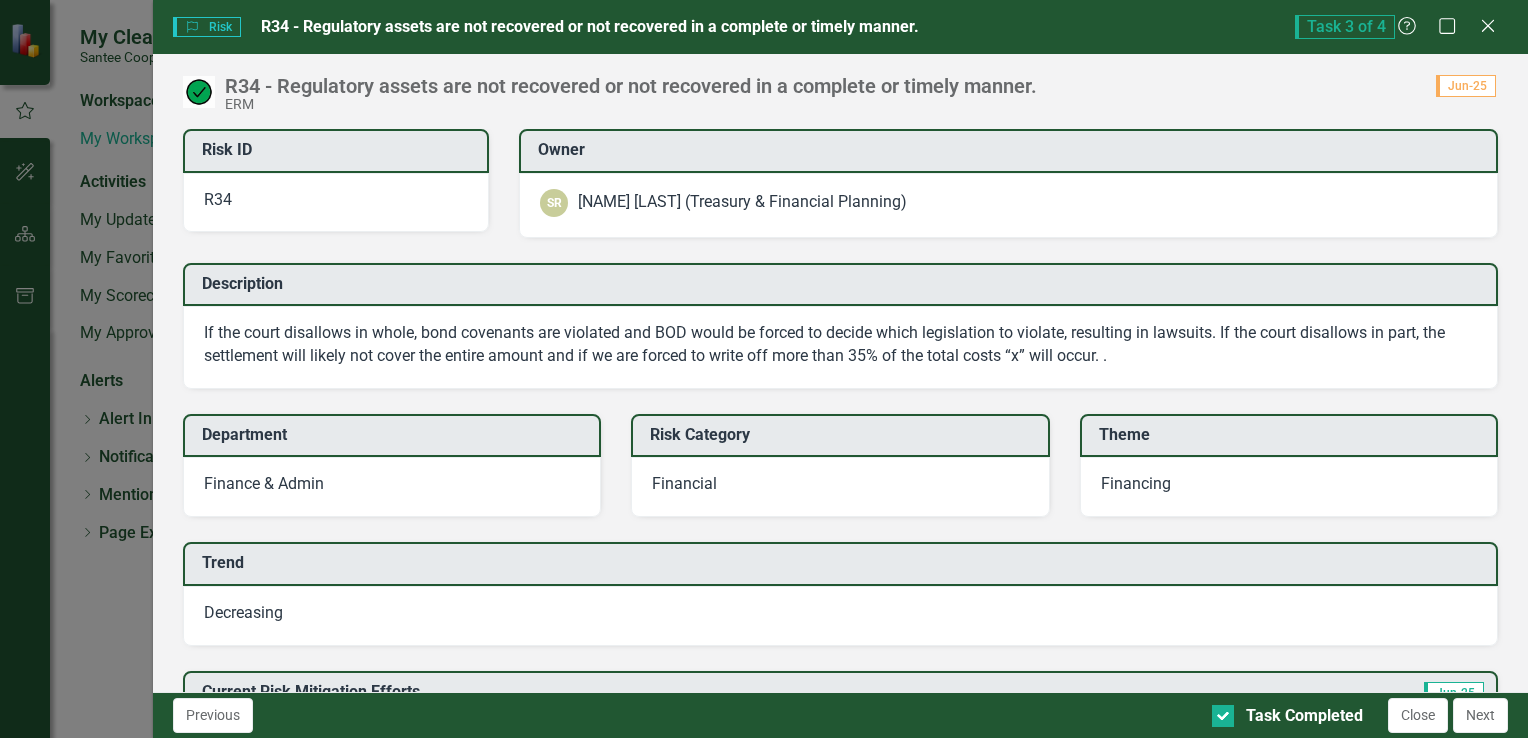 click on "If the court disallows in whole, bond covenants are violated and BOD would be forced to decide which legislation to violate, resulting in lawsuits.  If the court disallows in part, the settlement will likely not cover the entire amount and if we are forced to write off more than 35% of the total costs “x” will occur.        ." at bounding box center (840, 347) 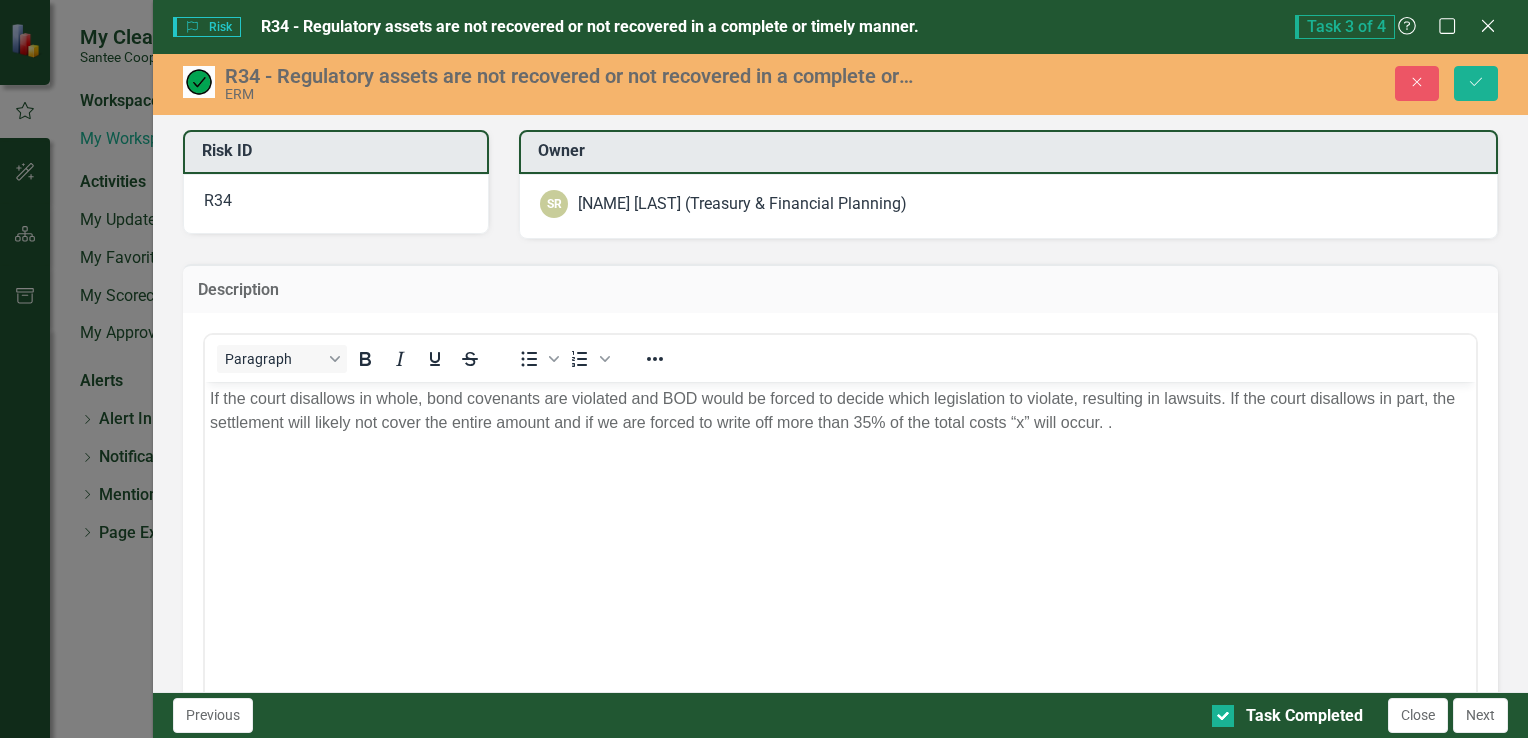 scroll, scrollTop: 0, scrollLeft: 0, axis: both 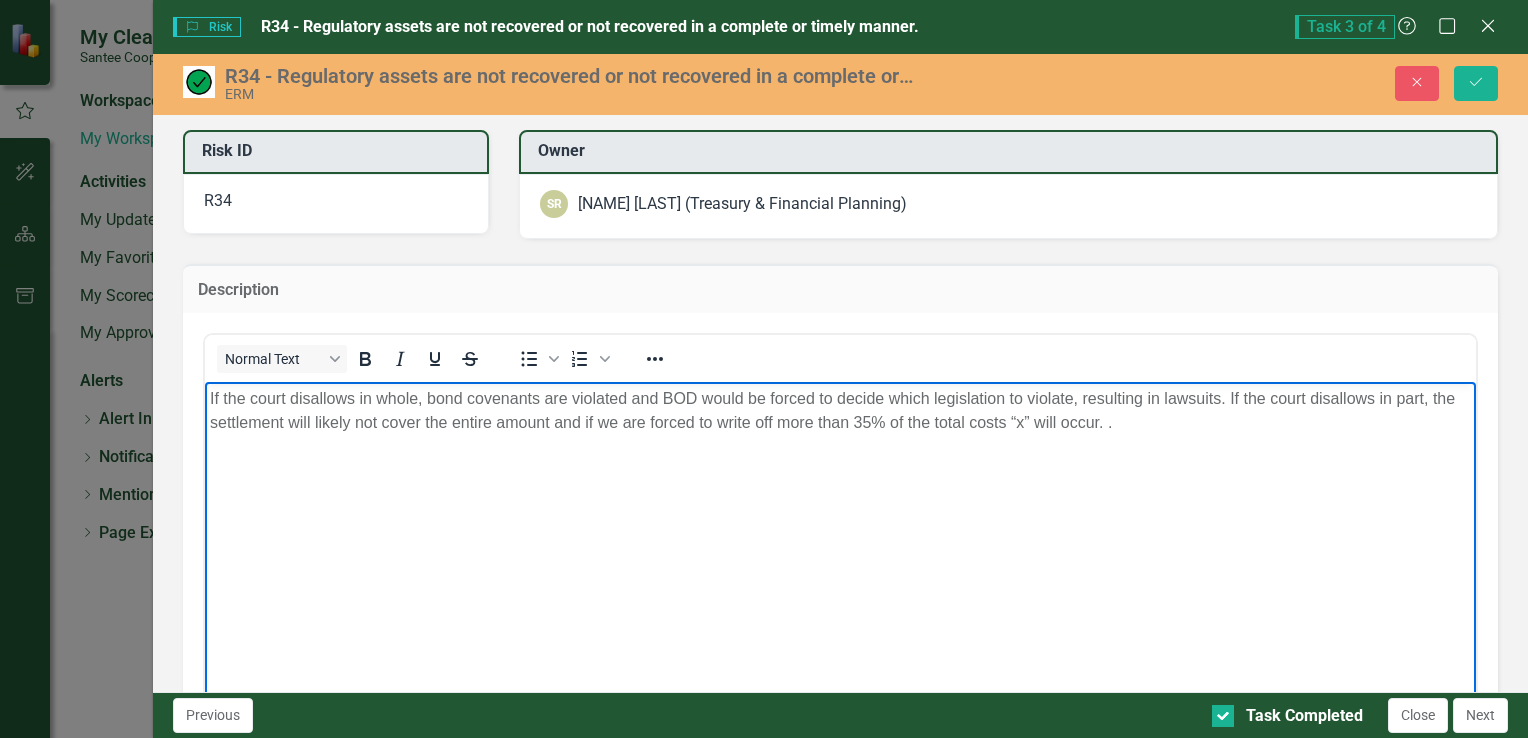 type 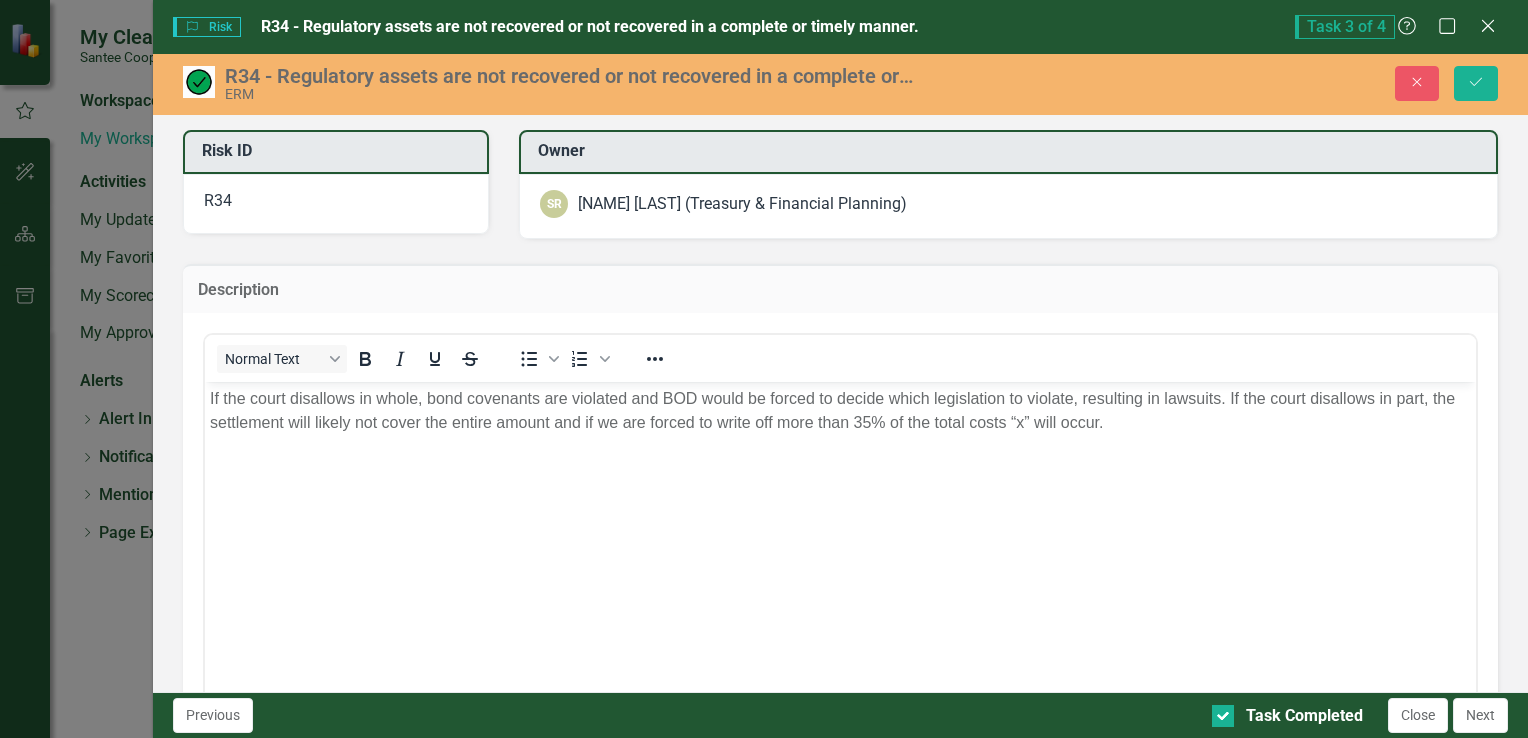 click on "If the court disallows in whole, bond covenants are violated and BOD would be forced to decide which legislation to violate, resulting in lawsuits.  If the court disallows in part, the settlement will likely not cover the entire amount and if we are forced to write off more than 35% of the total costs “x” will occur.        . Normal Text To open the popup, press Shift+Enter To open the popup, press Shift+Enter Switch to old editor" at bounding box center (840, 560) 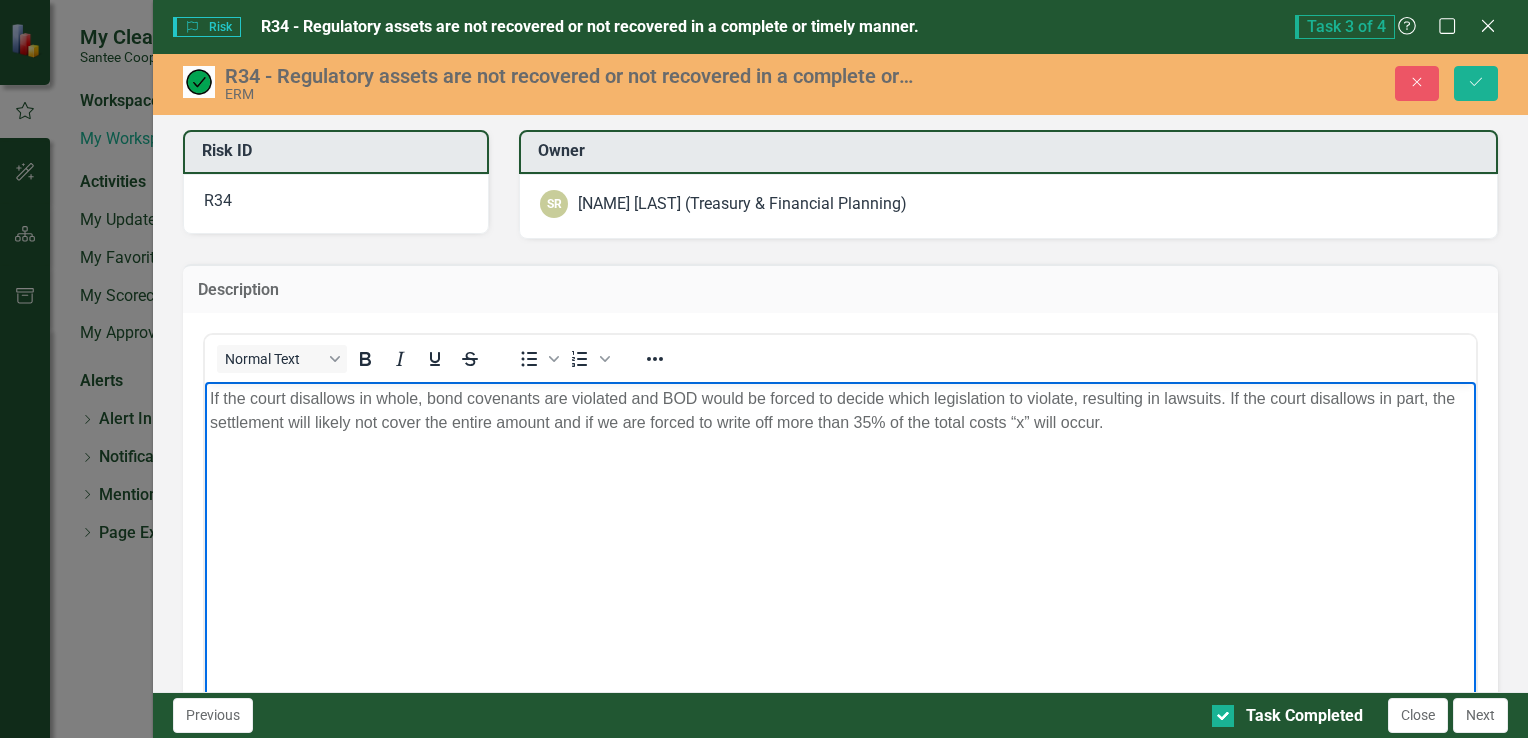 click on "If the court disallows in whole, bond covenants are violated and BOD would be forced to decide which legislation to violate, resulting in lawsuits. If the court disallows in part, the settlement will likely not cover the entire amount and if we are forced to write off more than 35% of the total costs “x” will occur." at bounding box center (839, 410) 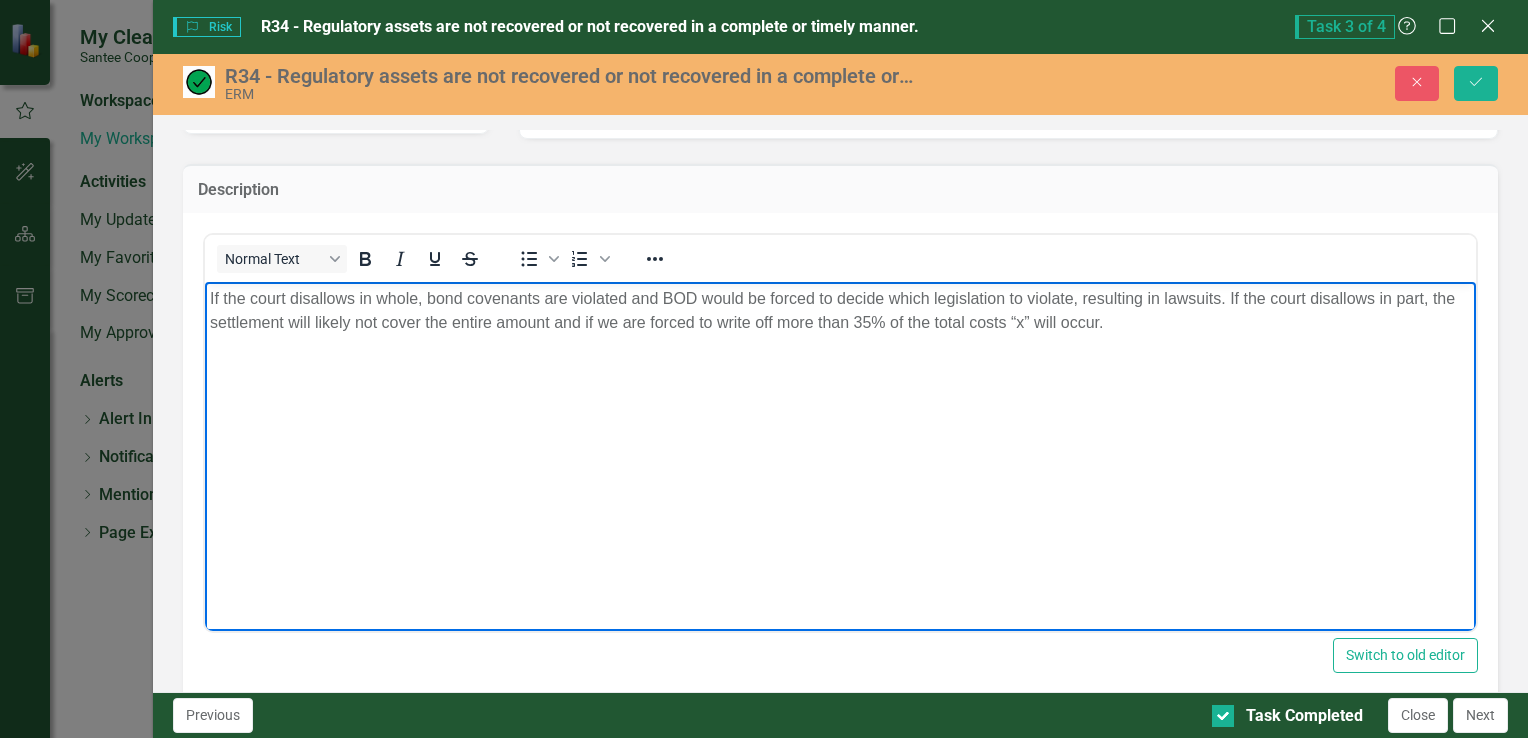 scroll, scrollTop: 0, scrollLeft: 0, axis: both 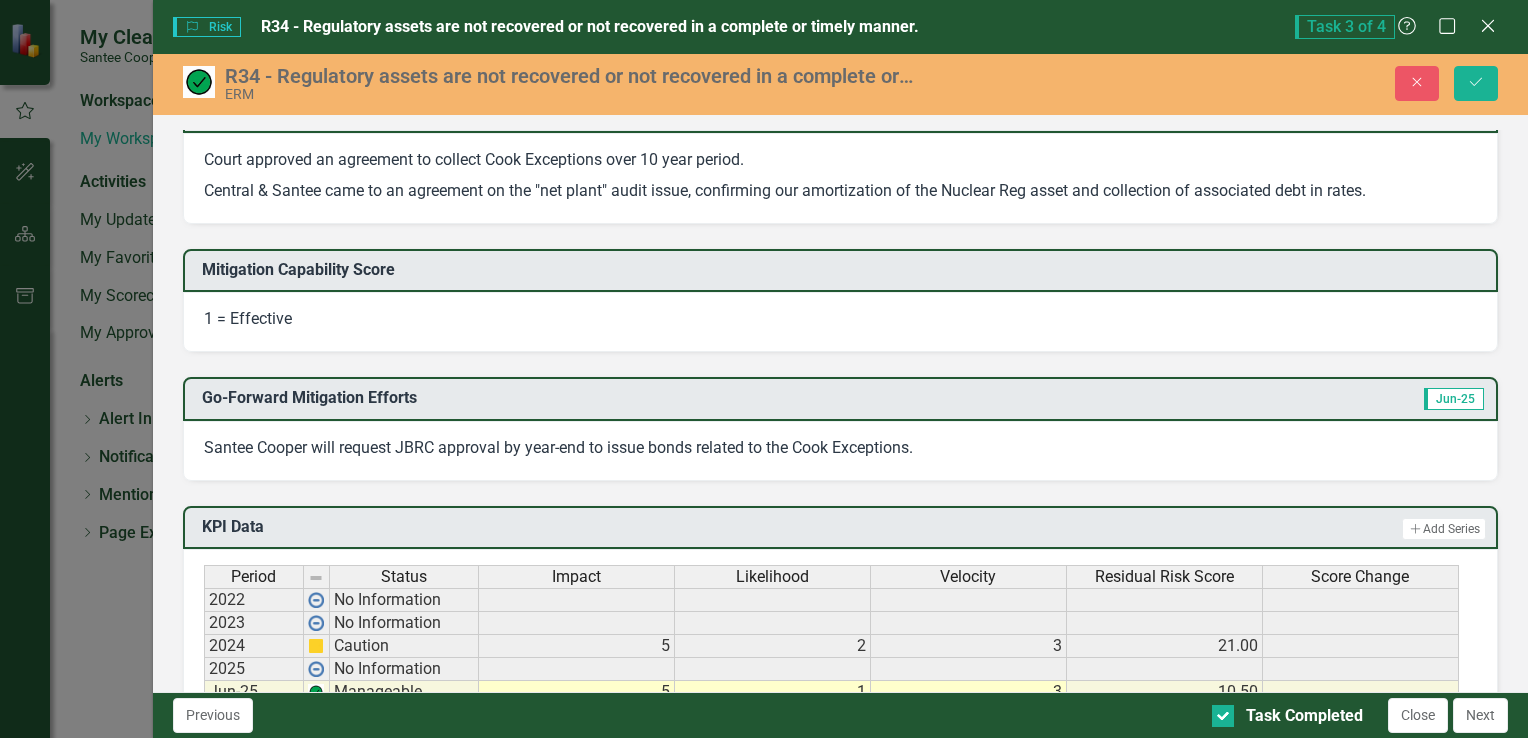click on "Santee Cooper will request JBRC approval by year-end to issue bonds related to the Cook Exceptions." at bounding box center (840, 451) 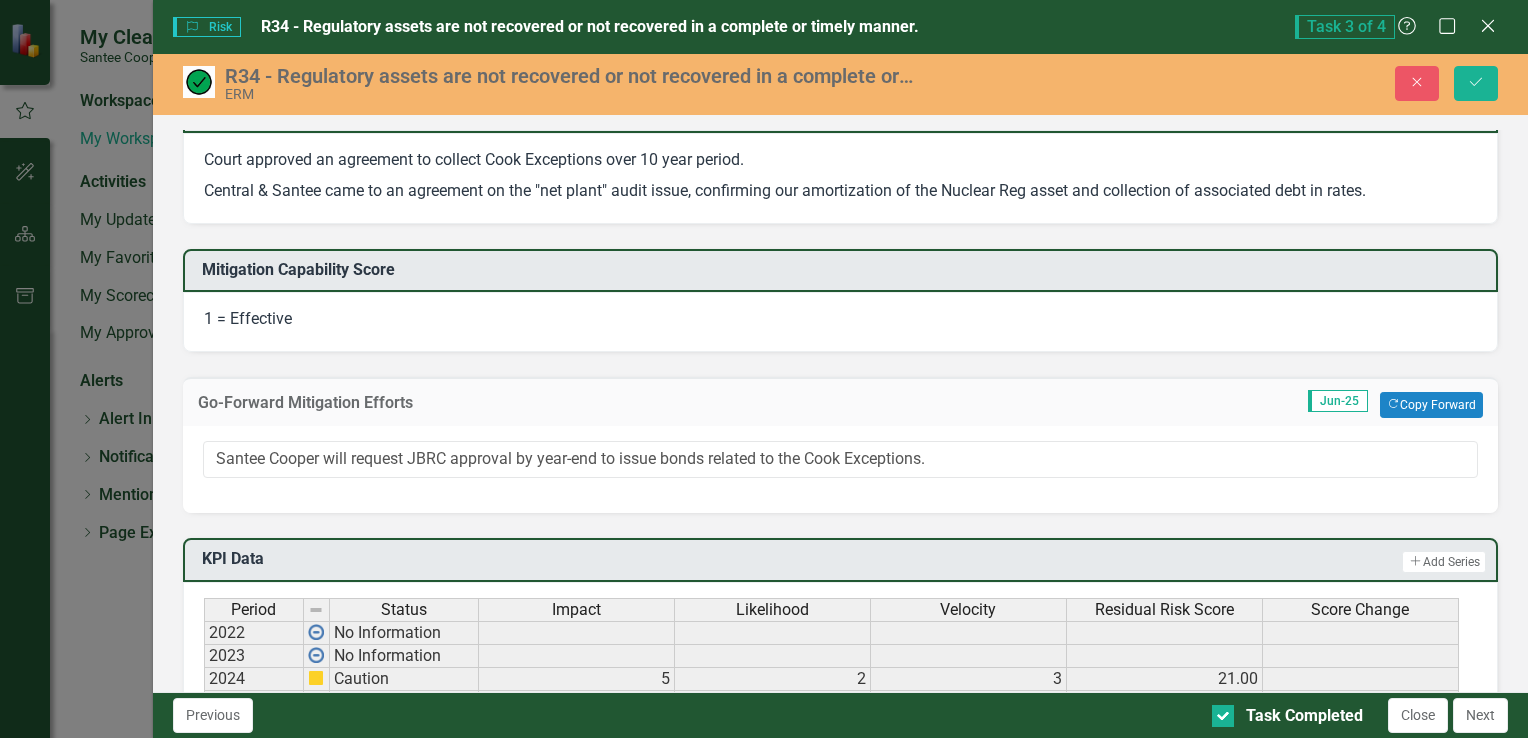 click on "Santee Cooper will request JBRC approval by year-end to issue bonds related to the Cook Exceptions." at bounding box center [840, 459] 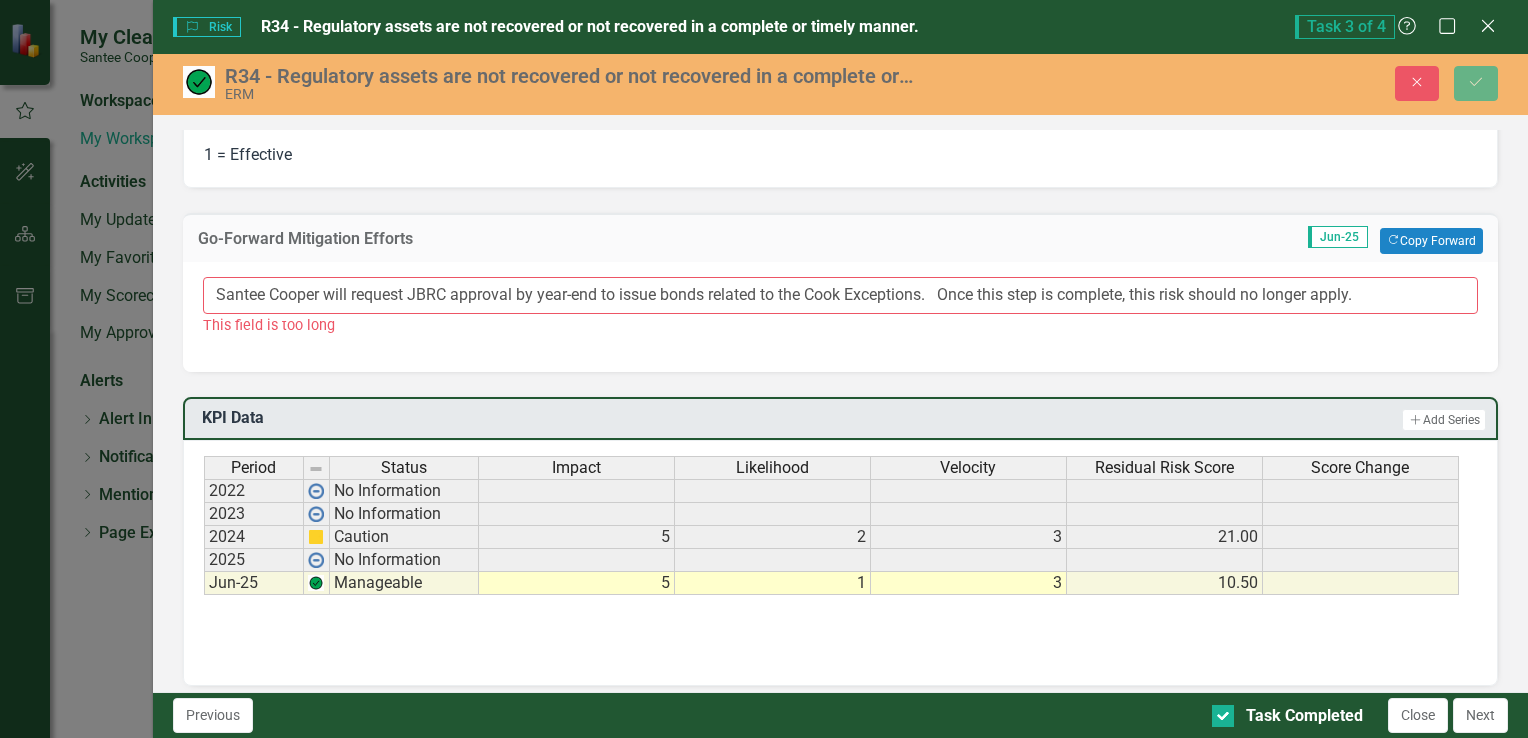 scroll, scrollTop: 1200, scrollLeft: 0, axis: vertical 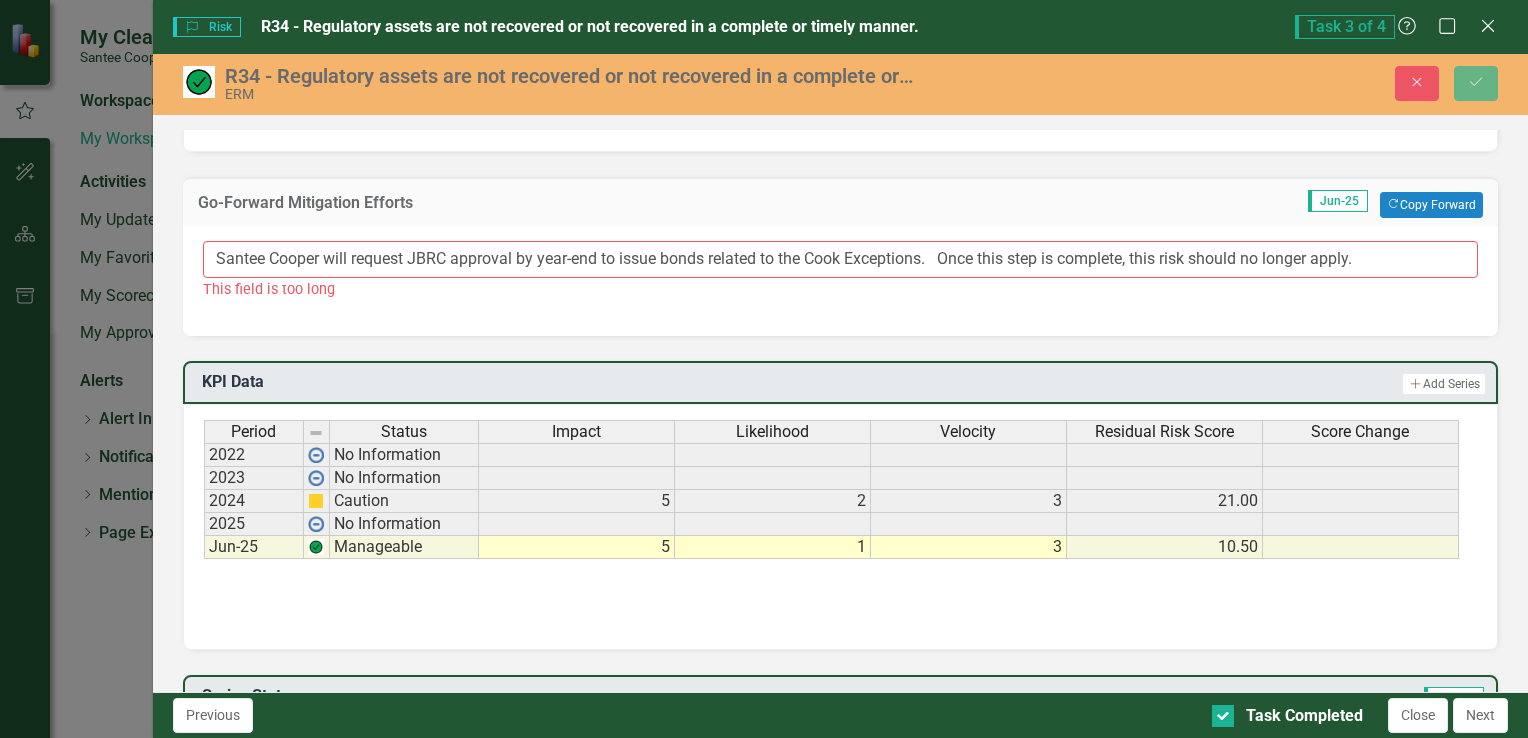 drag, startPoint x: 947, startPoint y: 254, endPoint x: 1398, endPoint y: 244, distance: 451.11084 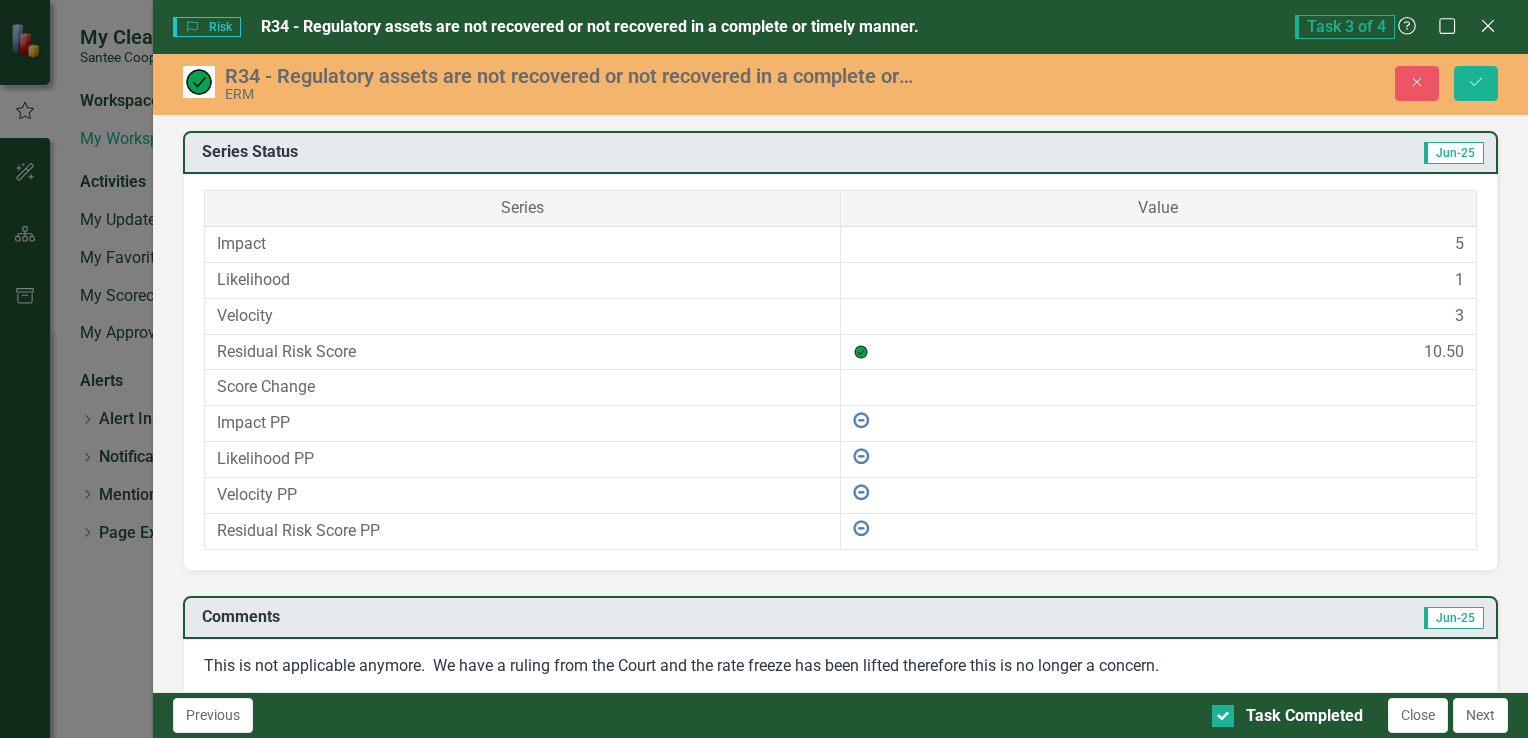 scroll, scrollTop: 1734, scrollLeft: 0, axis: vertical 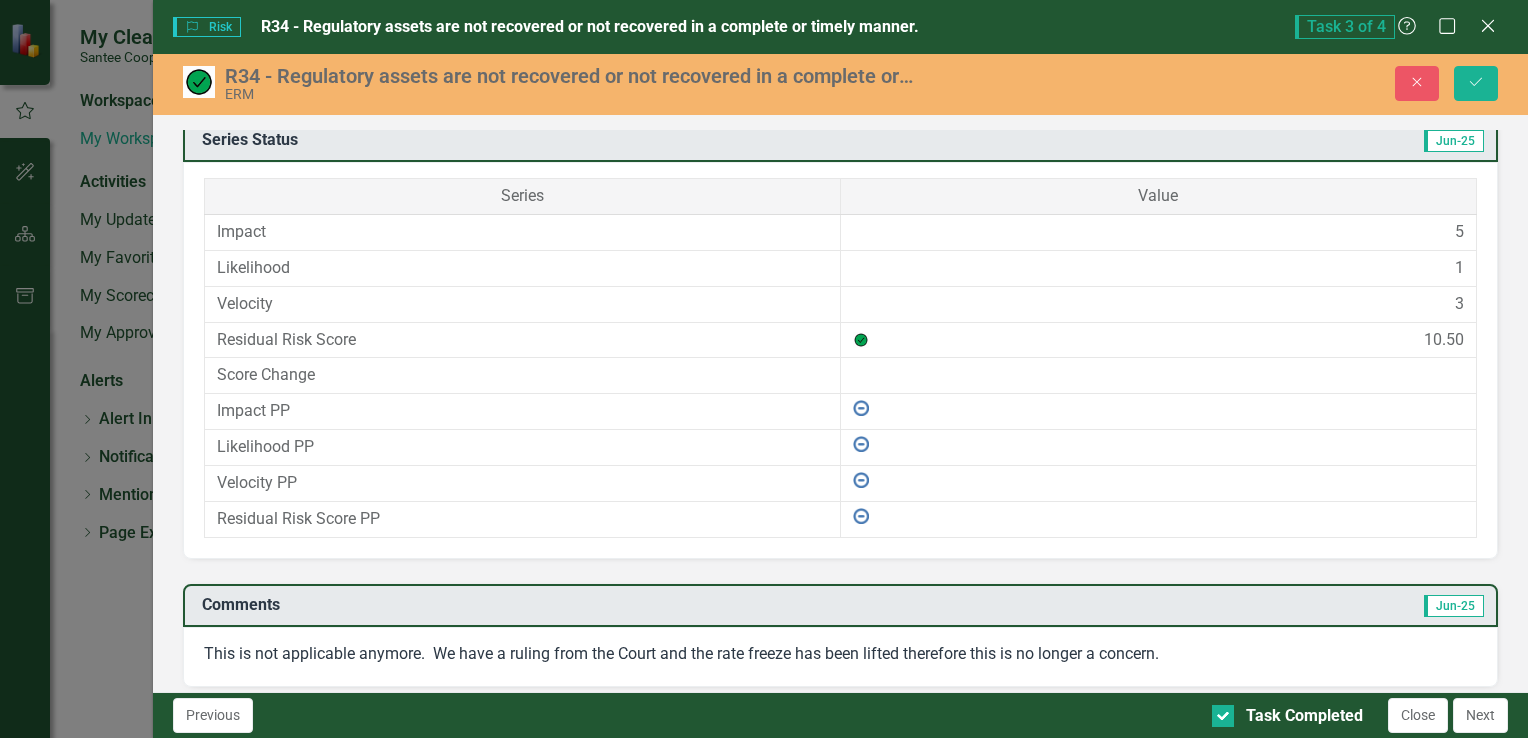 click on "This is not applicable anymore.  We have a ruling from the Court and the rate freeze has been lifted therefore this is no longer a concern." at bounding box center [840, 654] 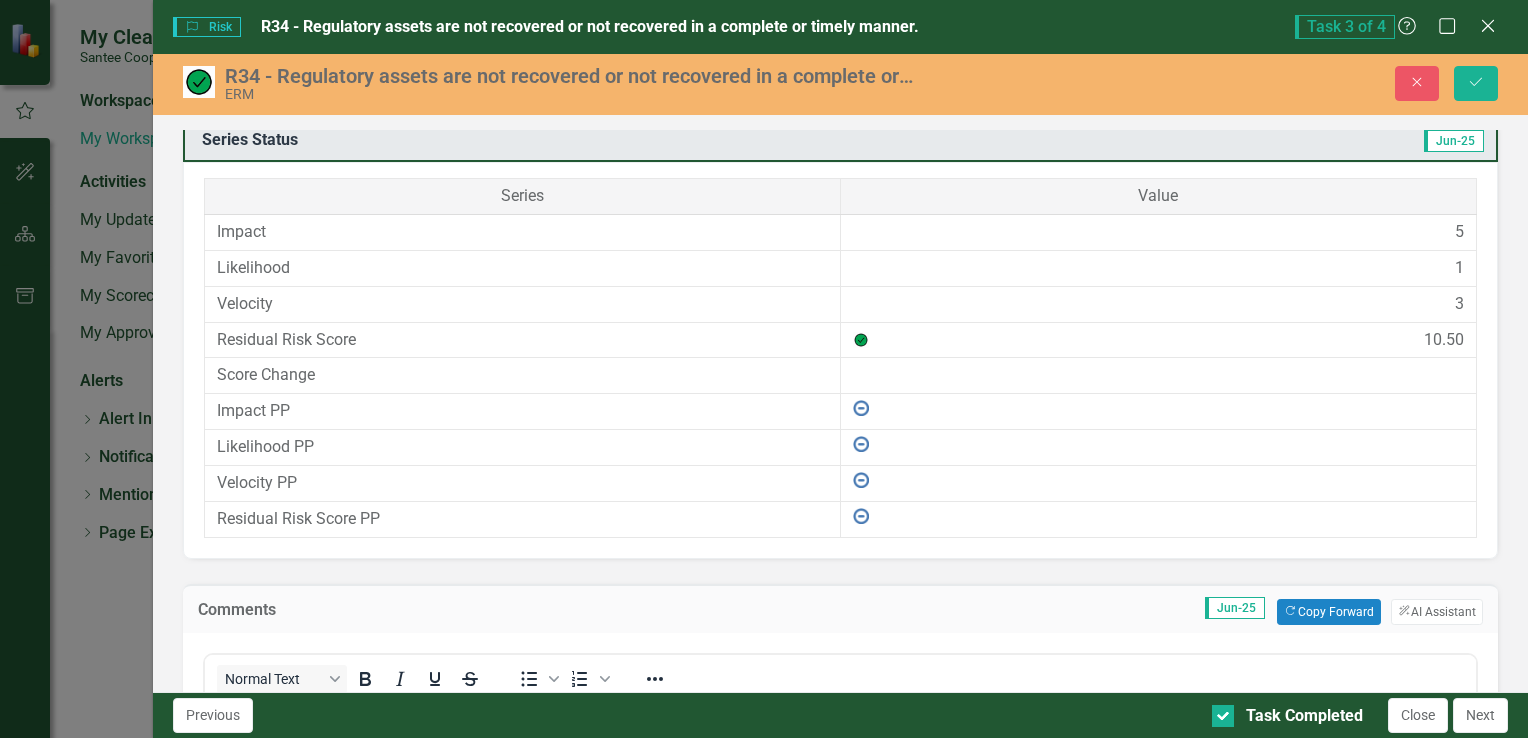 scroll, scrollTop: 0, scrollLeft: 0, axis: both 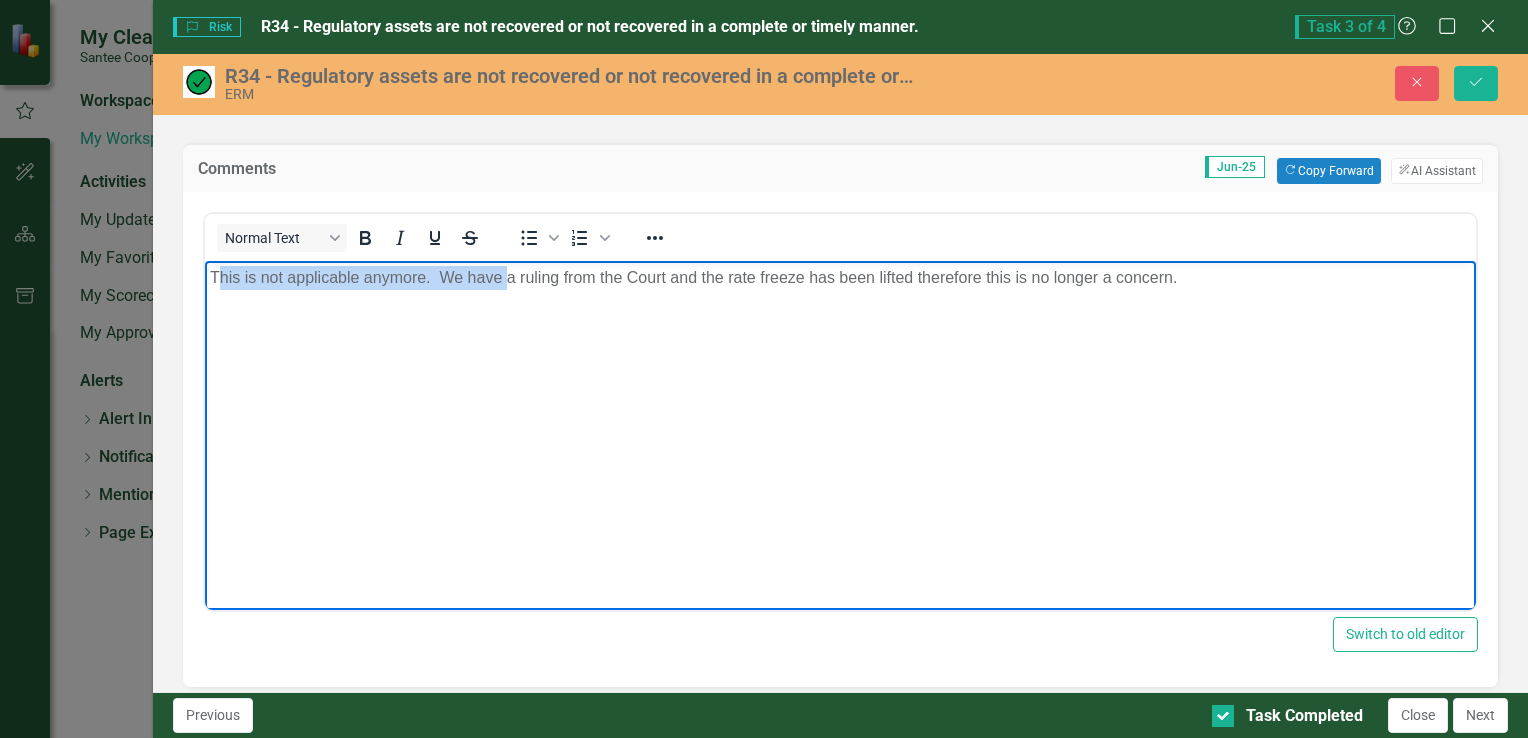 drag, startPoint x: 216, startPoint y: 270, endPoint x: 503, endPoint y: 297, distance: 288.26724 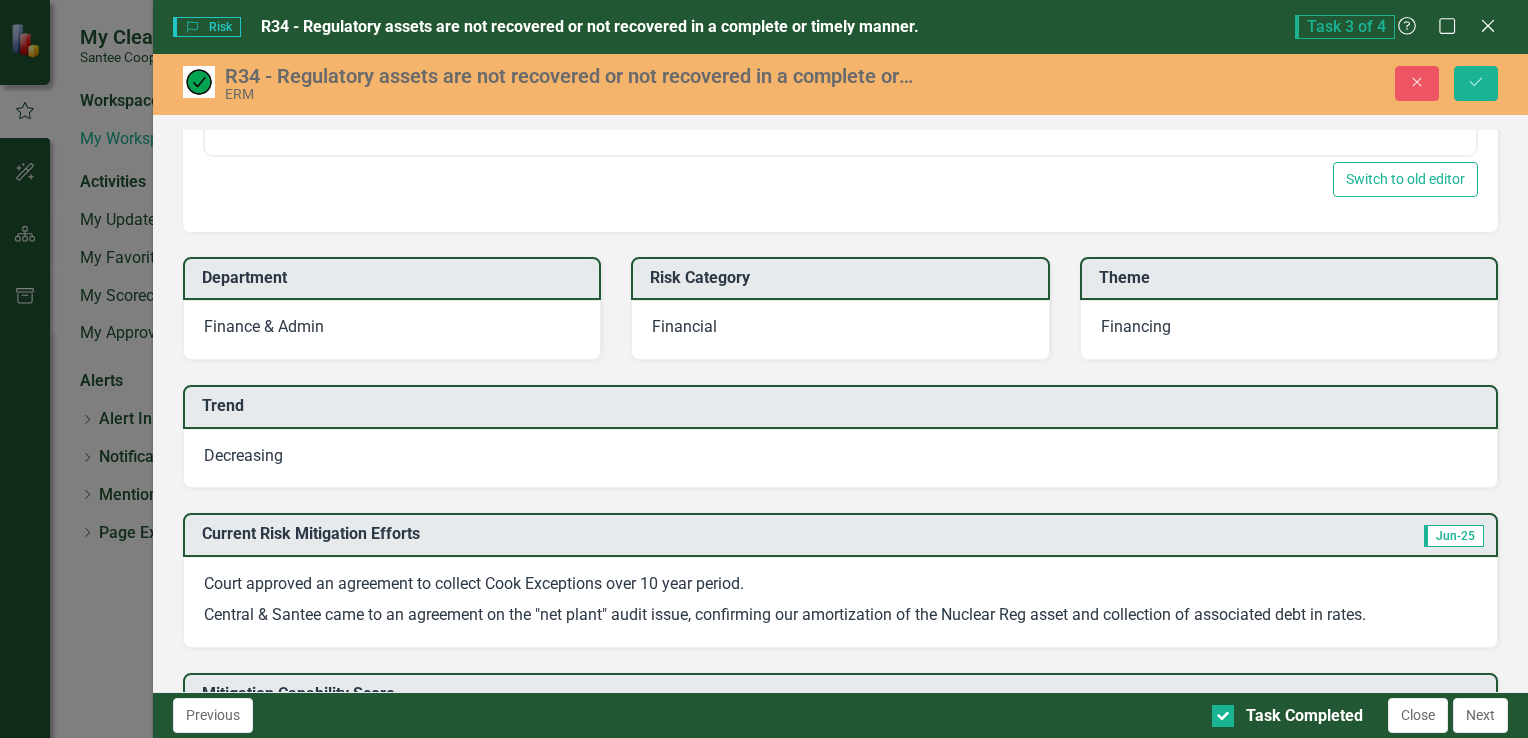 scroll, scrollTop: 575, scrollLeft: 0, axis: vertical 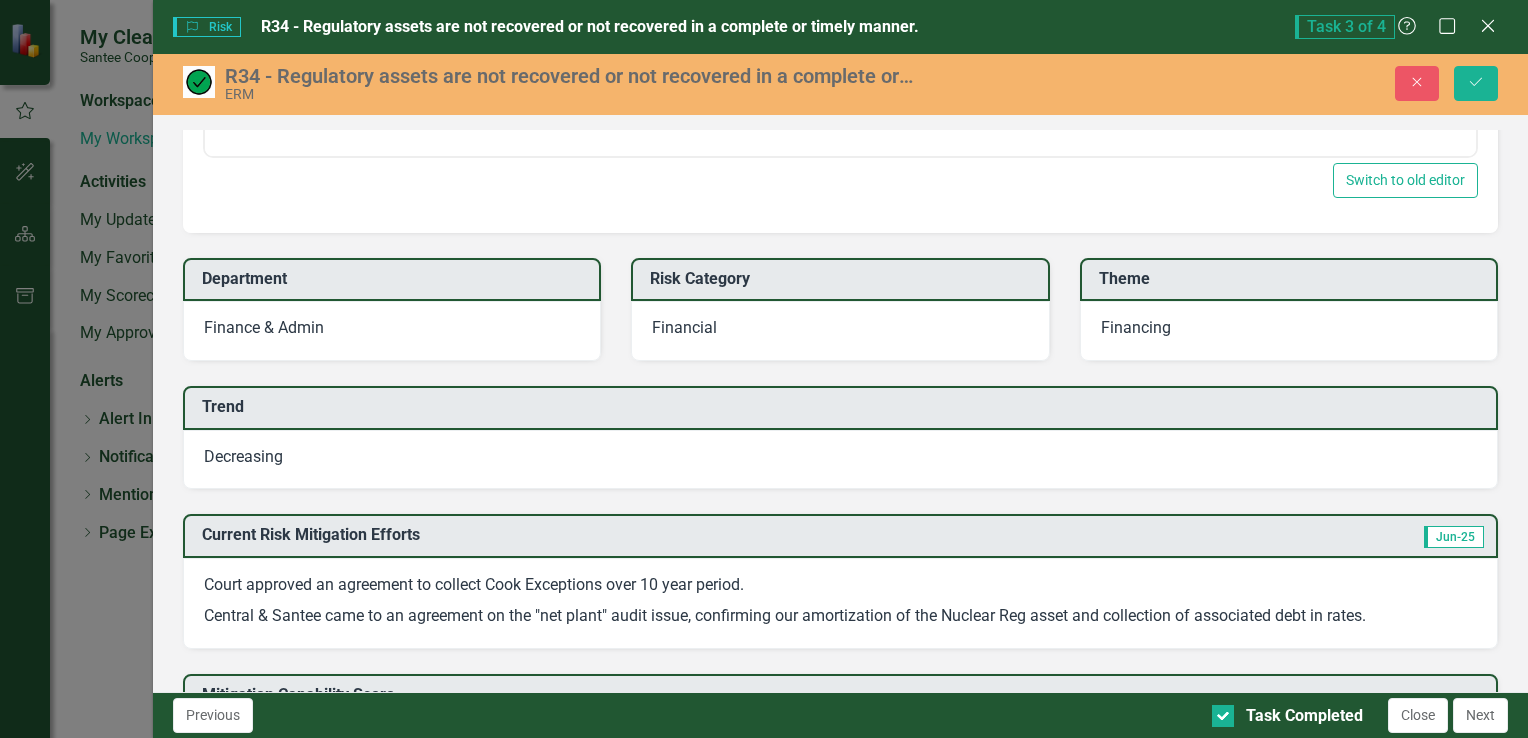 click on "Court approved an agreement to collect Cook Exceptions over 10 year period." at bounding box center (840, 587) 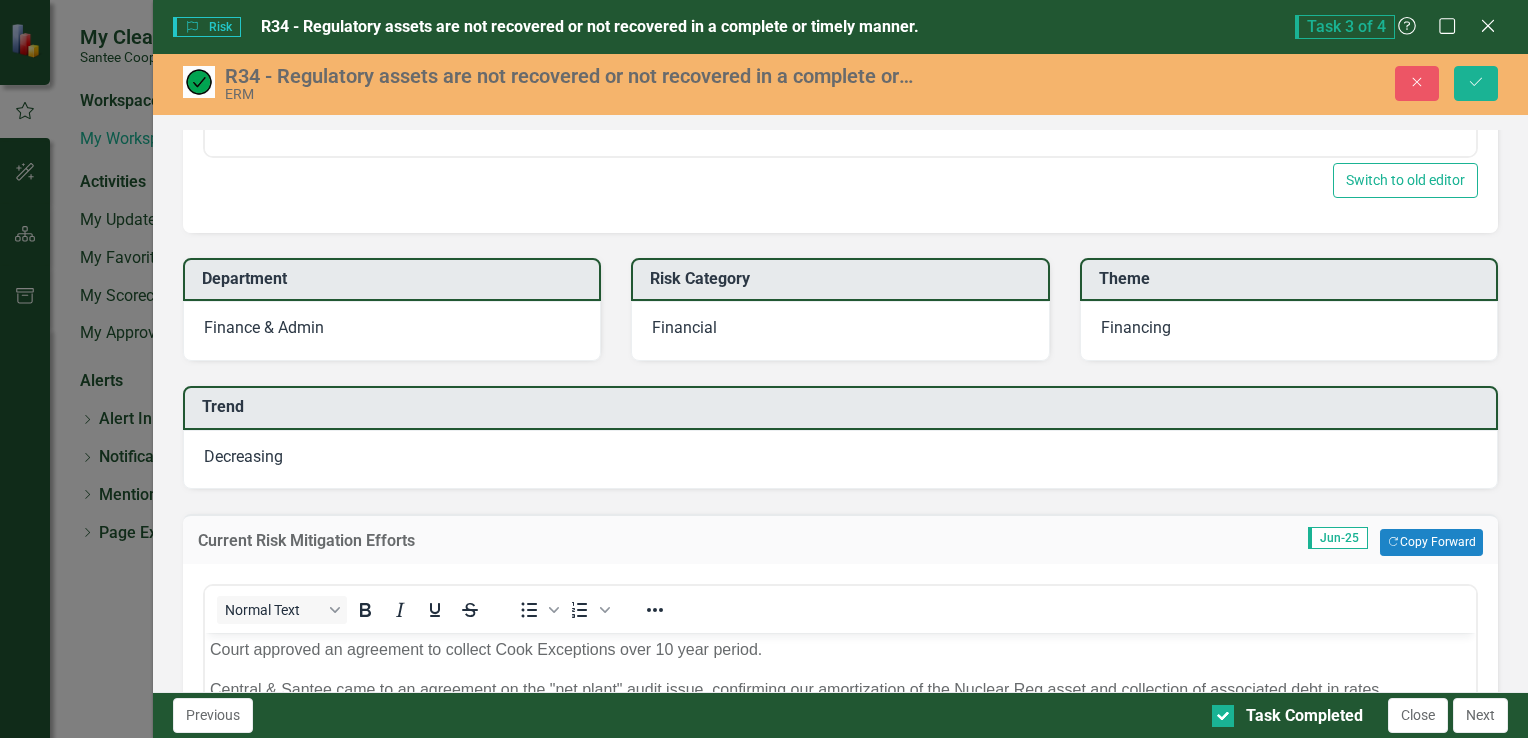 scroll, scrollTop: 0, scrollLeft: 0, axis: both 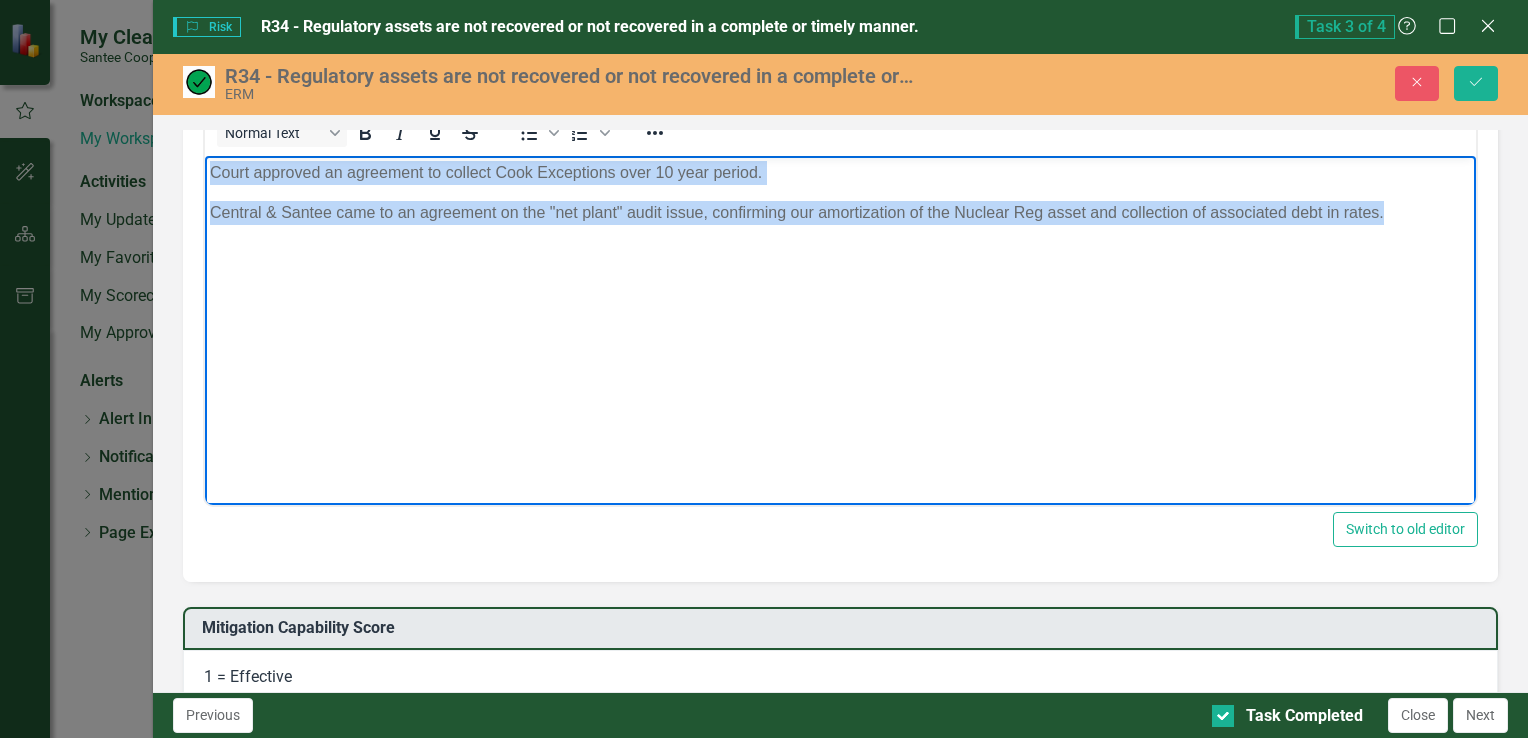 drag, startPoint x: 208, startPoint y: 173, endPoint x: 1415, endPoint y: 331, distance: 1217.2974 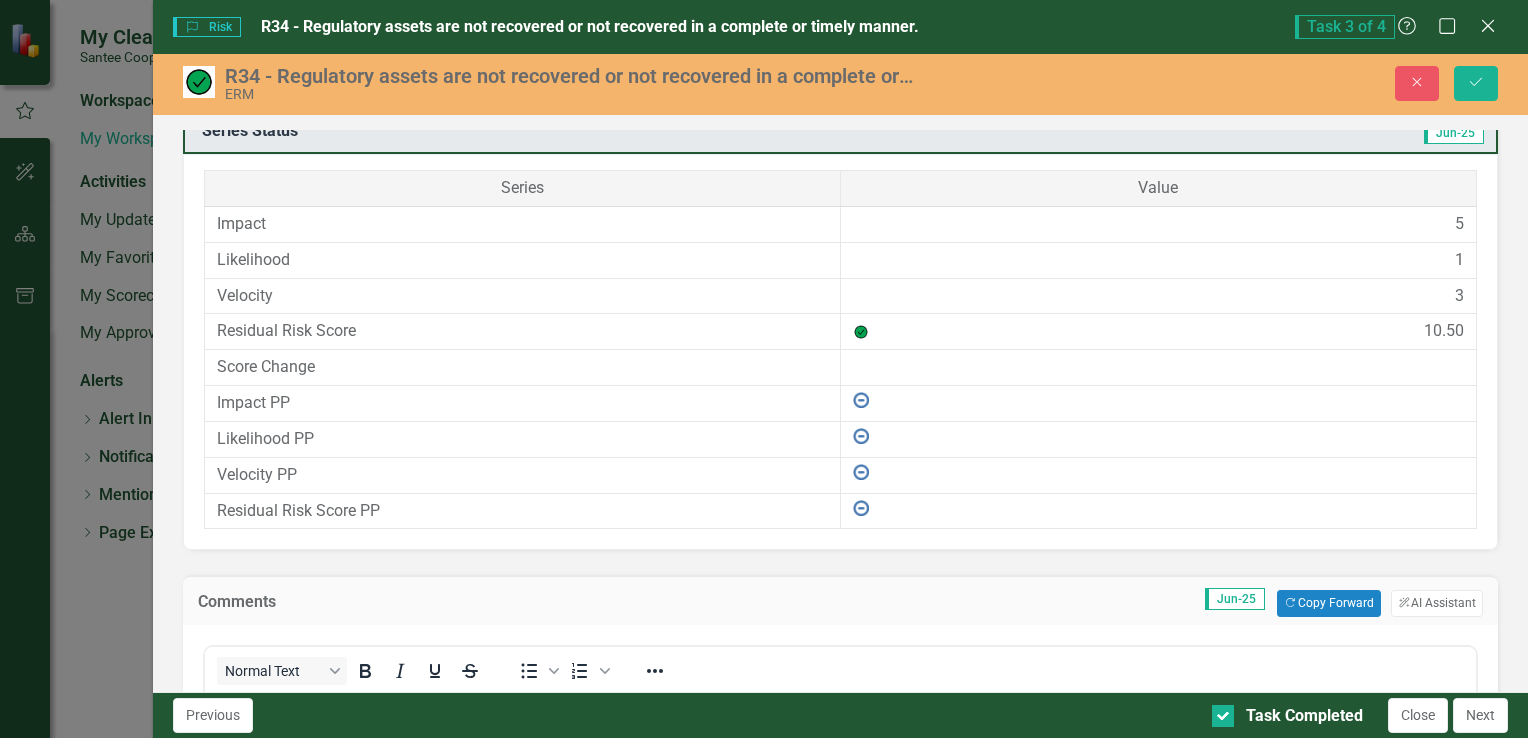scroll, scrollTop: 2584, scrollLeft: 0, axis: vertical 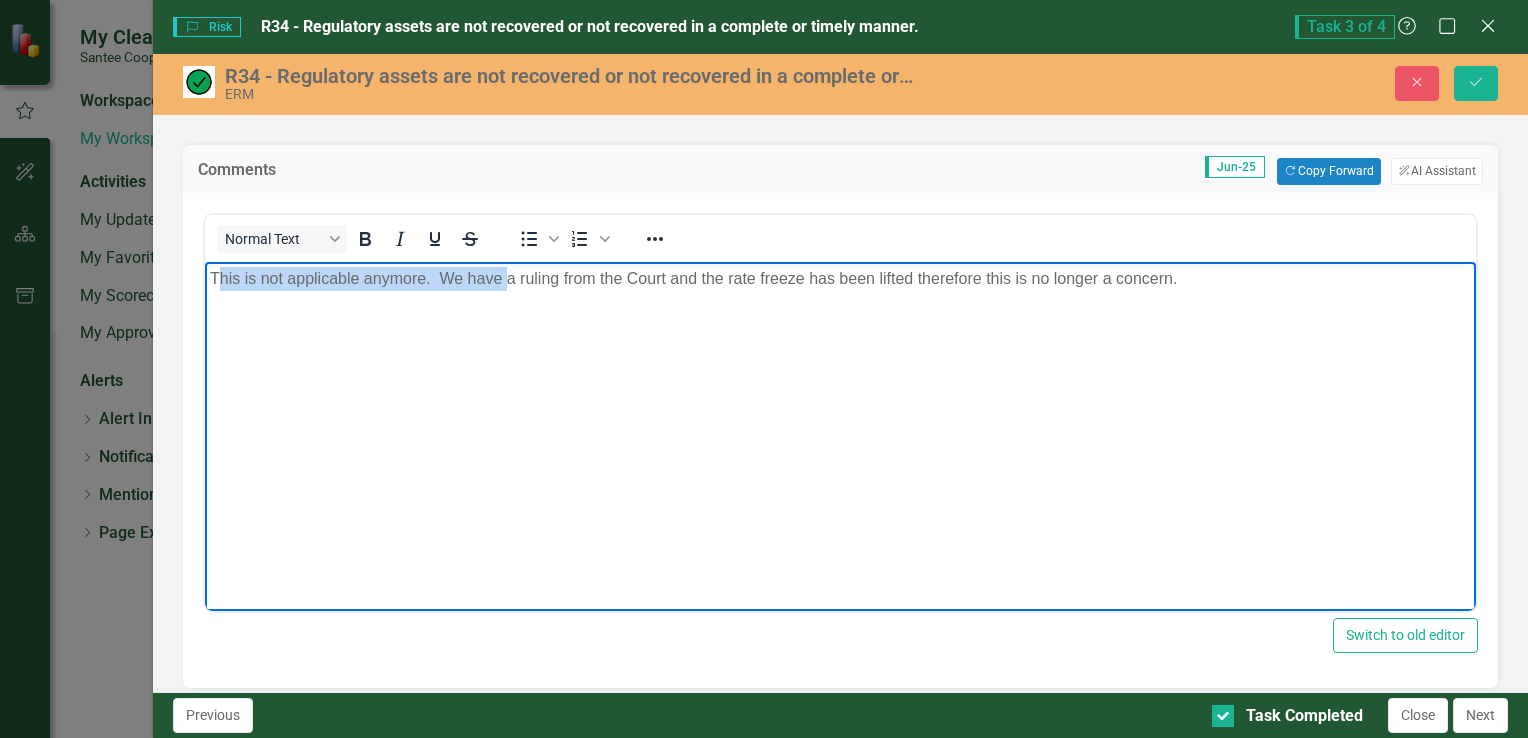 click on "This is not applicable anymore.  We have a ruling from the Court and the rate freeze has been lifted therefore this is no longer a concern." at bounding box center (839, 411) 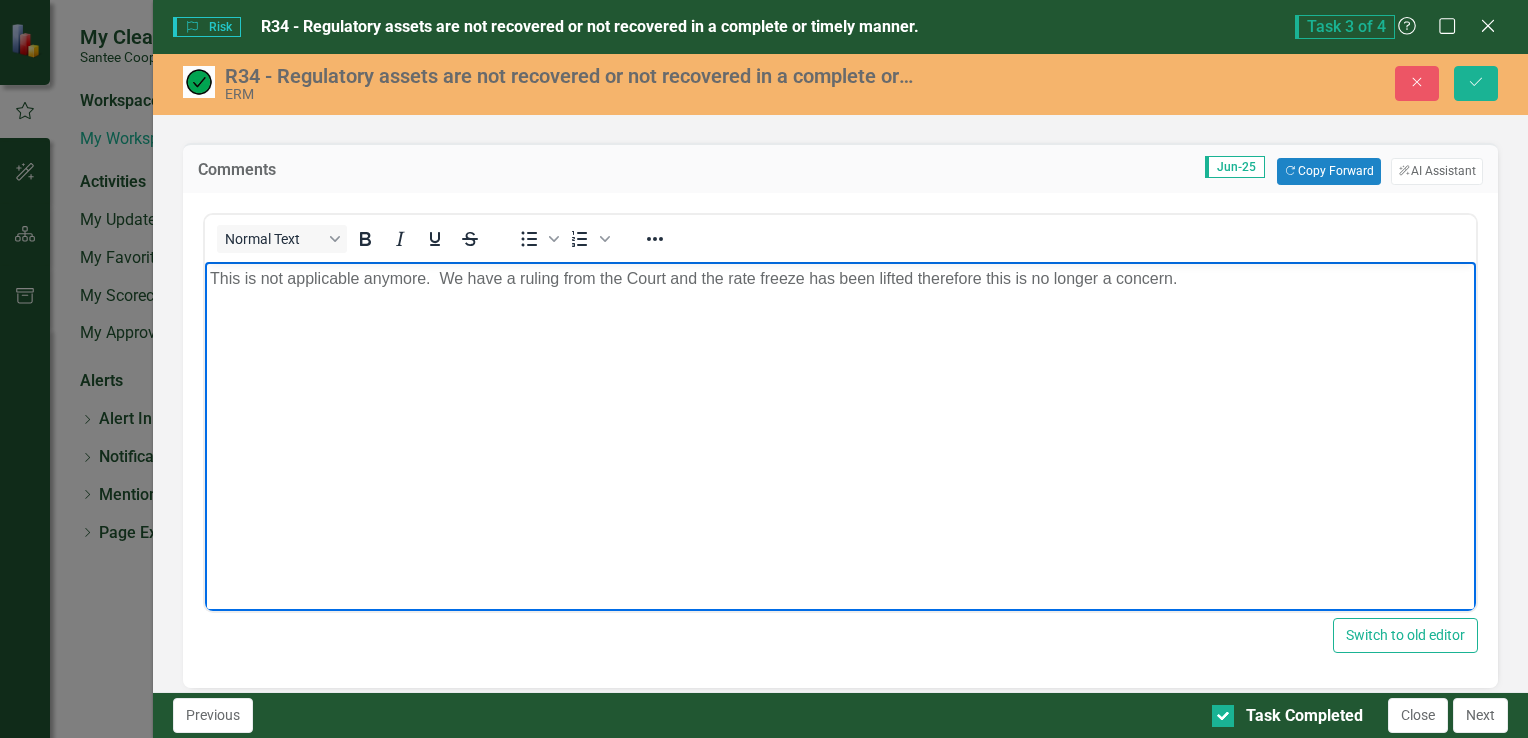 click on "This is not applicable anymore.  We have a ruling from the Court and the rate freeze has been lifted therefore this is no longer a concern." at bounding box center (839, 411) 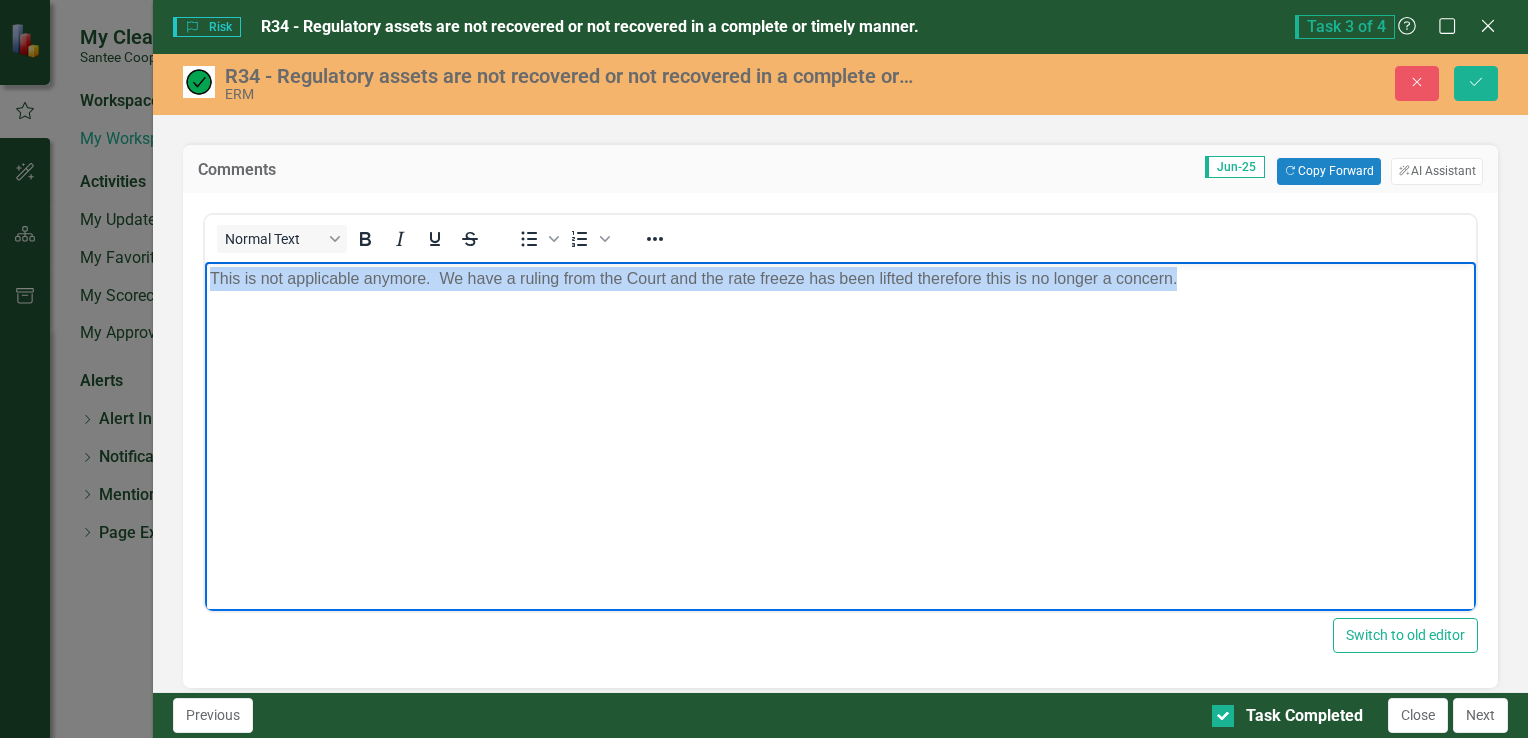drag, startPoint x: 209, startPoint y: 278, endPoint x: 1363, endPoint y: 308, distance: 1154.3899 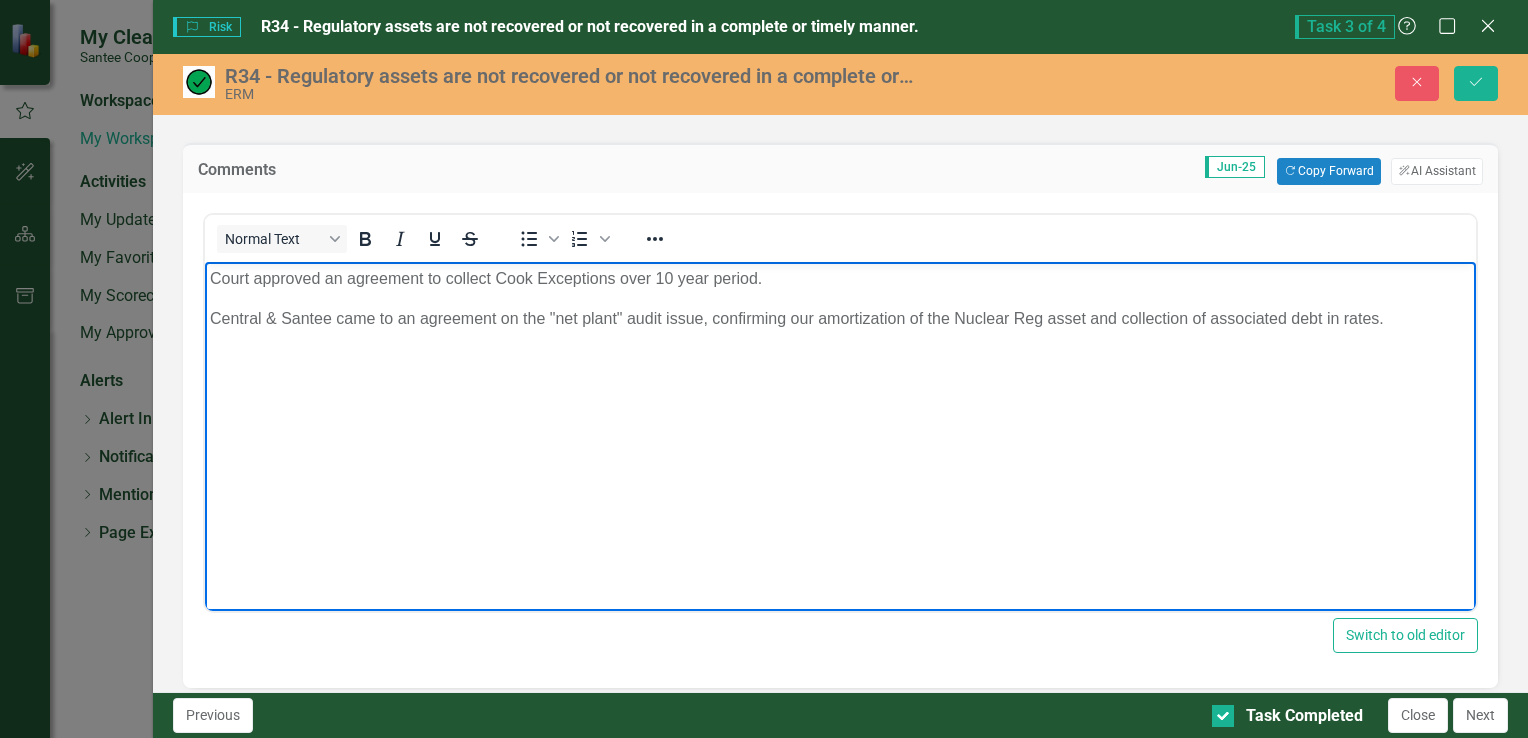 click on "Court approved an agreement to collect Cook Exceptions over 10 year period." at bounding box center (839, 278) 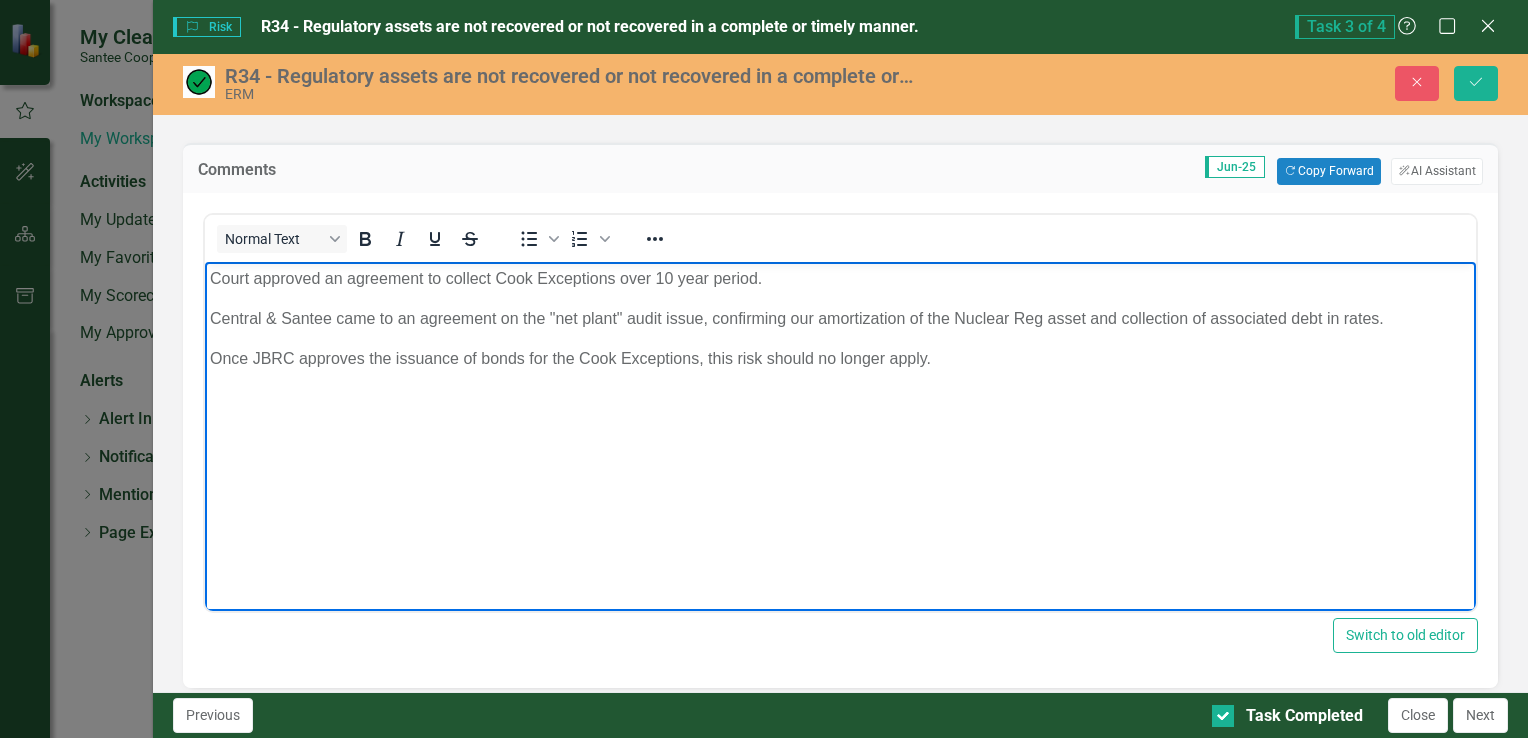 click on "Court approved an agreement to collect Cook Exceptions over 10 year period." at bounding box center (839, 278) 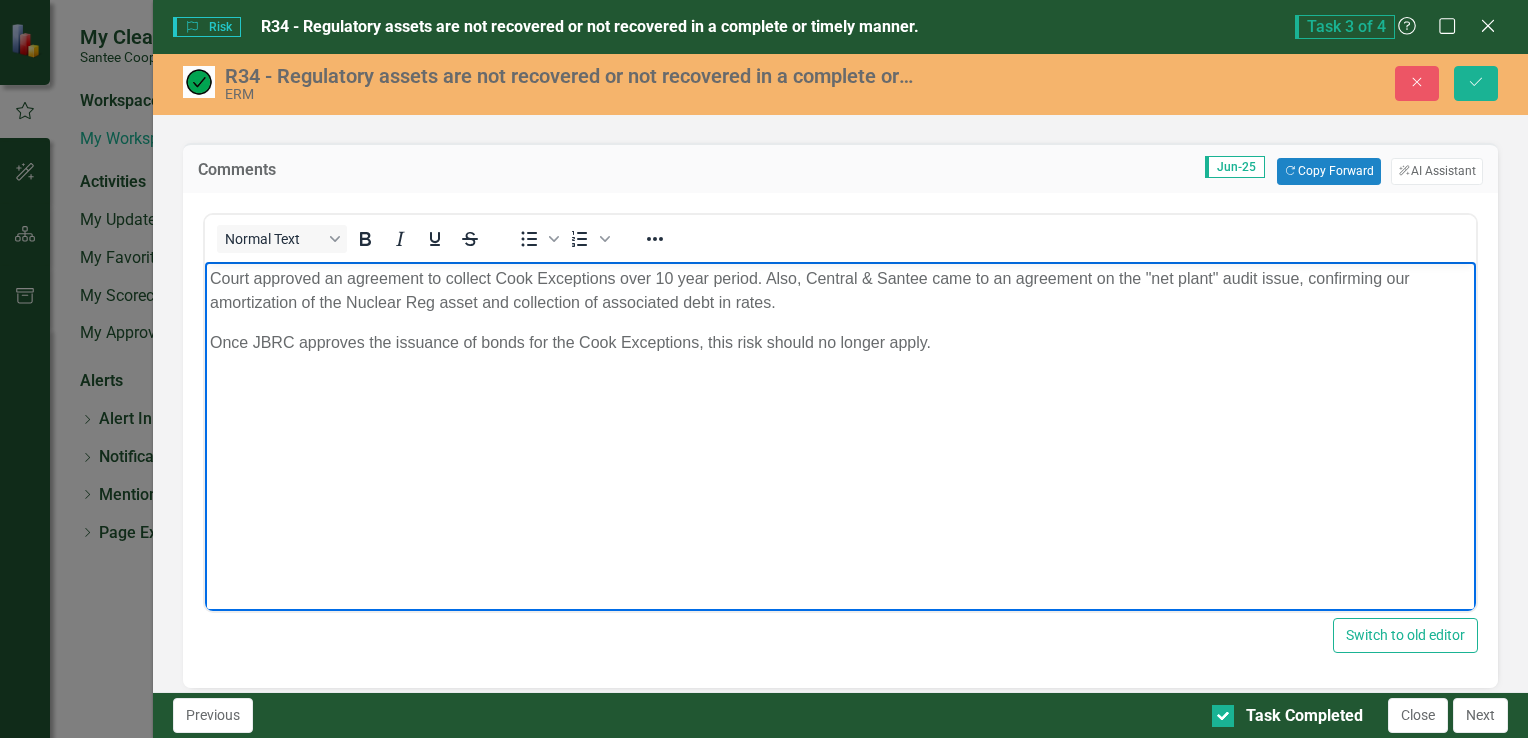 click on "Court approved an agreement to collect Cook Exceptions over 10 year period.  Also, C entral & Santee came to an agreement on the "net plant" audit issue, confirming our amortization of the Nuclear Reg asset and collection of associated debt in rates." at bounding box center (839, 290) 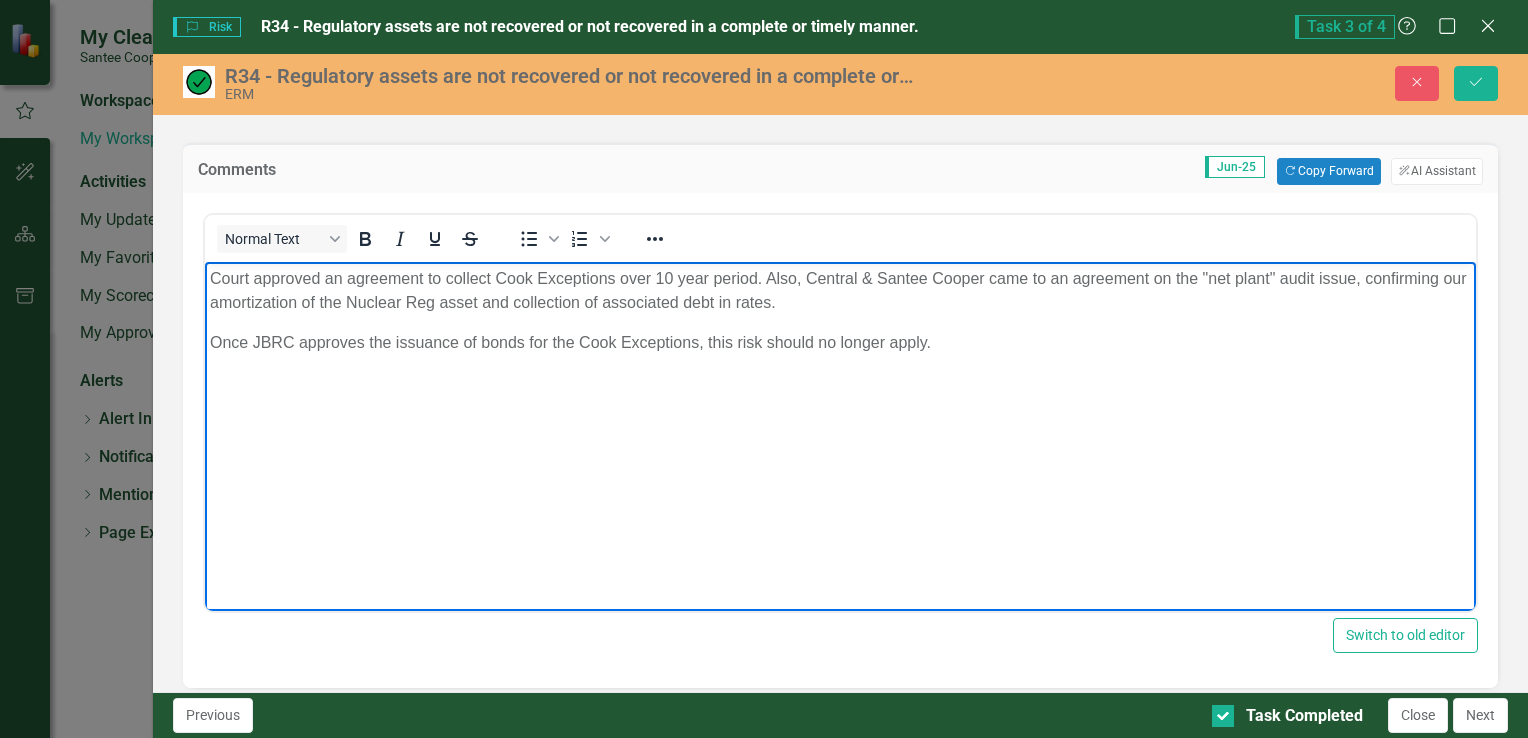 click on "Court approved an agreement to collect Cook Exceptions over 10 year period.  Also, C entral & Santee Cooper came to an agreement on the "net plant" audit issue, confirming our amortization of the Nuclear Reg asset and collection of associated debt in rates." at bounding box center [839, 290] 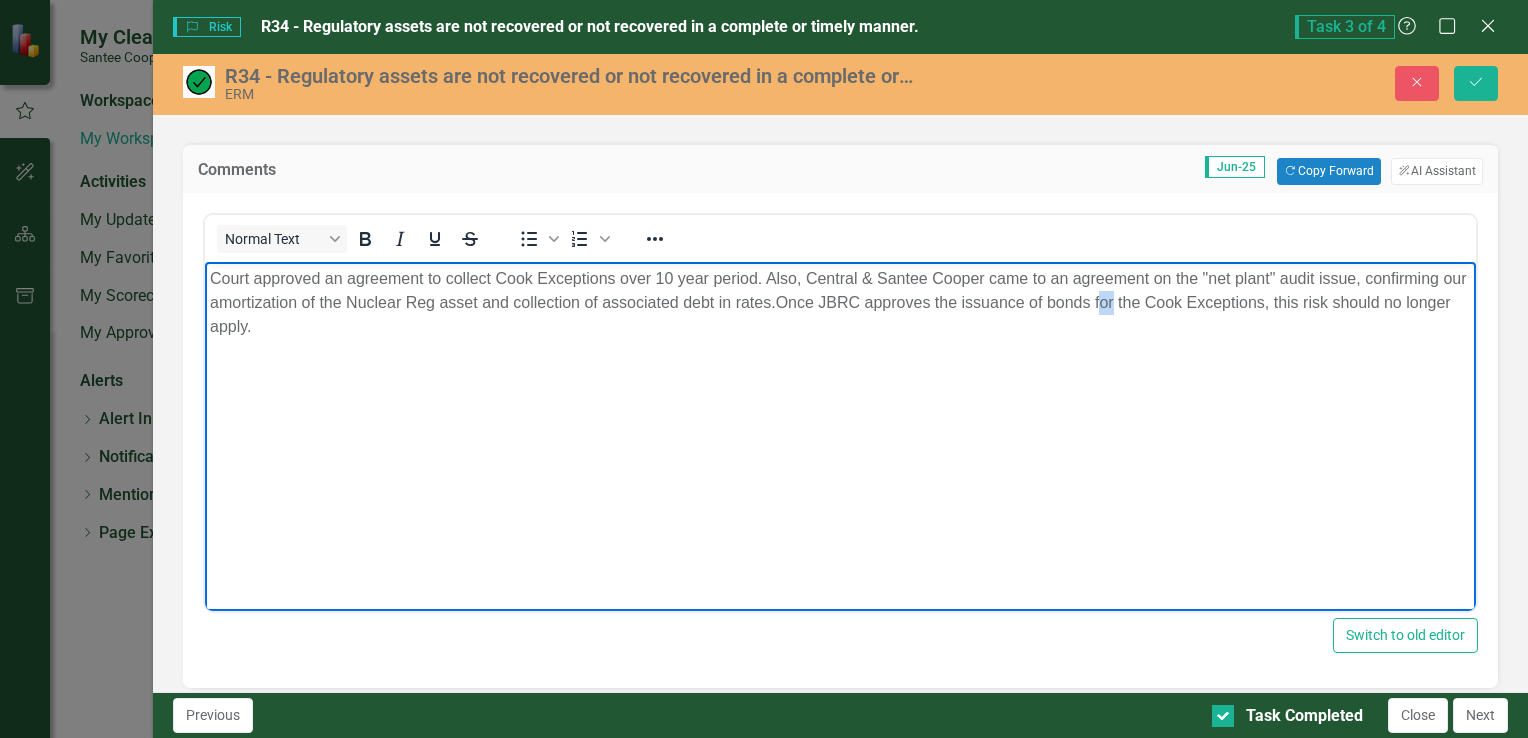 drag, startPoint x: 1132, startPoint y: 301, endPoint x: 1150, endPoint y: 301, distance: 18 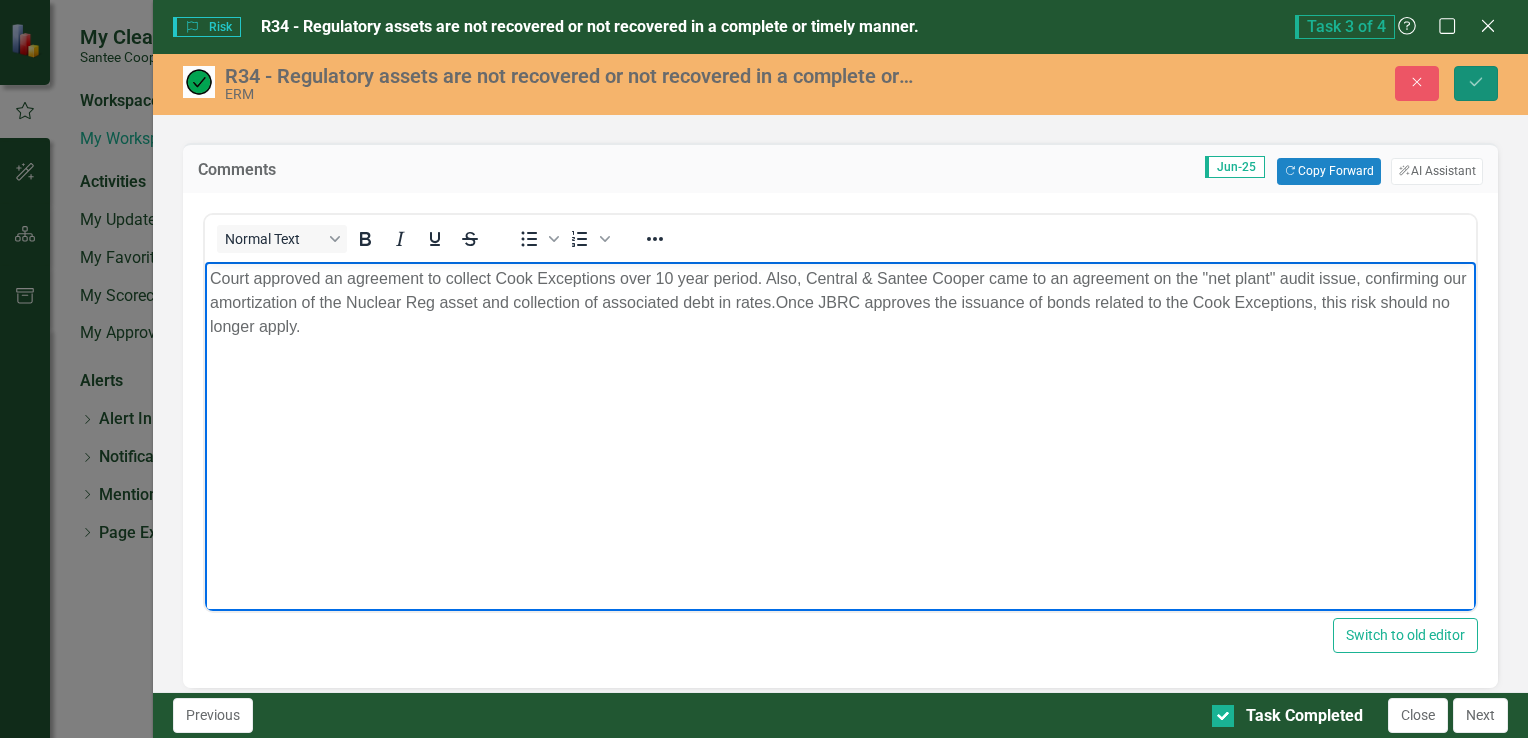 click on "Save" 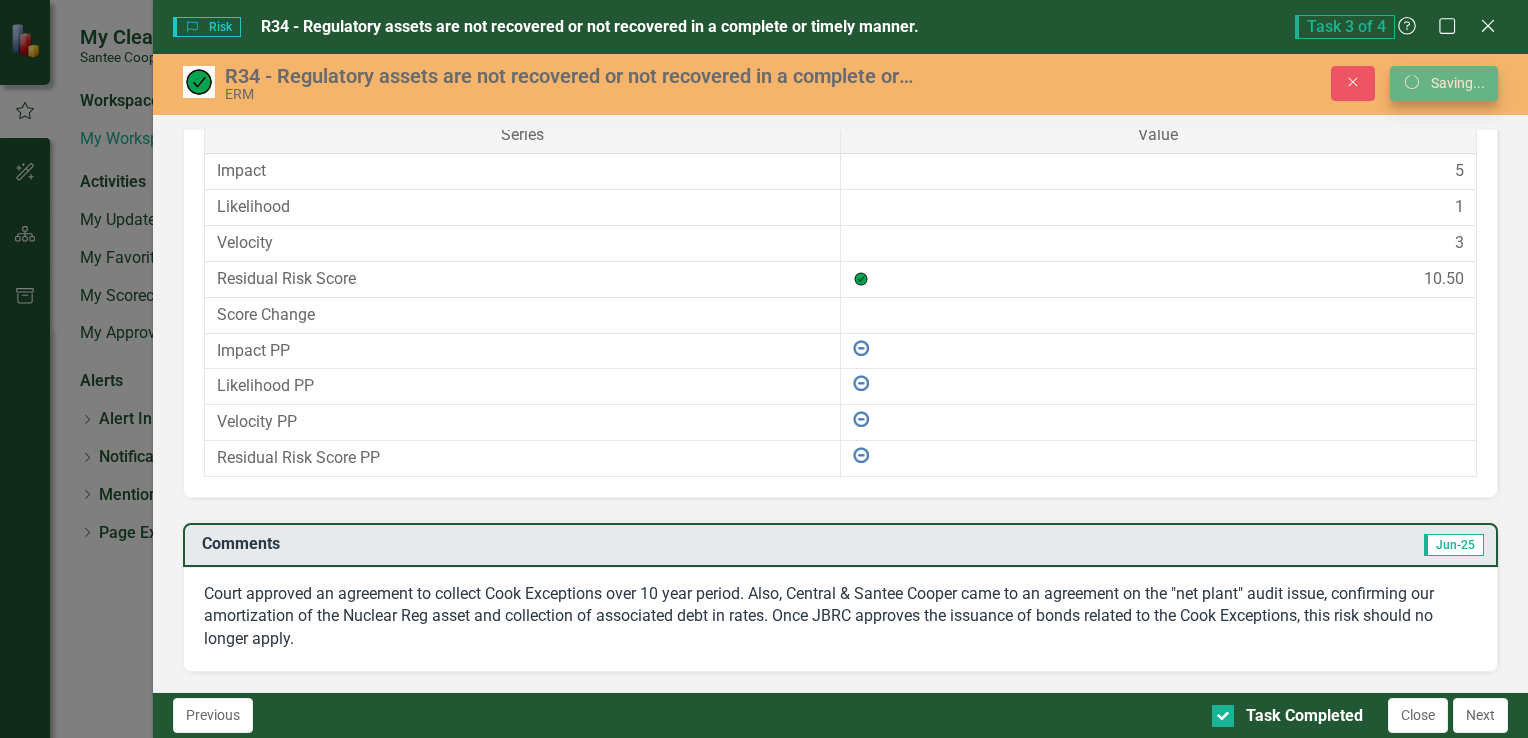 scroll, scrollTop: 1330, scrollLeft: 0, axis: vertical 